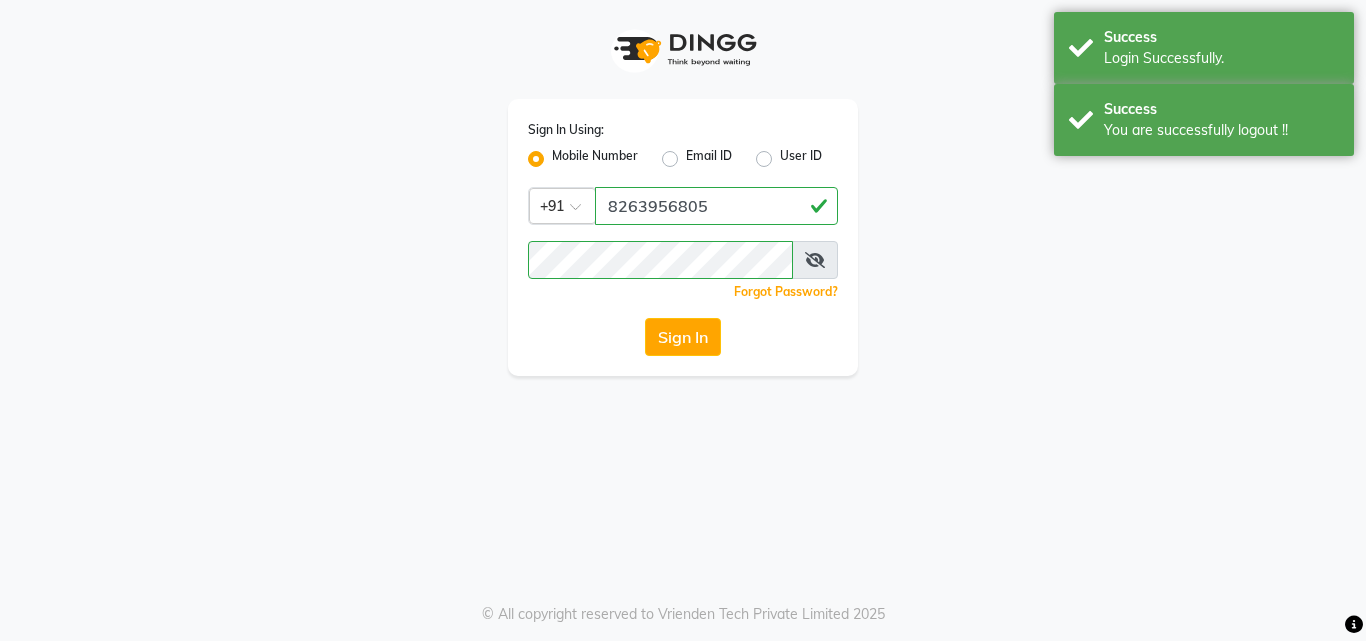 scroll, scrollTop: 0, scrollLeft: 0, axis: both 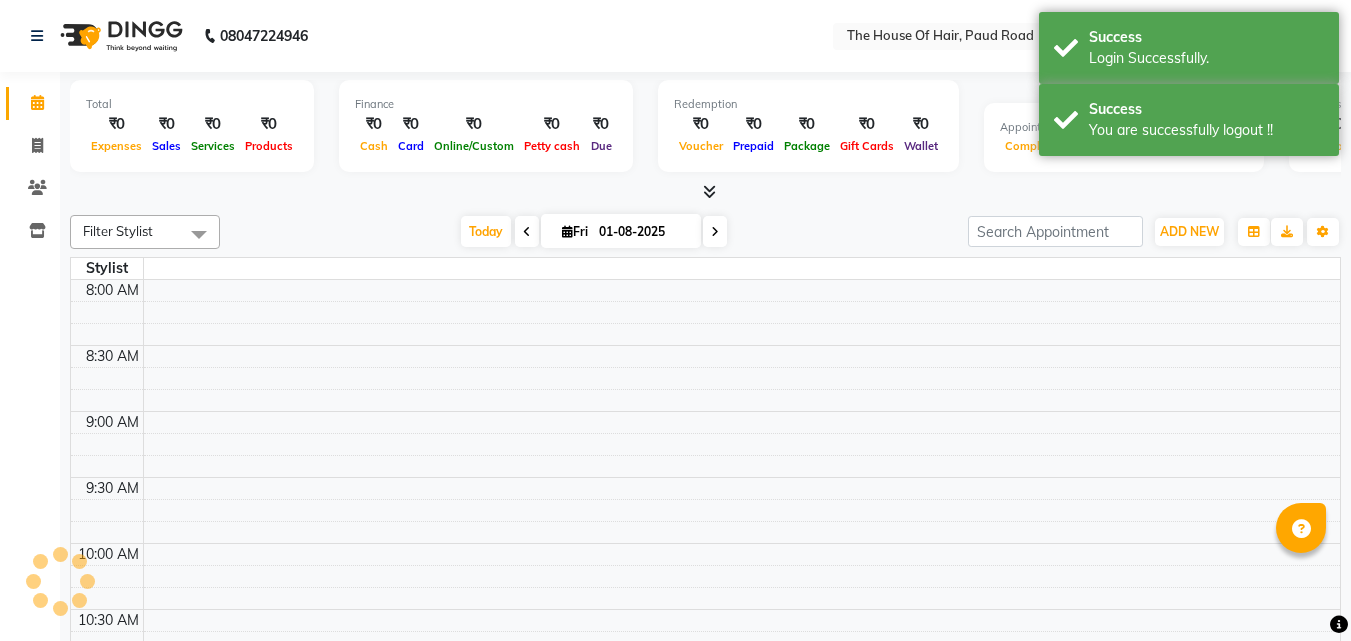 select on "en" 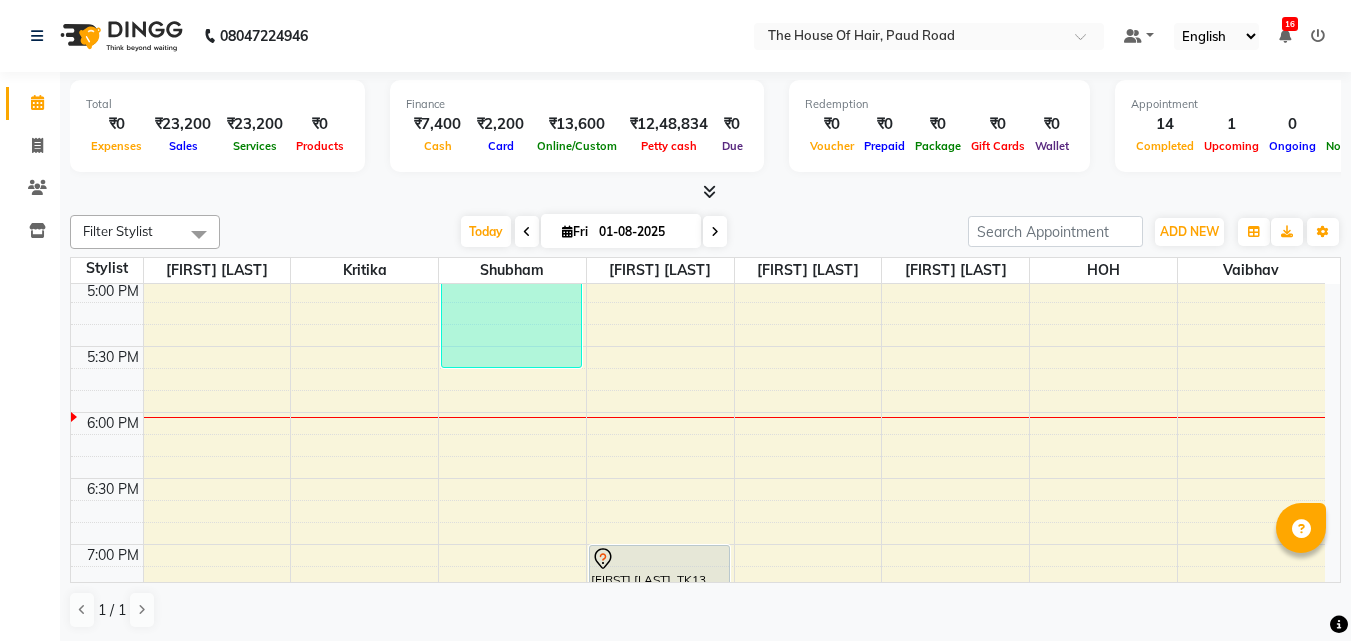 scroll, scrollTop: 1192, scrollLeft: 0, axis: vertical 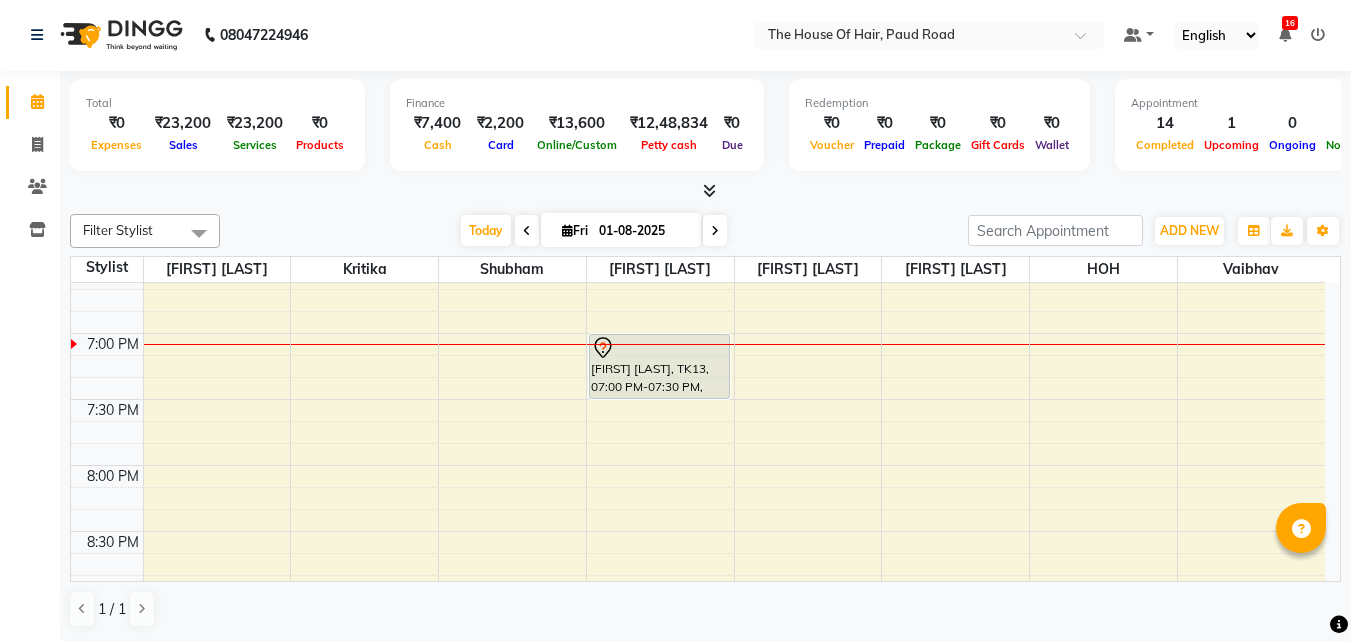 click on "8:00 AM 8:30 AM 9:00 AM 9:30 AM 10:00 AM 10:30 AM 11:00 AM 11:30 AM 12:00 PM 12:30 PM 1:00 PM 1:30 PM 2:00 PM 2:30 PM 3:00 PM 3:30 PM 4:00 PM 4:30 PM 5:00 PM 5:30 PM 6:00 PM 6:30 PM 7:00 PM 7:30 PM 8:00 PM 8:30 PM 9:00 PM 9:30 PM [FIRST] [LAST], TK07, 11:15 AM-11:45 AM, Beard Triming Crafting(Male) [FIRST] [LAST], TK10, 01:00 PM-01:30 PM, HairCut [Male] [FIRST] [LAST], TK10, 01:30 PM-02:00 PM, Beard Triming Crafting(Male) [FIRST] [LAST], TK09, 03:00 PM-03:30 PM, HairCut [Male] [FIRST], TK08, 04:00 PM-04:30 PM, HairCut [Male] [FIRST] [LAST], TK02, 12:30 PM-01:30 PM, Beard Triming Crafting(Male),Haircut by [FIRST] (Male) [FIRST] [LAST], TK03, 02:10 PM-05:40 PM, Haircut by [FIRST] (Female),Highlights & Babylights(Female) [FIRST] [LAST], TK12, 01:45 PM-02:30 PM, HairCut (Female) [FIRST] [LAST], TK01, 02:15 PM-03:15 PM, Global Colour (female) [FIRST] -, TK04, 10:15 AM-11:30 AM, Beard Triming Crafting(Male),HairCut (Female)" at bounding box center (698, -195) 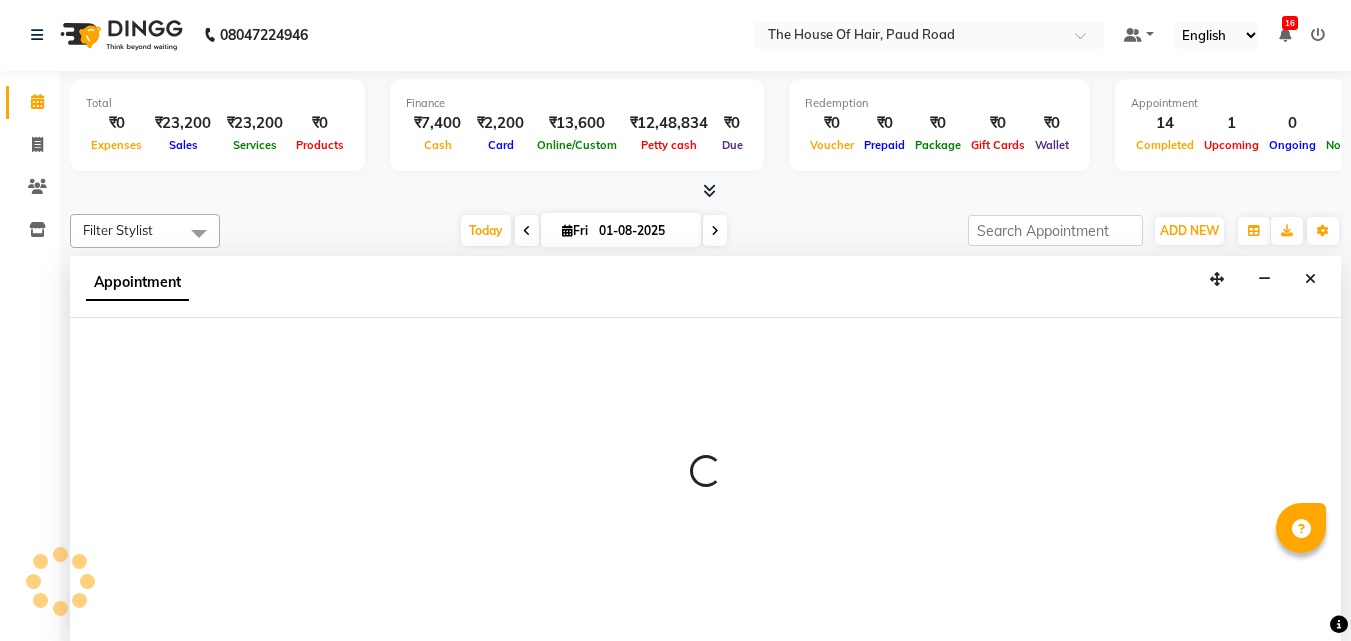 select on "[NUMBER]" 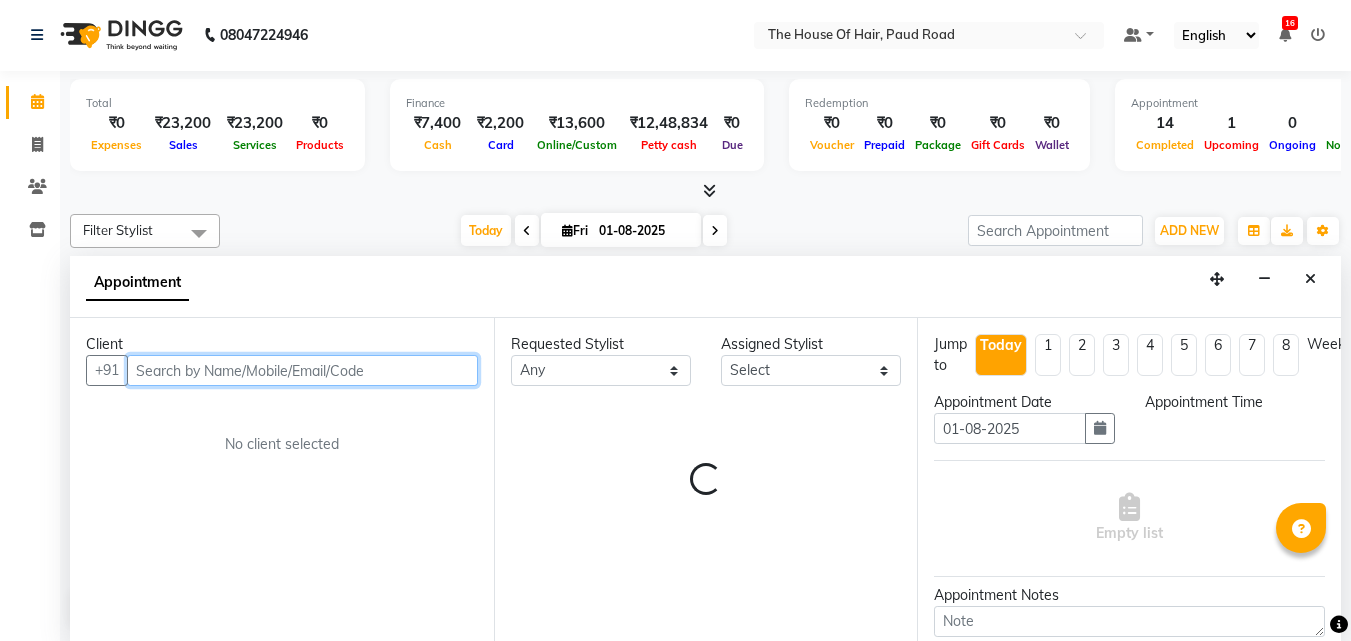select on "1140" 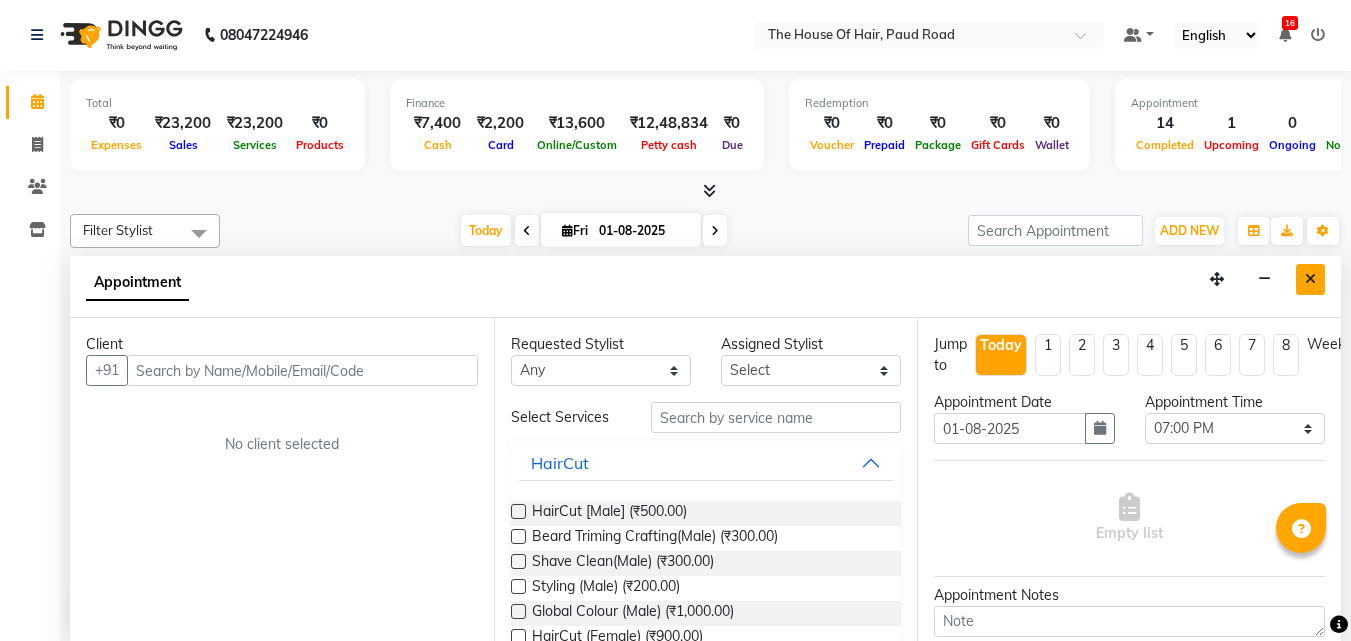 click at bounding box center [1310, 279] 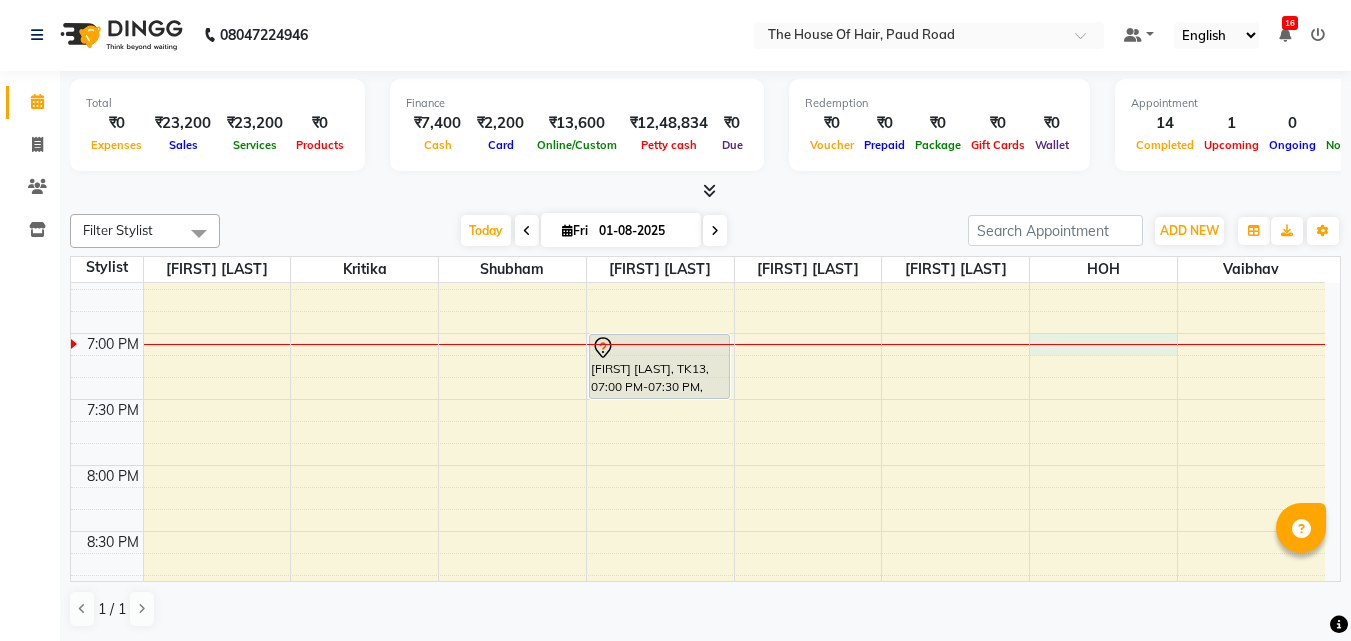 click on "8:00 AM 8:30 AM 9:00 AM 9:30 AM 10:00 AM 10:30 AM 11:00 AM 11:30 AM 12:00 PM 12:30 PM 1:00 PM 1:30 PM 2:00 PM 2:30 PM 3:00 PM 3:30 PM 4:00 PM 4:30 PM 5:00 PM 5:30 PM 6:00 PM 6:30 PM 7:00 PM 7:30 PM 8:00 PM 8:30 PM 9:00 PM 9:30 PM [FIRST] [LAST], TK07, 11:15 AM-11:45 AM, Beard Triming Crafting(Male) [FIRST] [LAST], TK10, 01:00 PM-01:30 PM, HairCut [Male] [FIRST] [LAST], TK10, 01:30 PM-02:00 PM, Beard Triming Crafting(Male) [FIRST] [LAST], TK09, 03:00 PM-03:30 PM, HairCut [Male] [FIRST], TK08, 04:00 PM-04:30 PM, HairCut [Male] [FIRST] [LAST], TK02, 12:30 PM-01:30 PM, Beard Triming Crafting(Male),Haircut by [FIRST] (Male) [FIRST] [LAST], TK03, 02:10 PM-05:40 PM, Haircut by [FIRST] (Female),Highlights & Babylights(Female) [FIRST] [LAST], TK12, 01:45 PM-02:30 PM, HairCut (Female) [FIRST] [LAST], TK01, 02:15 PM-03:15 PM, Global Colour (female) [FIRST] -, TK04, 10:15 AM-11:30 AM, Beard Triming Crafting(Male),HairCut (Female)" at bounding box center (698, -195) 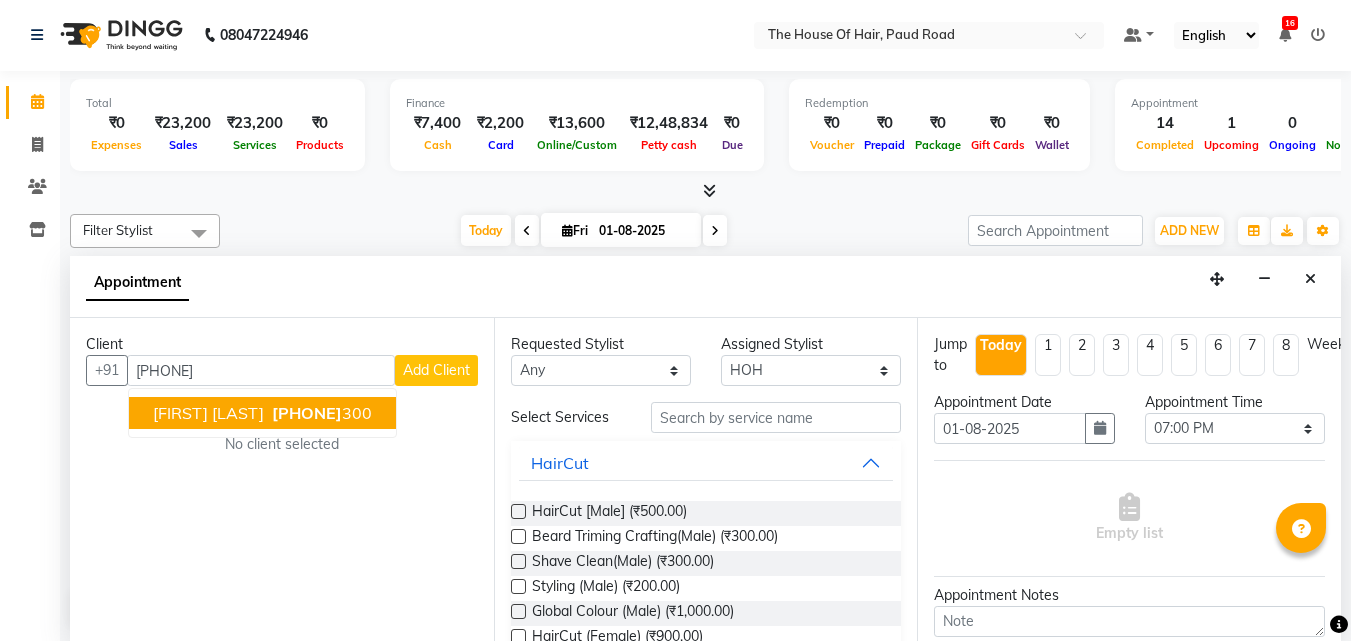 click on "[PHONE]" at bounding box center (320, 413) 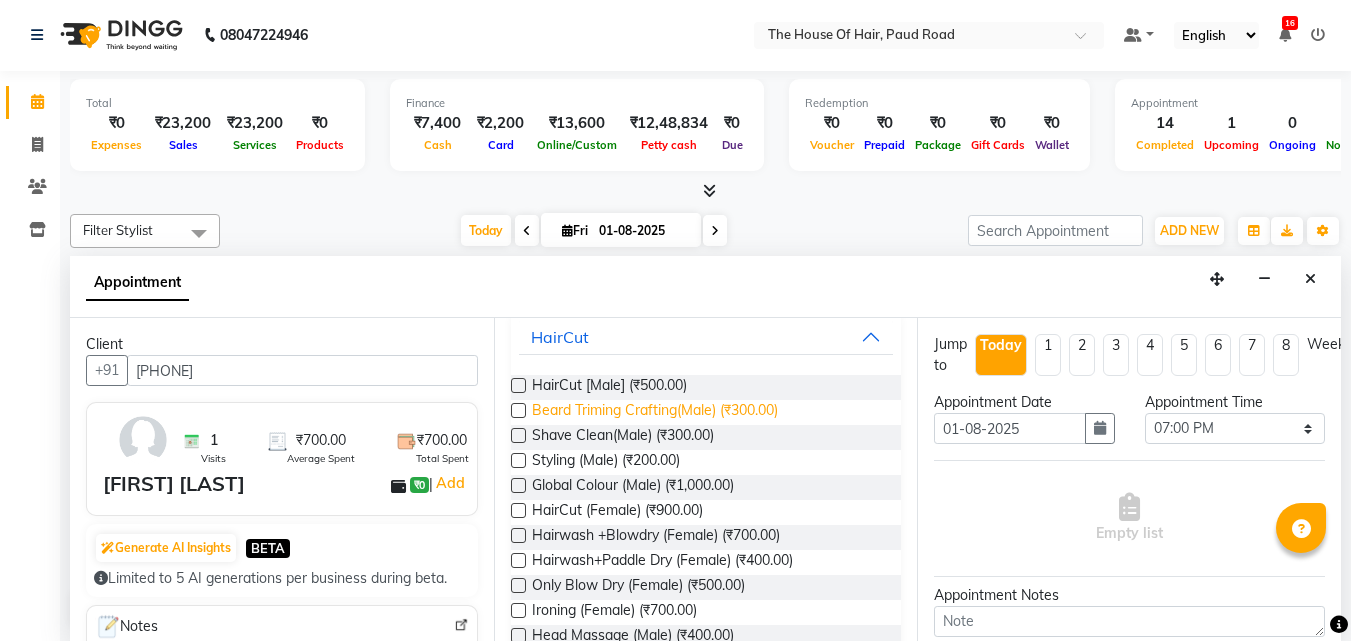scroll, scrollTop: 129, scrollLeft: 0, axis: vertical 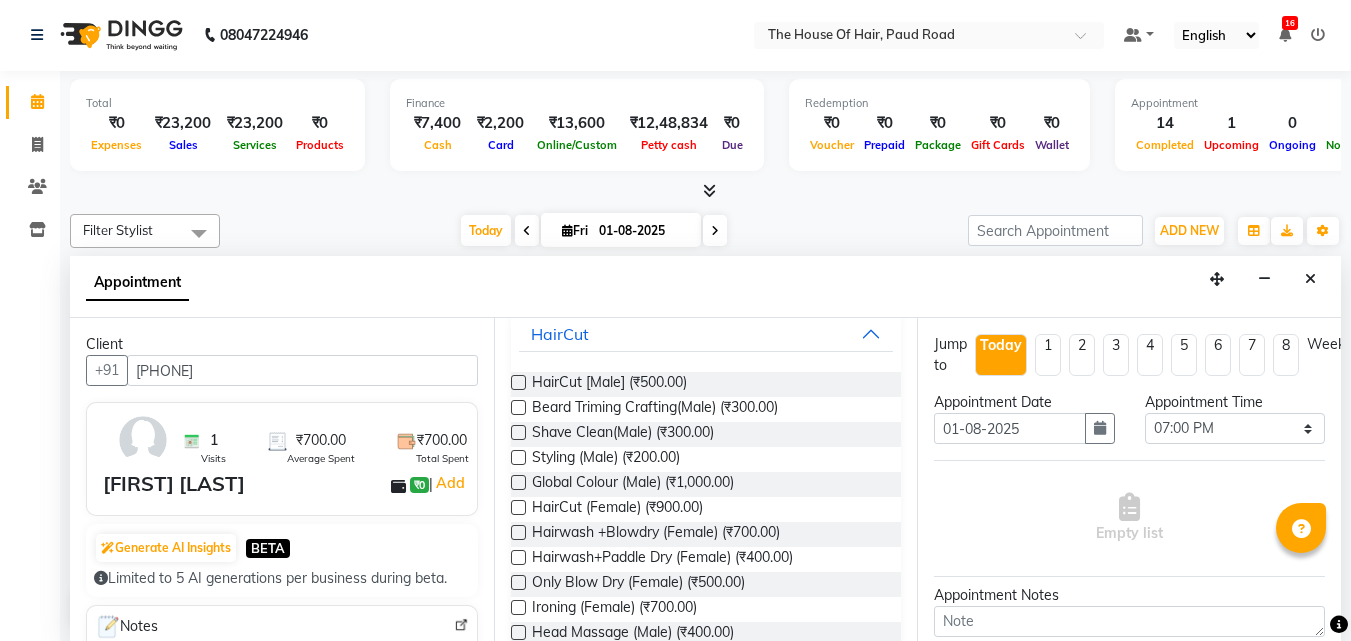 type on "[PHONE]" 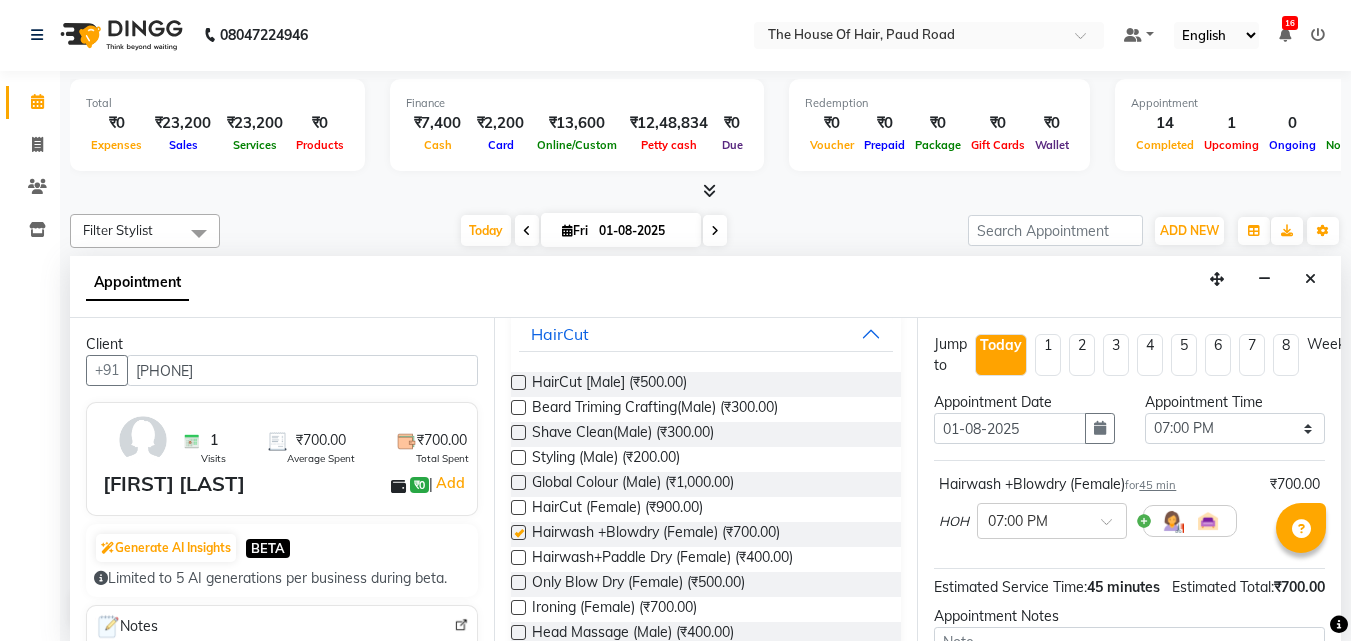 checkbox on "false" 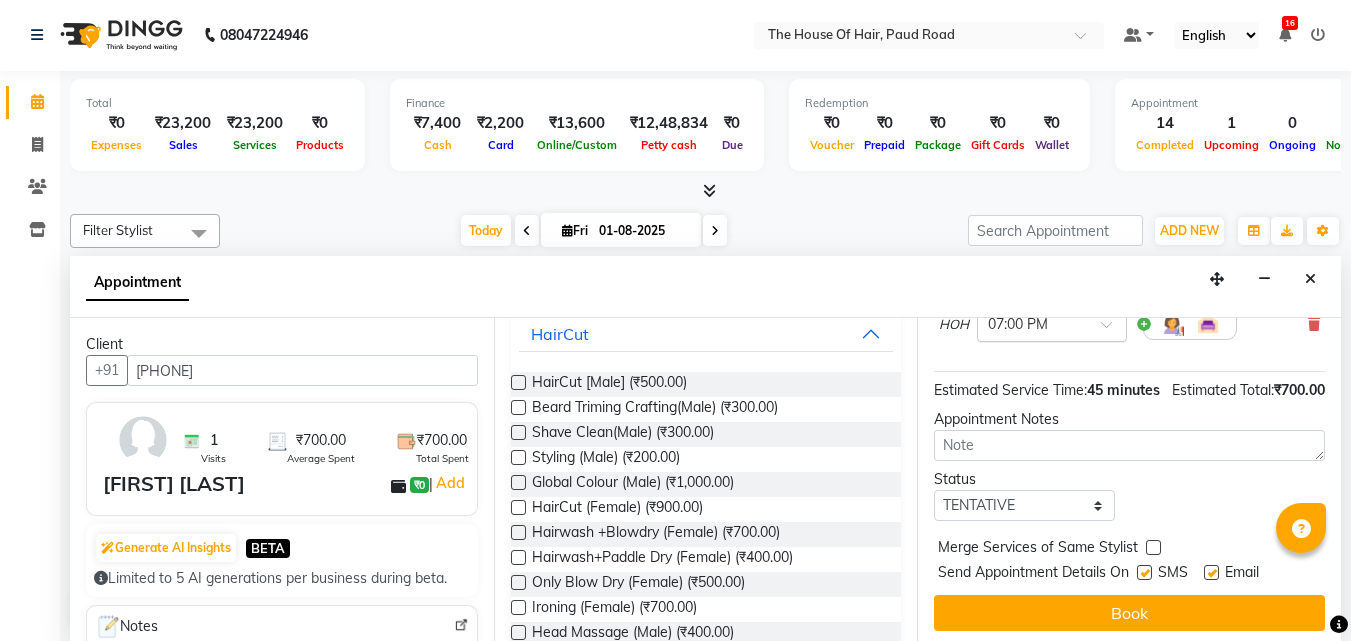 scroll, scrollTop: 239, scrollLeft: 0, axis: vertical 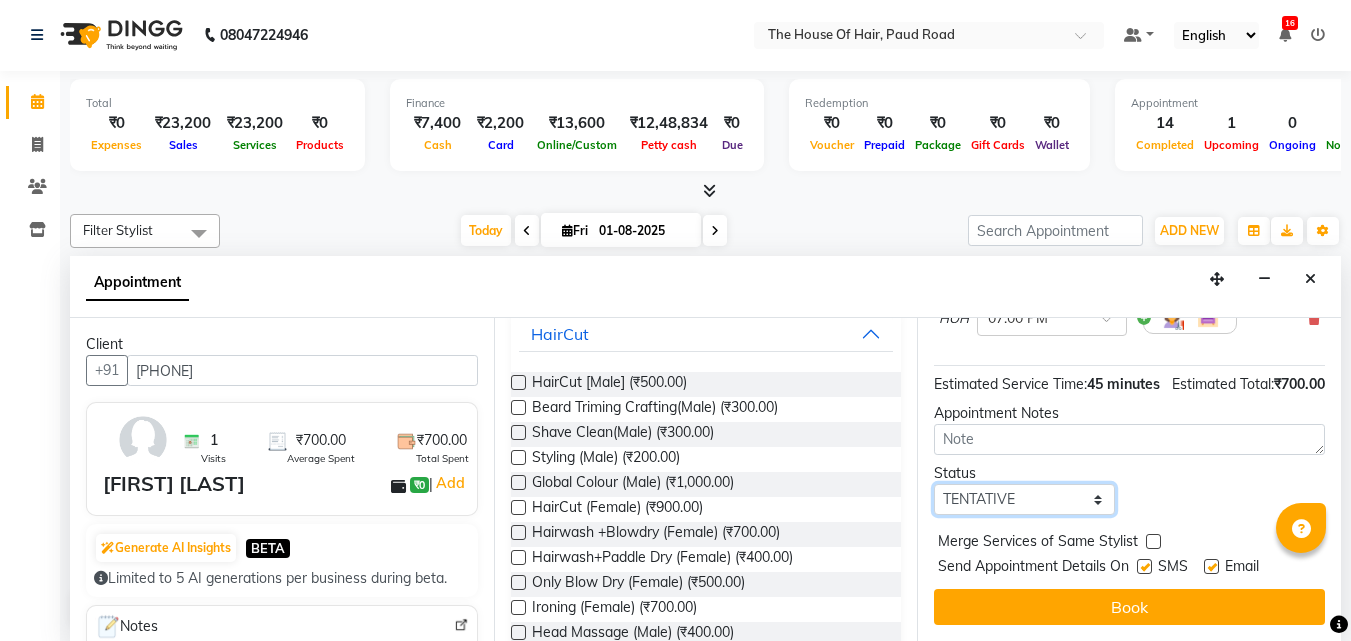 click on "Select TENTATIVE CONFIRM CHECK-IN UPCOMING" at bounding box center (1024, 499) 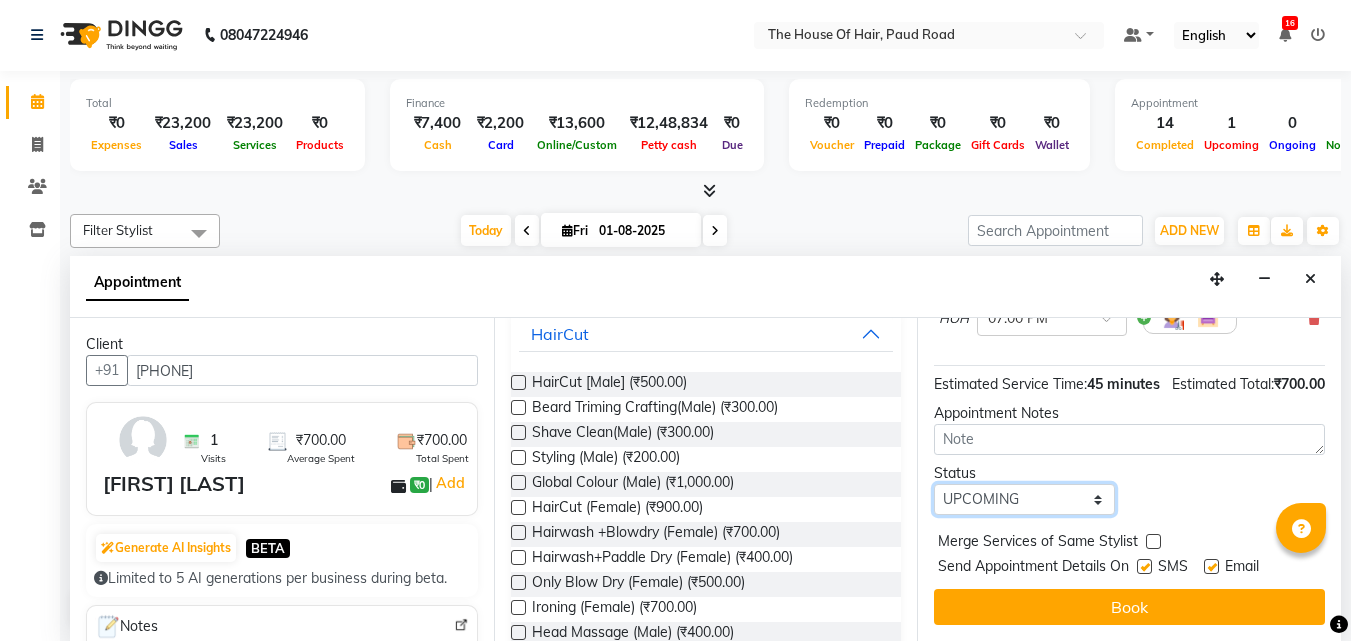click on "Select TENTATIVE CONFIRM CHECK-IN UPCOMING" at bounding box center [1024, 499] 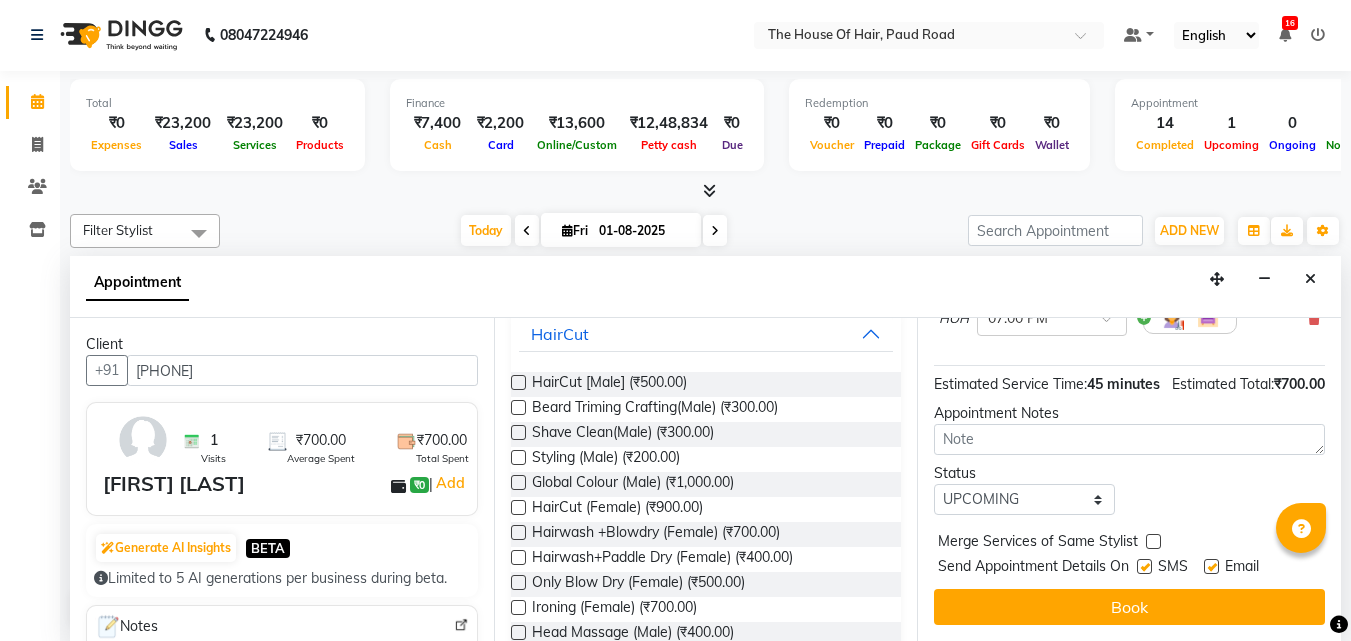 click at bounding box center [1153, 541] 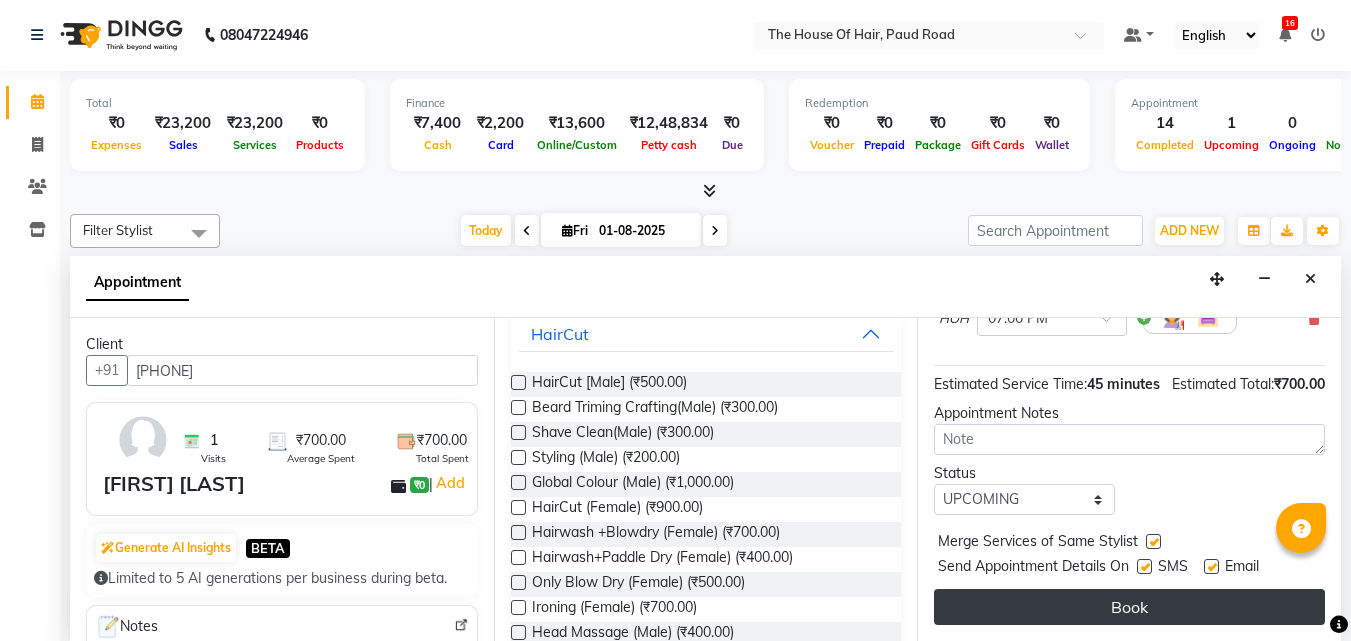 click on "Book" at bounding box center (1129, 607) 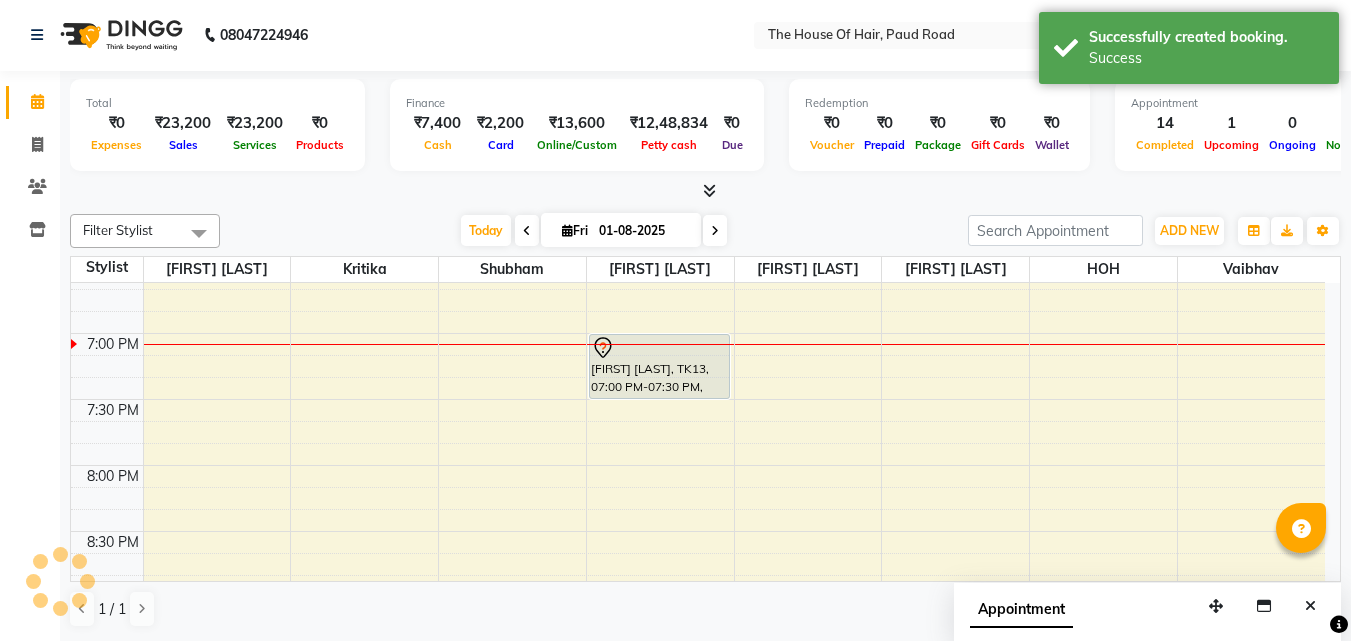 scroll, scrollTop: 0, scrollLeft: 0, axis: both 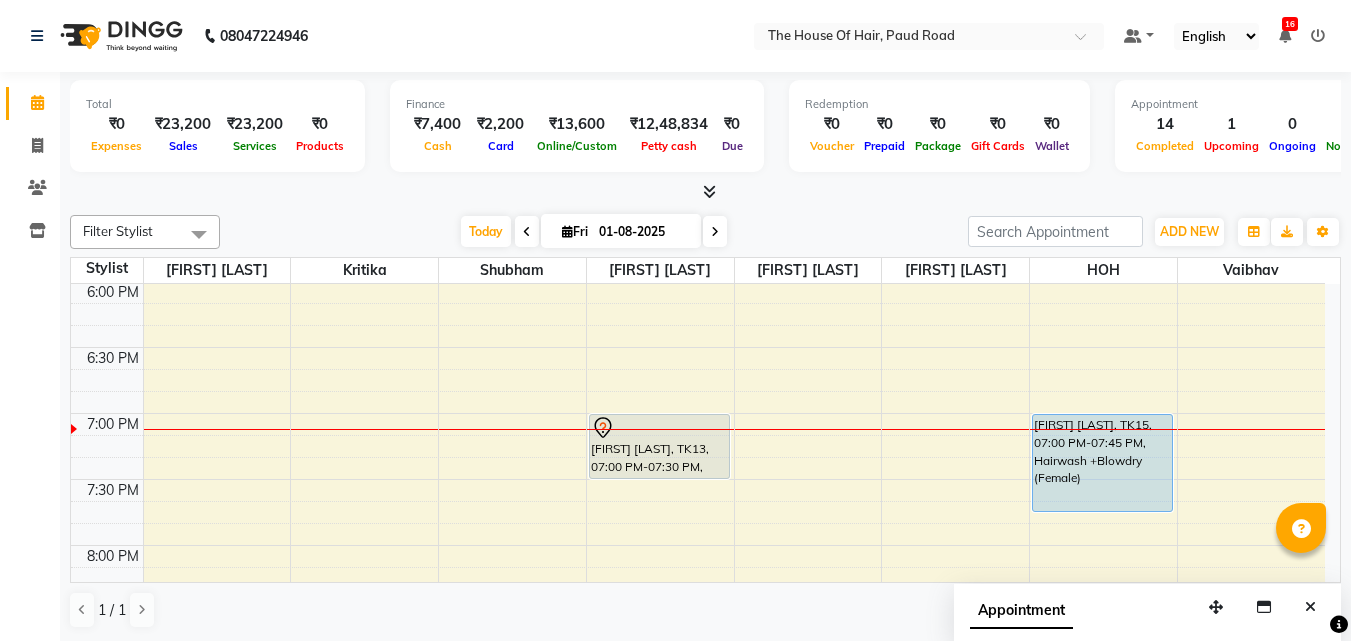 click on "8:00 AM 8:30 AM 9:00 AM 9:30 AM 10:00 AM 10:30 AM 11:00 AM 11:30 AM 12:00 PM 12:30 PM 1:00 PM 1:30 PM 2:00 PM 2:30 PM 3:00 PM 3:30 PM 4:00 PM 4:30 PM 5:00 PM 5:30 PM 6:00 PM 6:30 PM 7:00 PM 7:30 PM 8:00 PM 8:30 PM 9:00 PM 9:30 PM [FIRST] [LAST], TK07, 11:15 AM-11:45 AM, Beard Triming Crafting(Male) [FIRST] [LAST], TK10, 01:00 PM-01:30 PM, HairCut [Male] [FIRST] [LAST], TK10, 01:30 PM-02:00 PM, Beard Triming Crafting(Male) [FIRST] [LAST], TK09, 03:00 PM-03:30 PM, HairCut [Male] [FIRST], TK08, 04:00 PM-04:30 PM, HairCut [Male] [FIRST] [LAST], TK02, 12:30 PM-01:30 PM, Beard Triming Crafting(Male),Haircut by [FIRST] (Male) [FIRST] [LAST], TK03, 02:10 PM-05:40 PM, Haircut by [FIRST] (Female),Highlights & Babylights(Female) [FIRST] [LAST], TK12, 01:45 PM-02:30 PM, HairCut (Female) [FIRST] [LAST], TK01, 02:15 PM-03:15 PM, Global Colour (female) [FIRST] -, TK04, 10:15 AM-11:30 AM, Beard Triming Crafting(Male),HairCut (Female)" at bounding box center [698, -115] 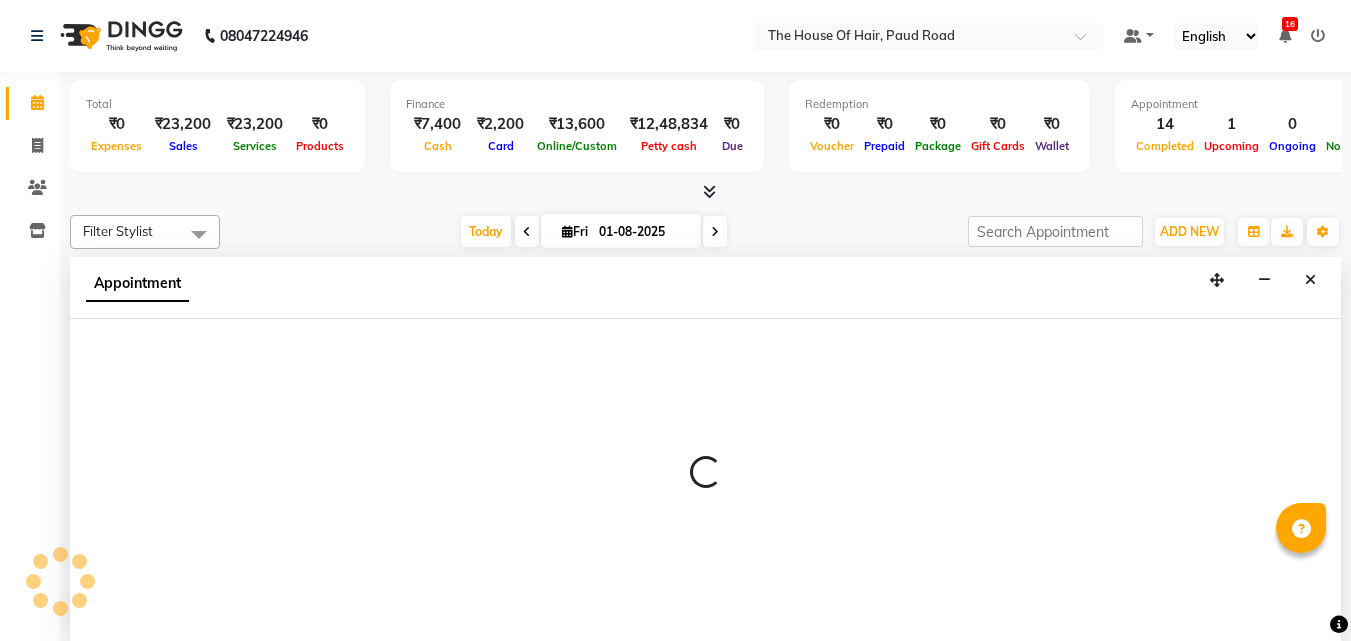 select on "[NUMBER]" 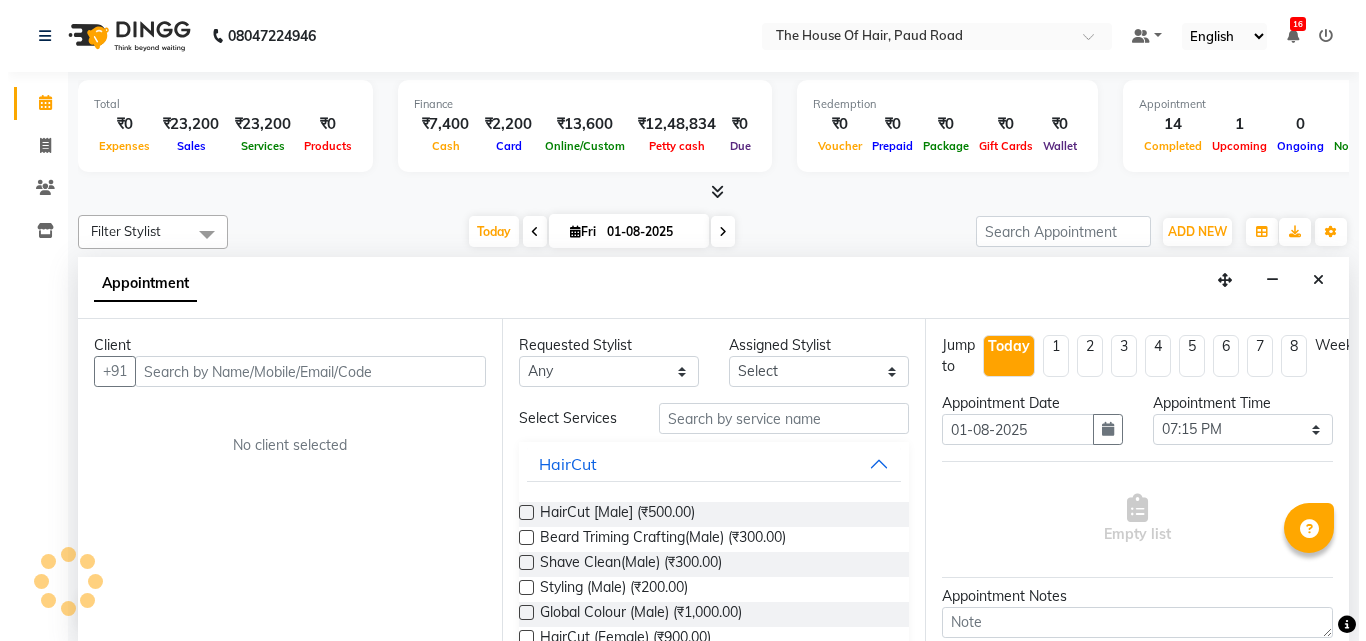 scroll, scrollTop: 1, scrollLeft: 0, axis: vertical 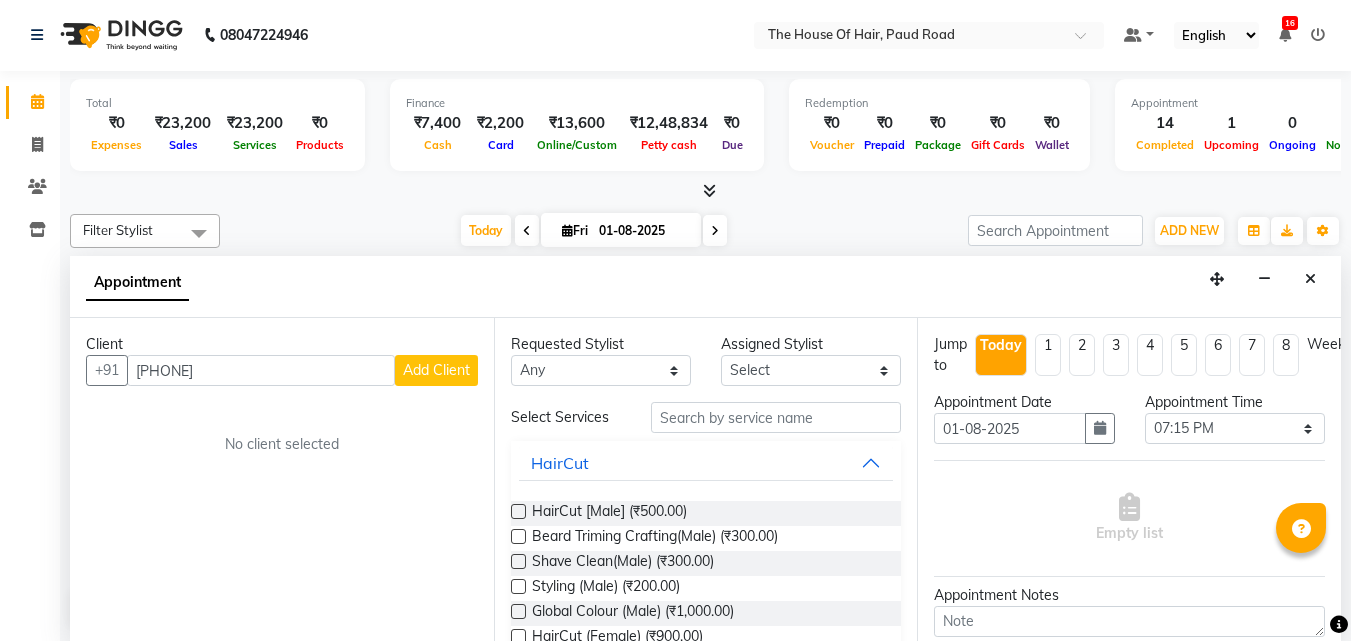 type on "[PHONE]" 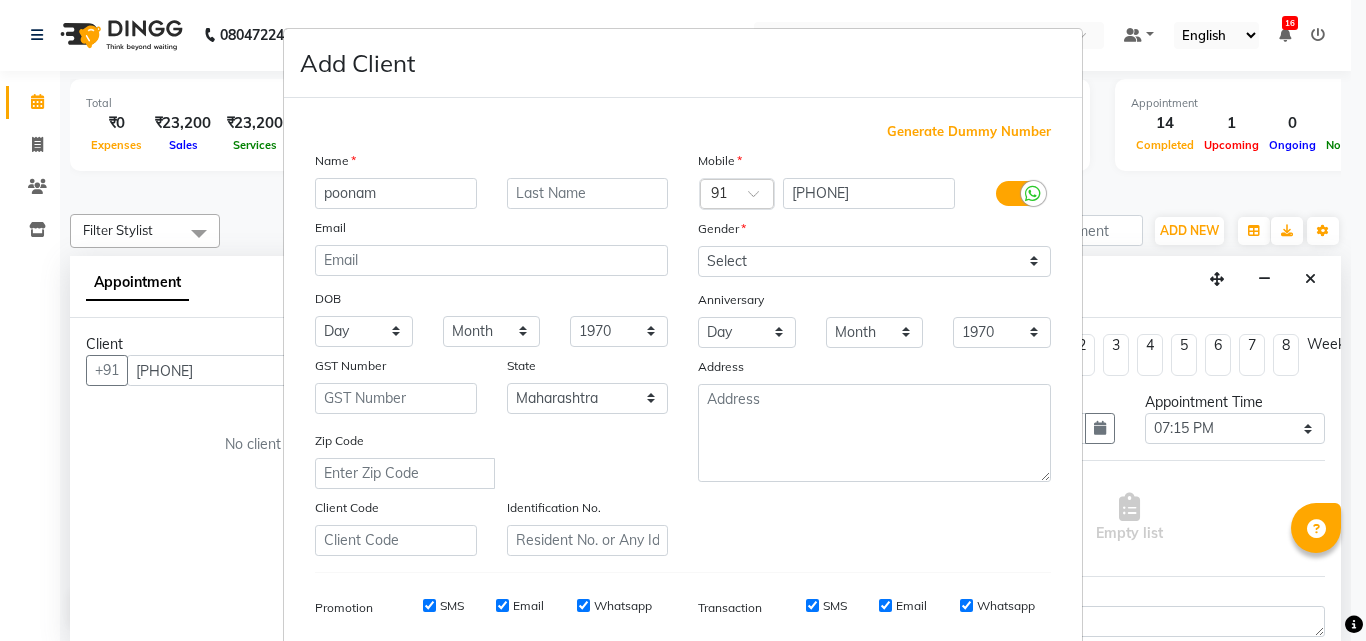 type on "poonam" 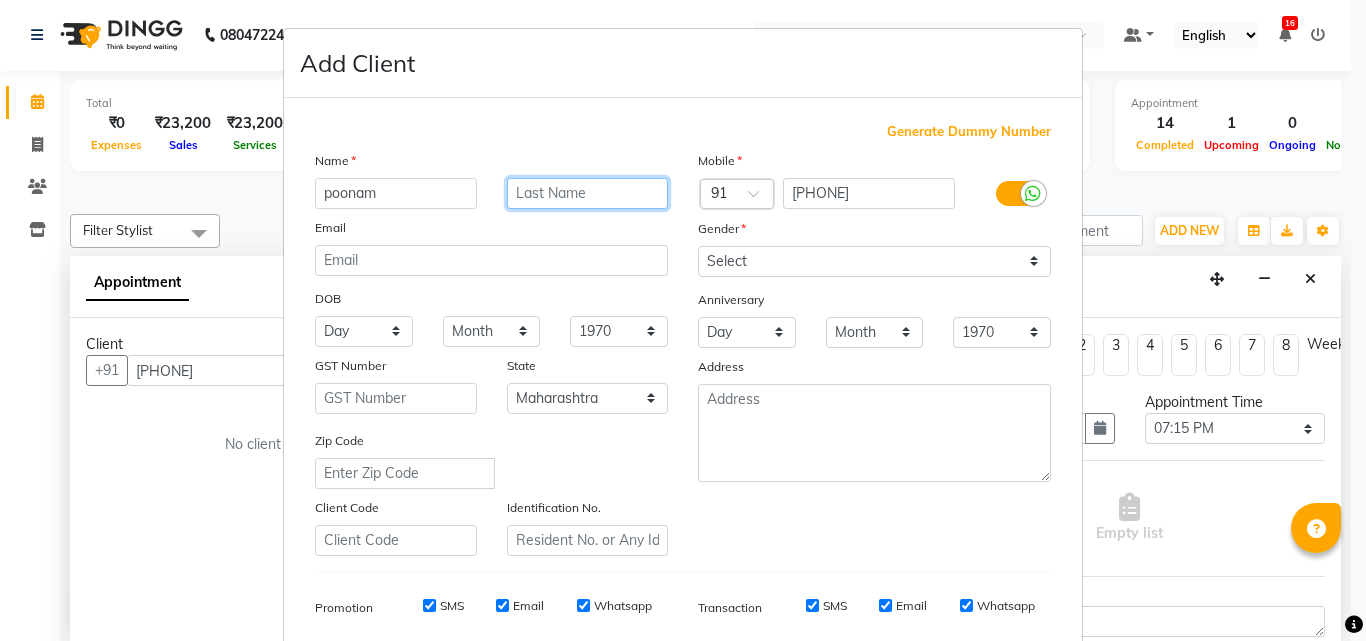 click at bounding box center (588, 193) 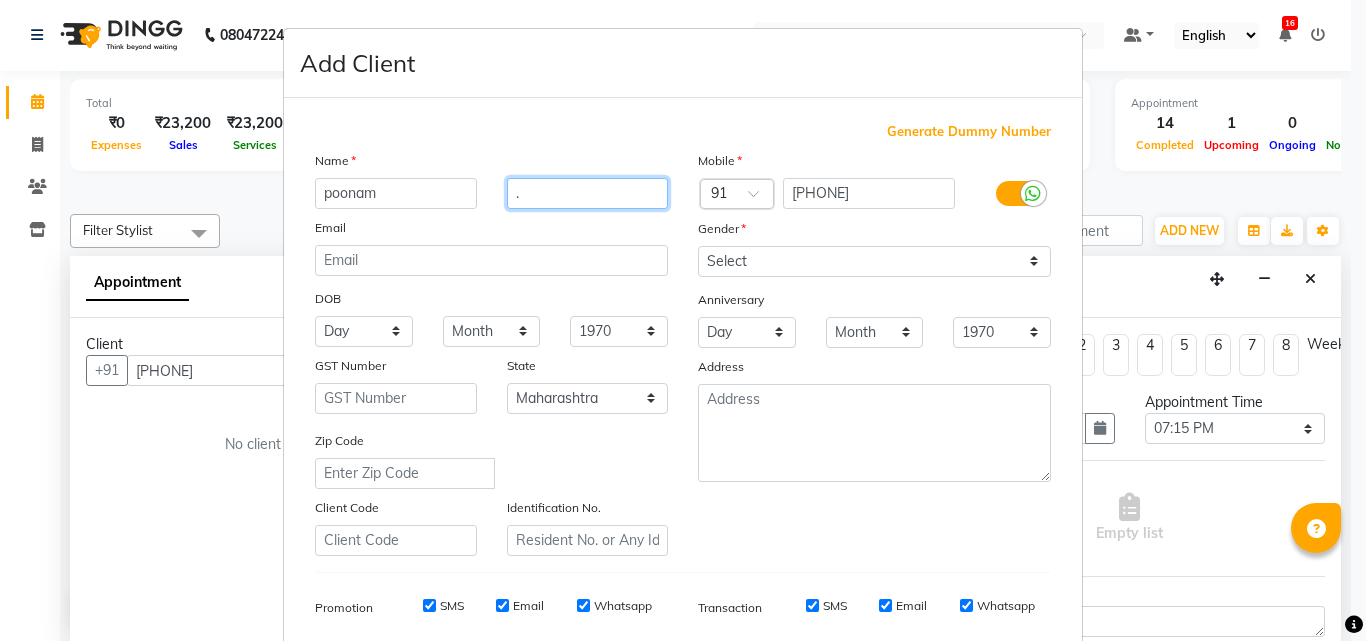 type on "." 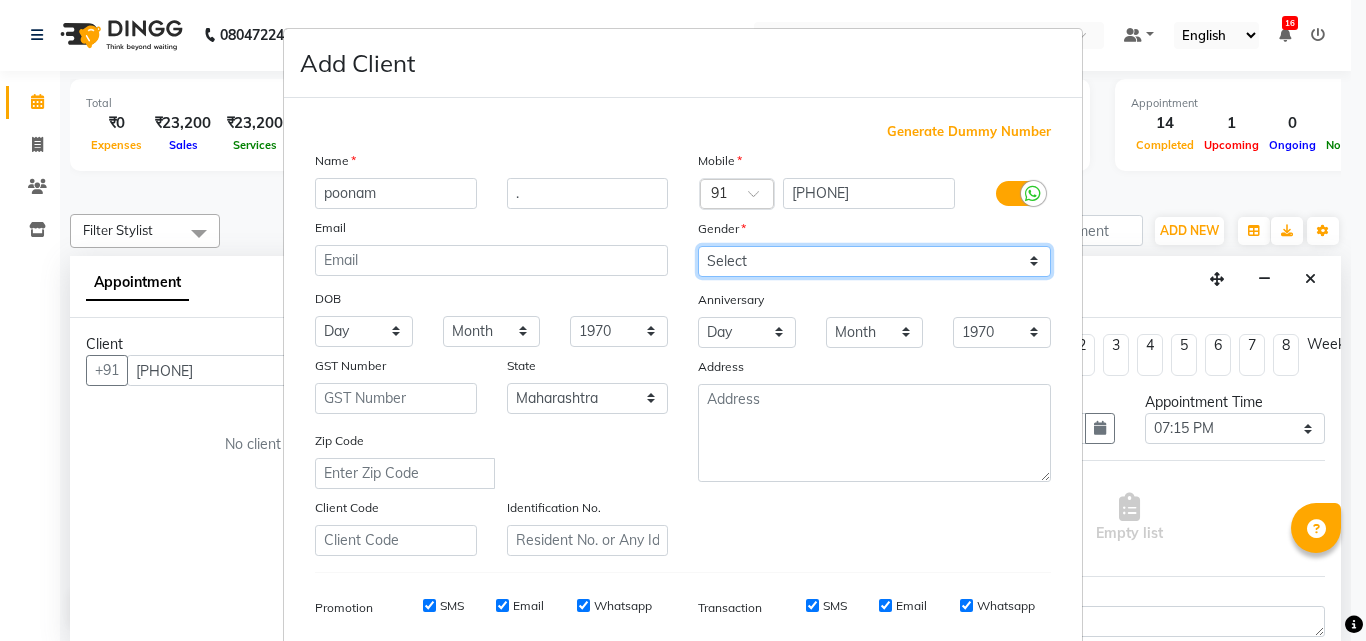 click on "Select Male Female Other Prefer Not To Say" at bounding box center (874, 261) 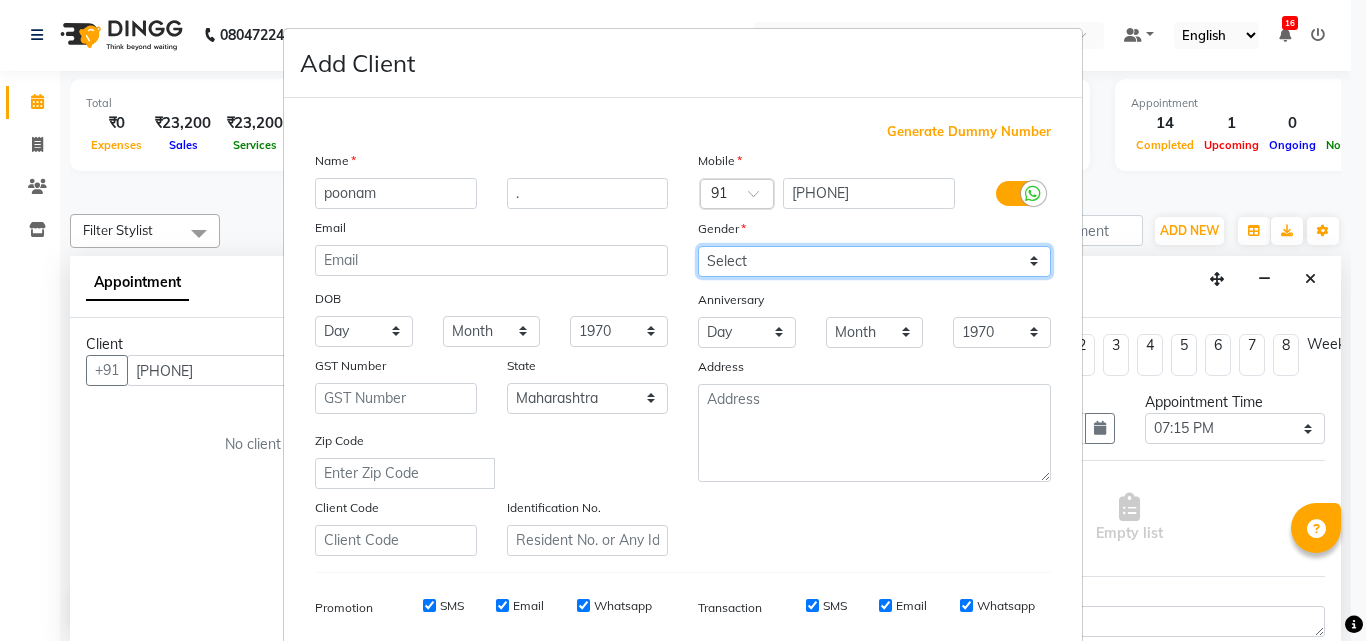 select on "female" 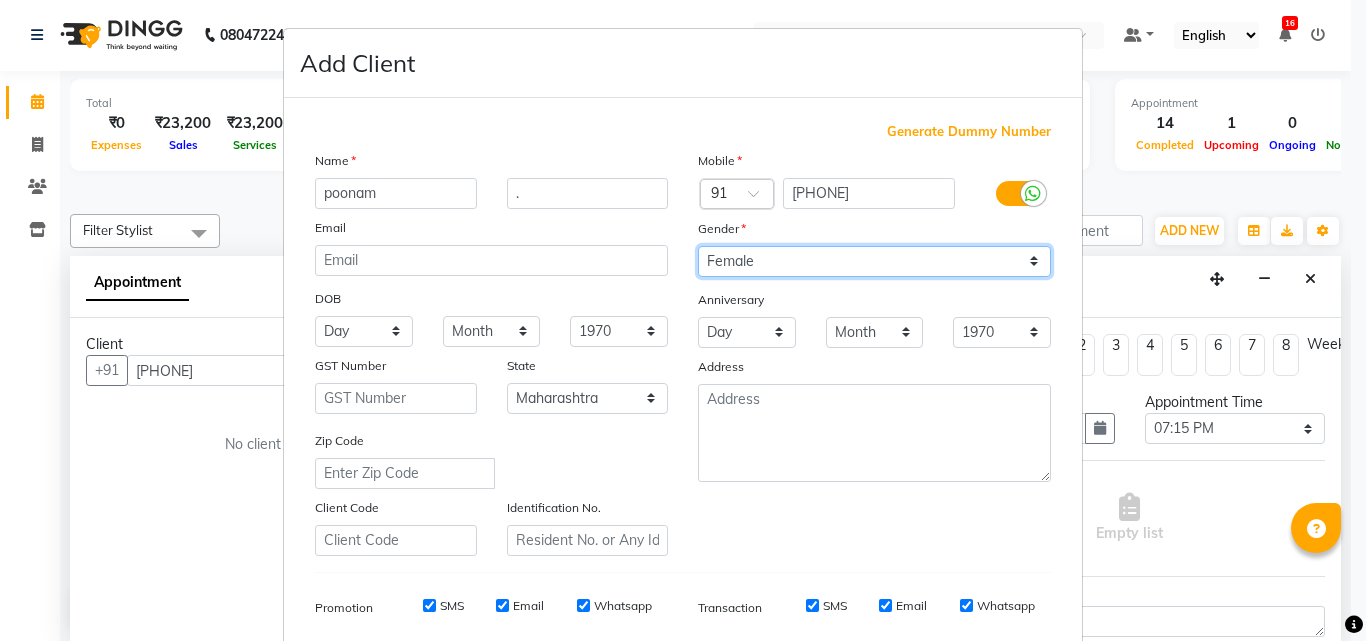 click on "Select Male Female Other Prefer Not To Say" at bounding box center (874, 261) 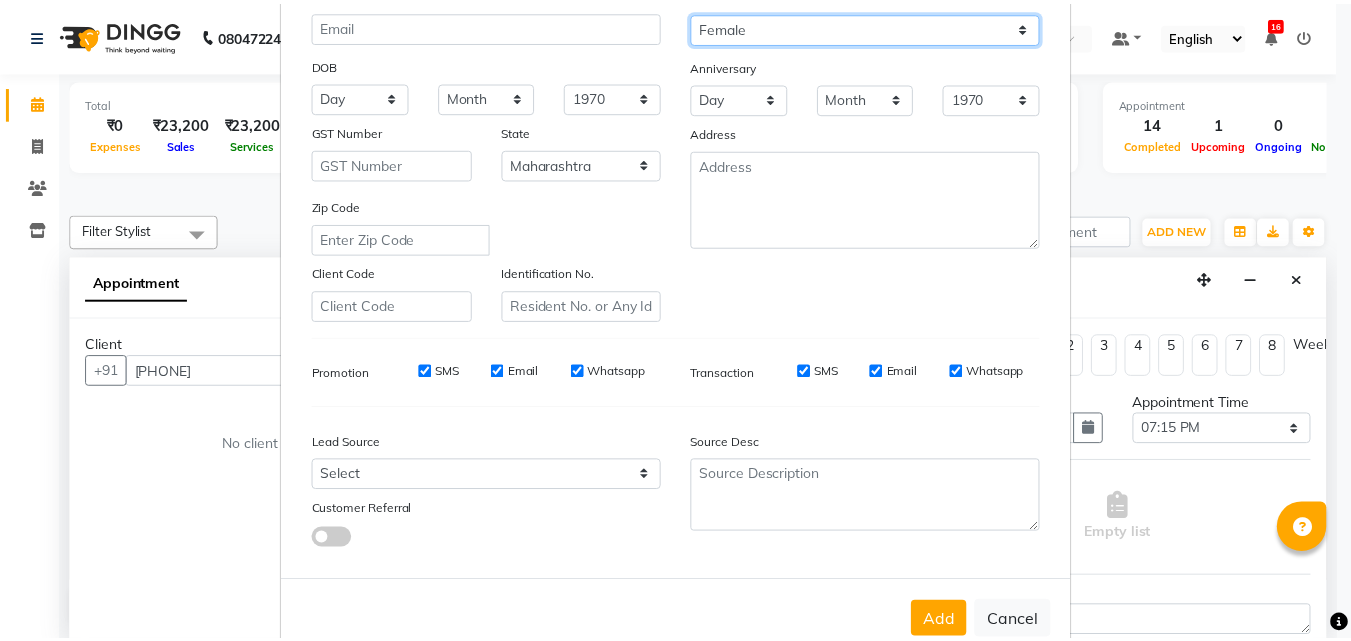 scroll, scrollTop: 282, scrollLeft: 0, axis: vertical 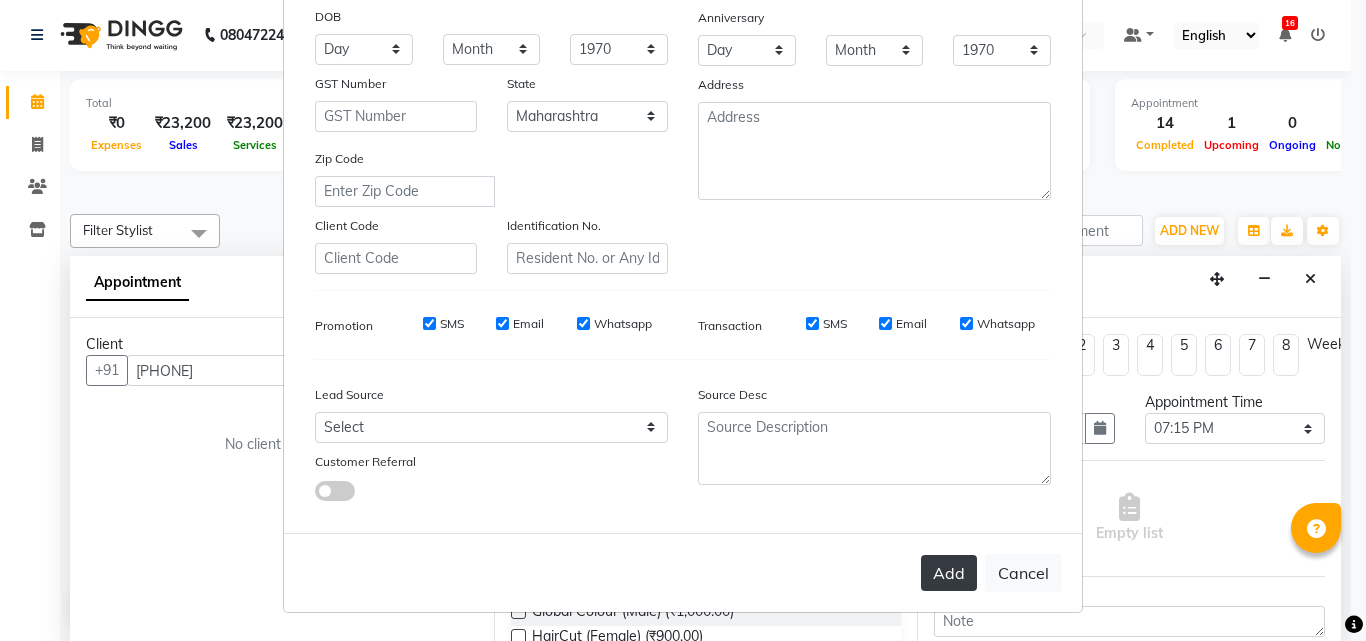 click on "Add" at bounding box center (949, 573) 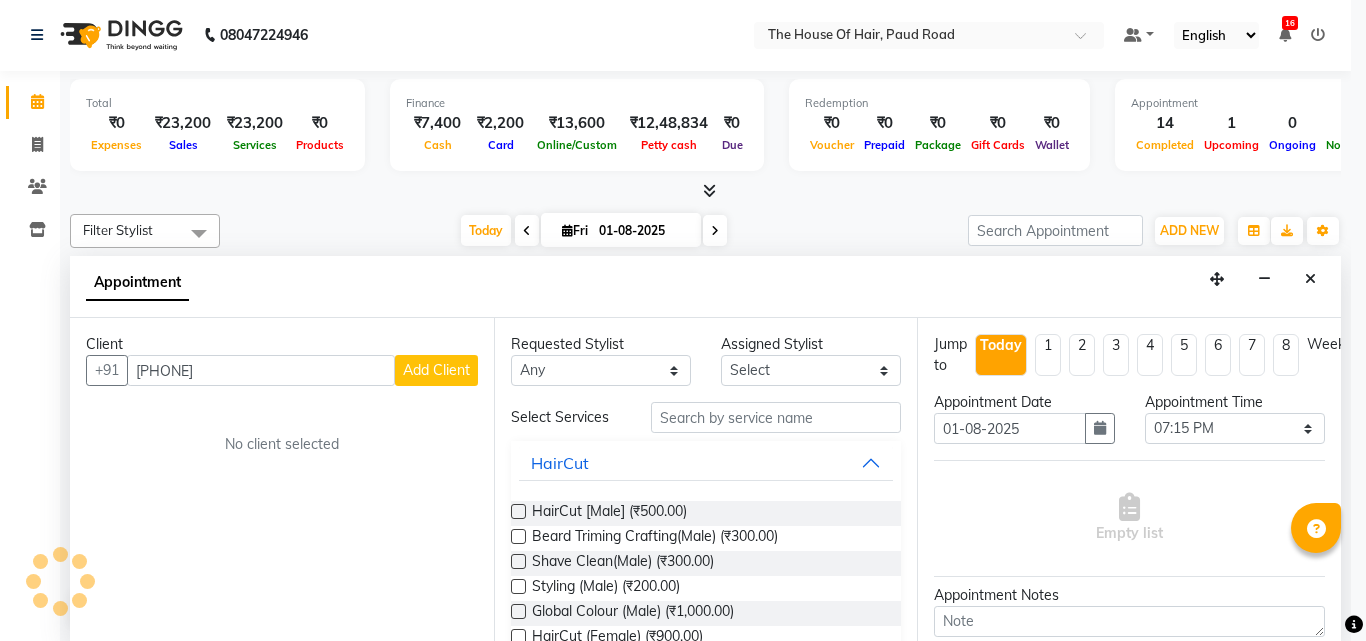 type 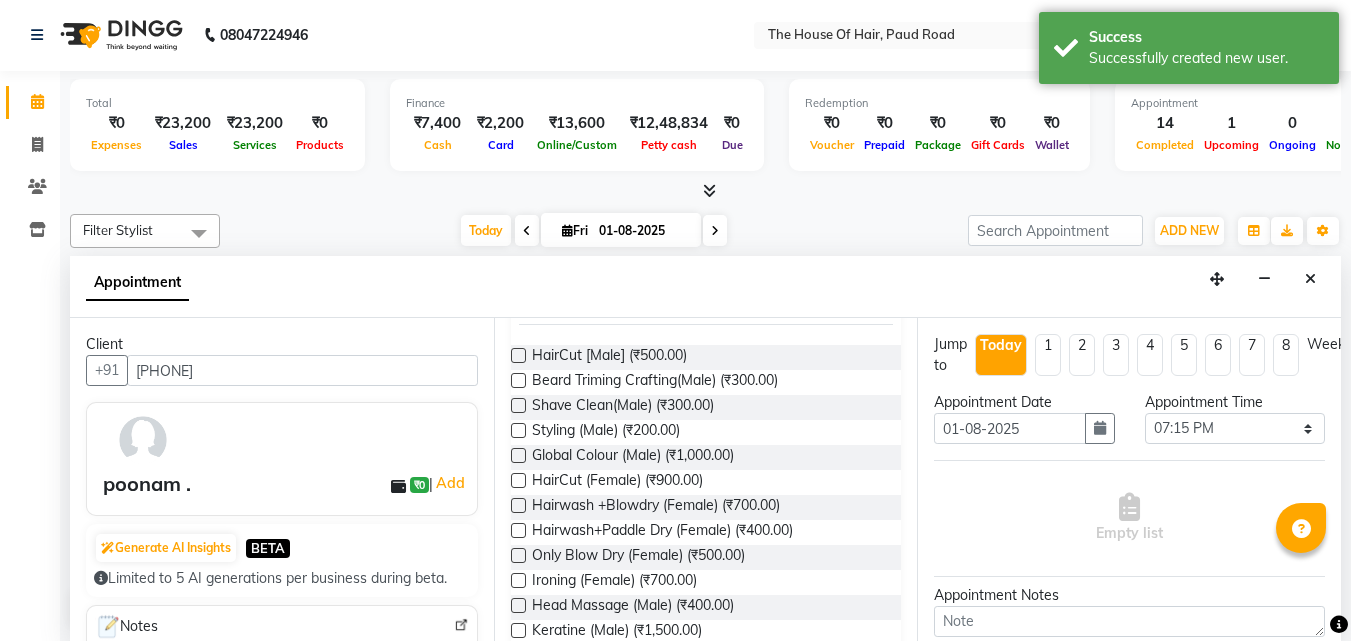 scroll, scrollTop: 157, scrollLeft: 0, axis: vertical 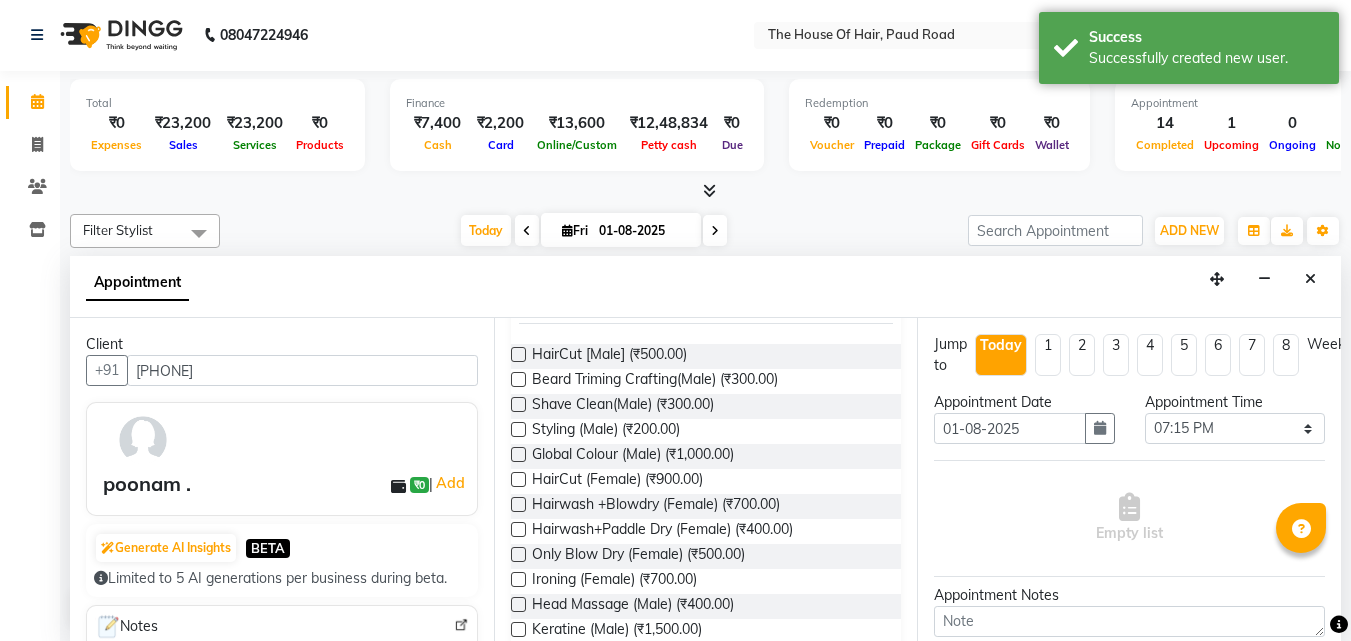 click at bounding box center (518, 479) 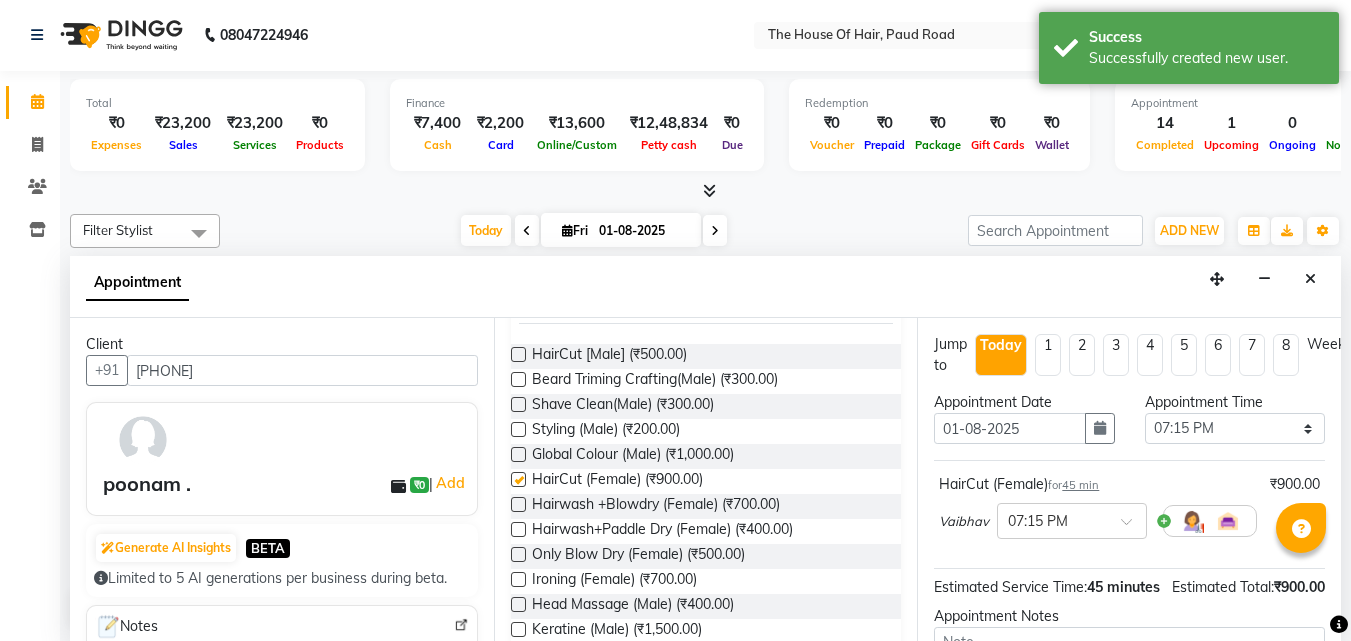checkbox on "false" 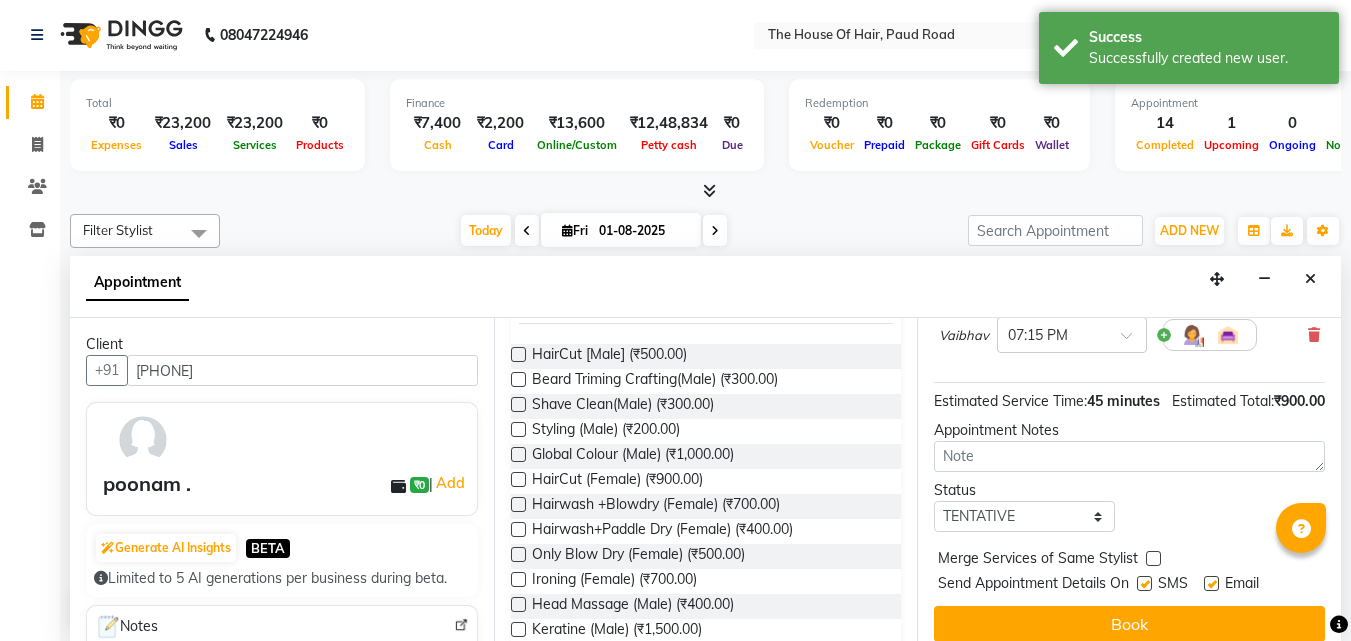 scroll, scrollTop: 239, scrollLeft: 0, axis: vertical 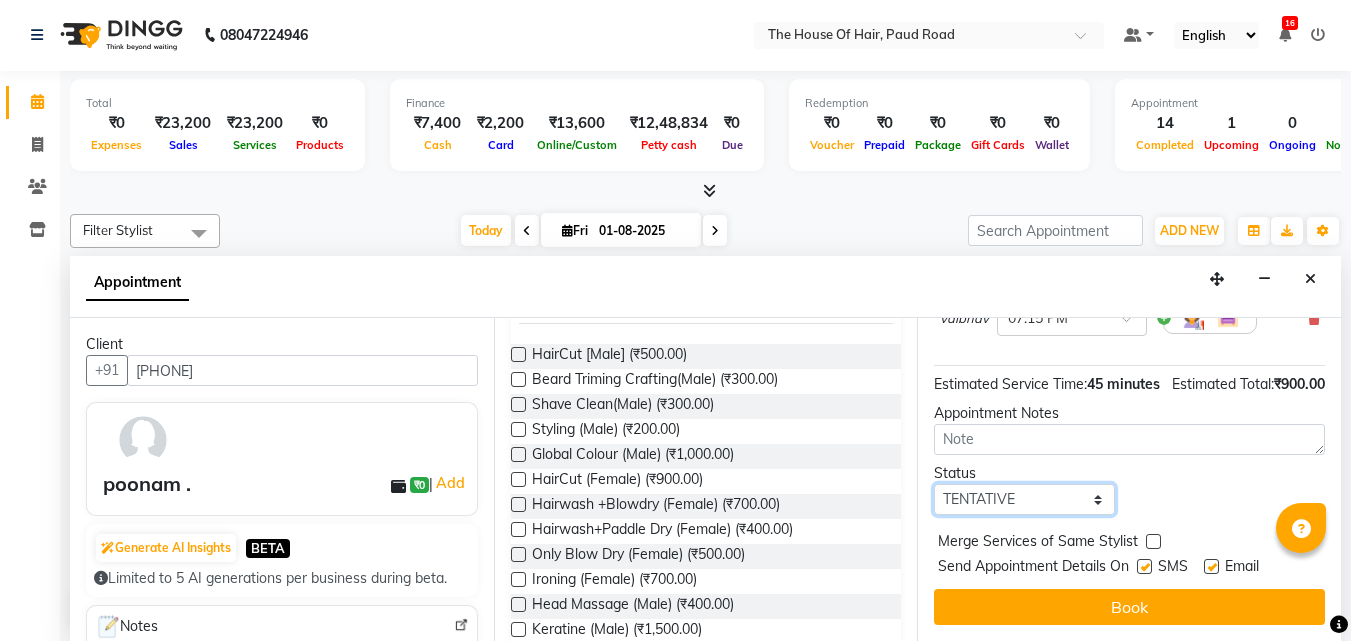 click on "Select TENTATIVE CONFIRM CHECK-IN UPCOMING" at bounding box center (1024, 499) 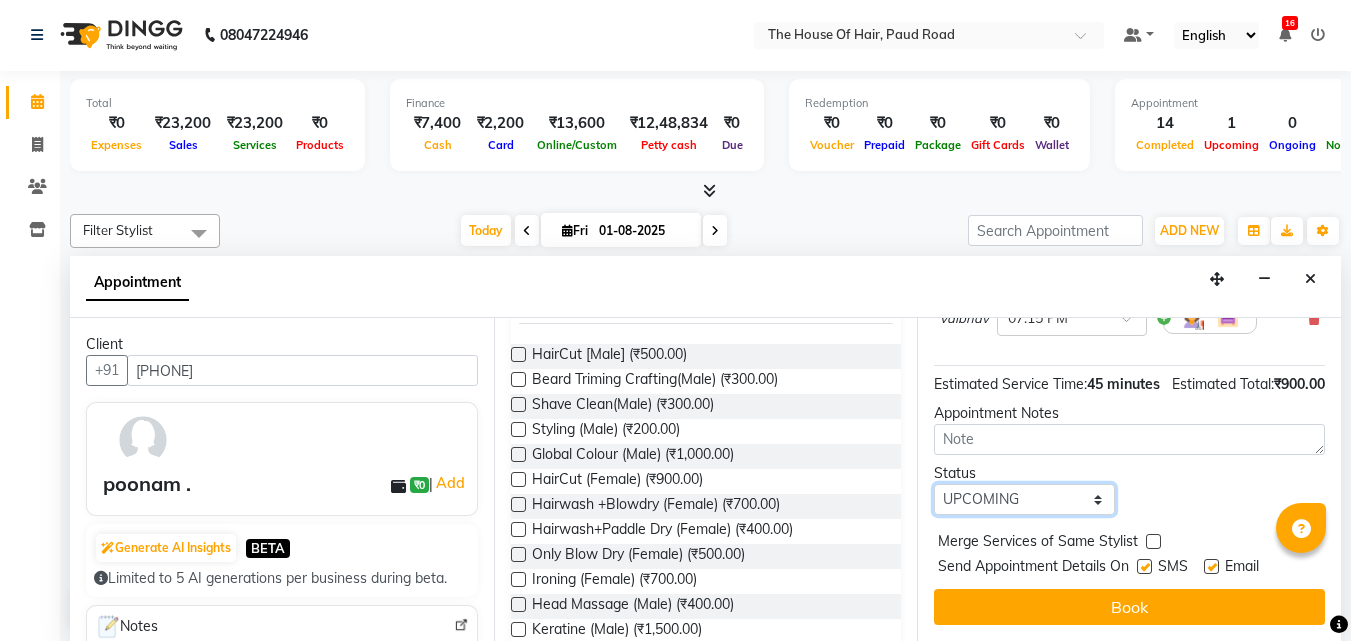 click on "Select TENTATIVE CONFIRM CHECK-IN UPCOMING" at bounding box center (1024, 499) 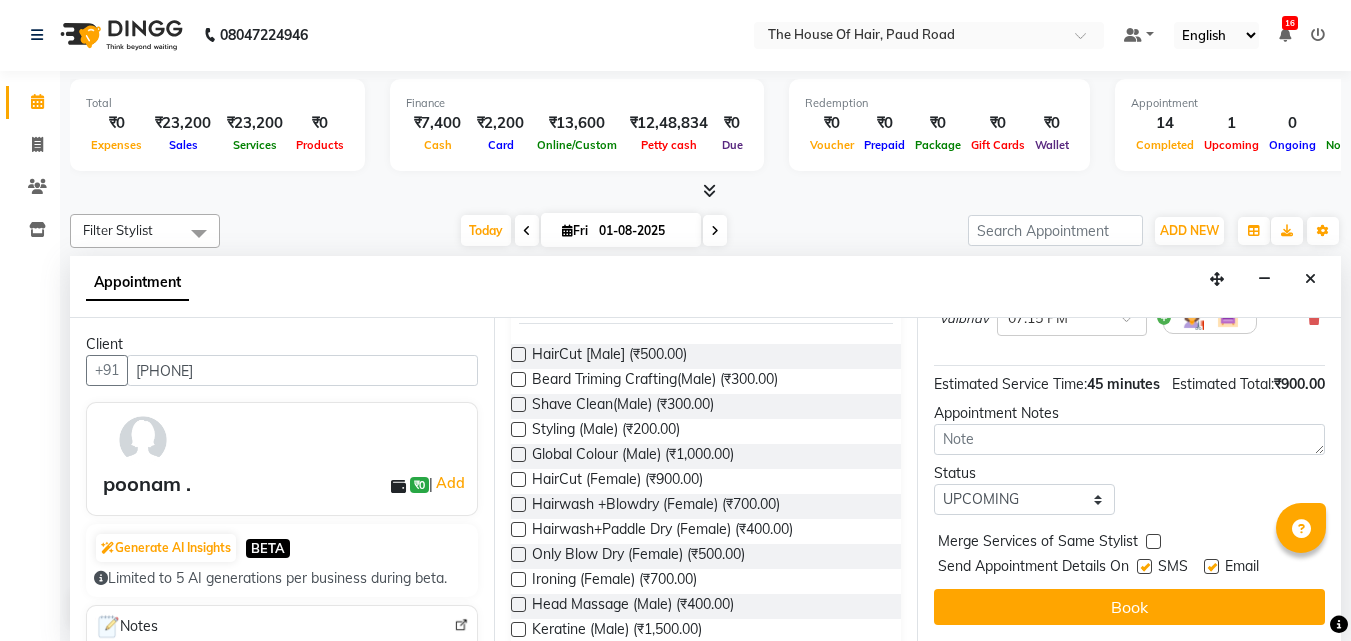 click at bounding box center (1153, 541) 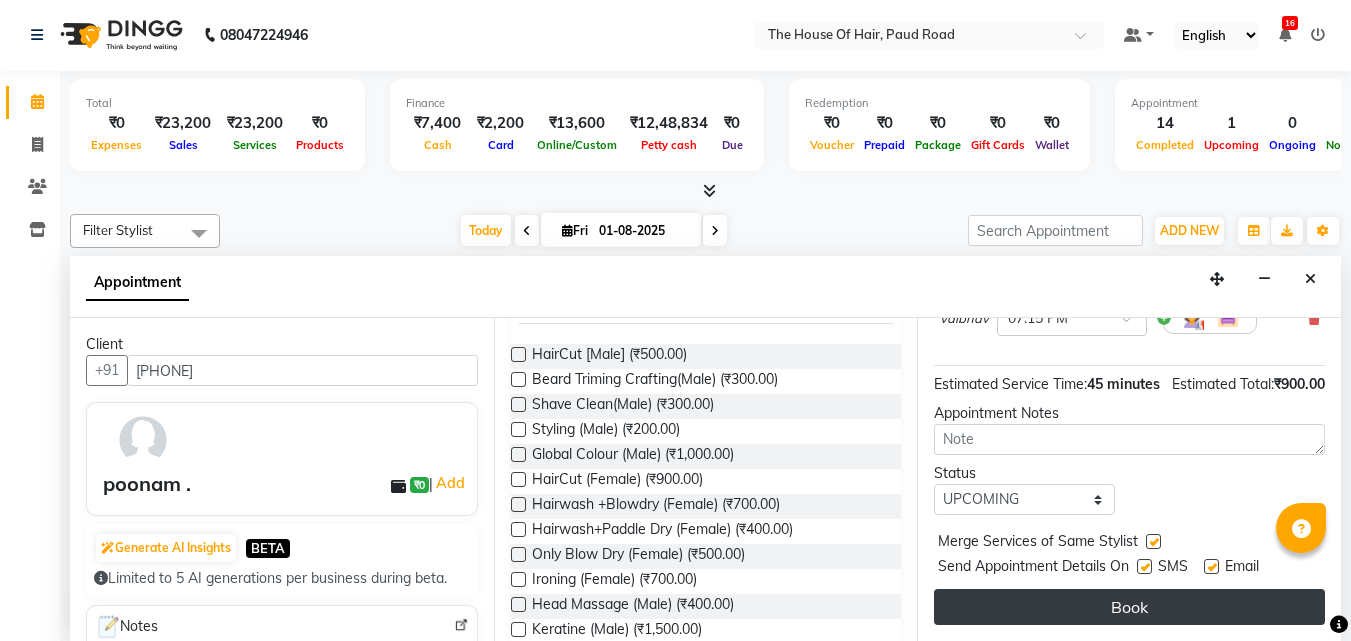 click on "Book" at bounding box center [1129, 607] 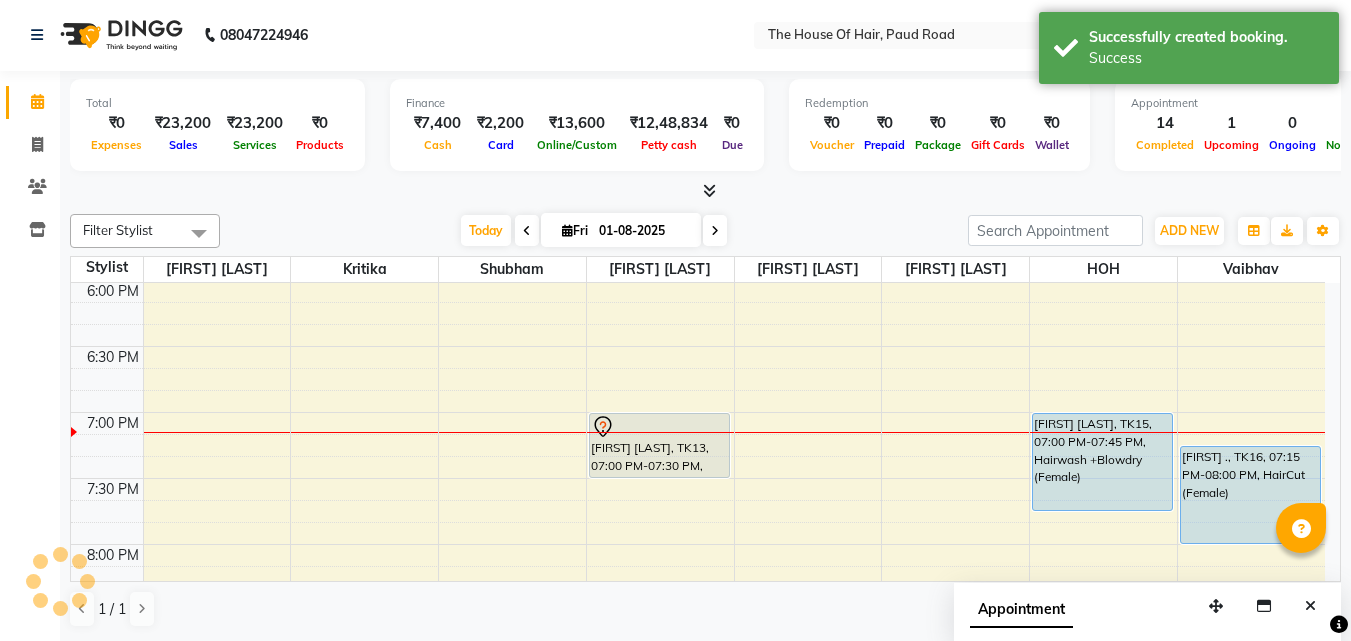 scroll, scrollTop: 0, scrollLeft: 0, axis: both 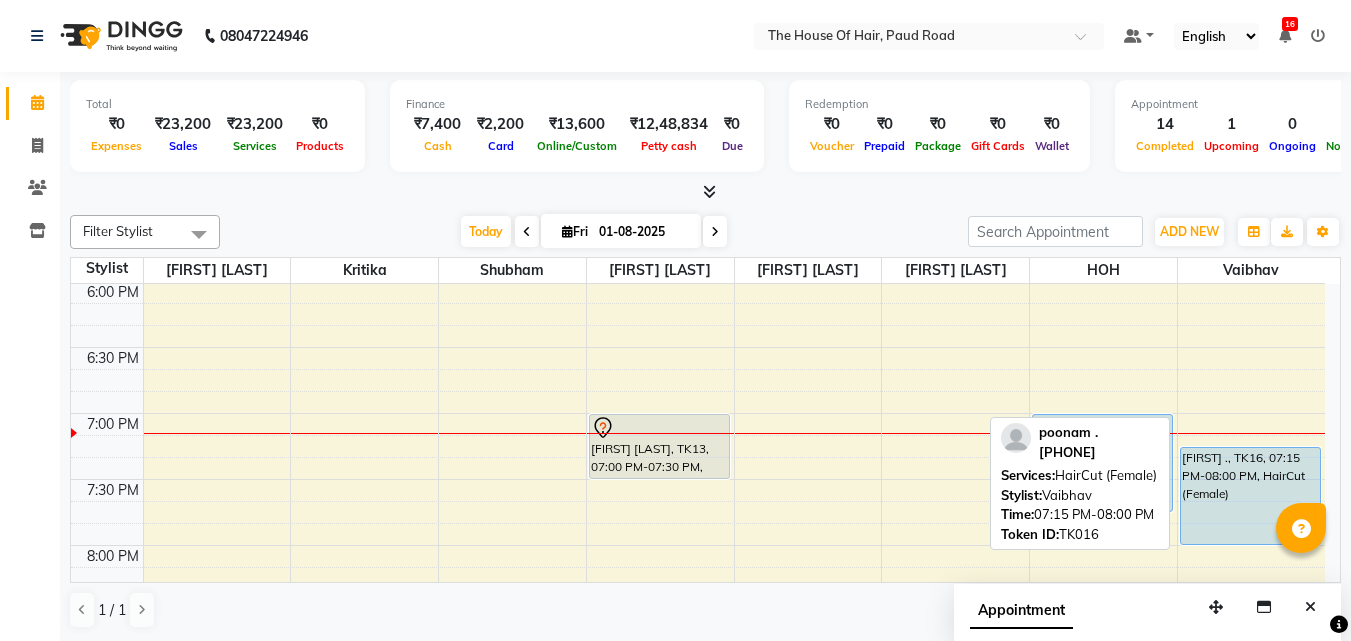 click on "[FIRST] ., TK16, 07:15 PM-08:00 PM, HairCut (Female)" at bounding box center [1251, 496] 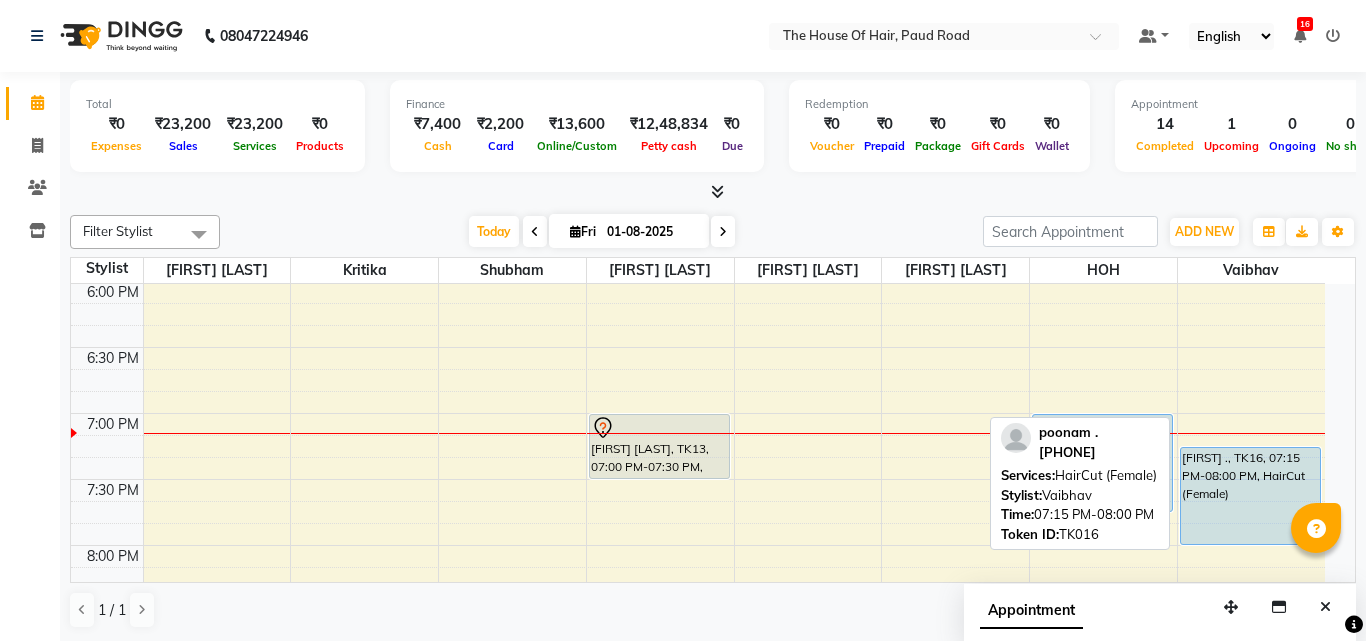 select on "5" 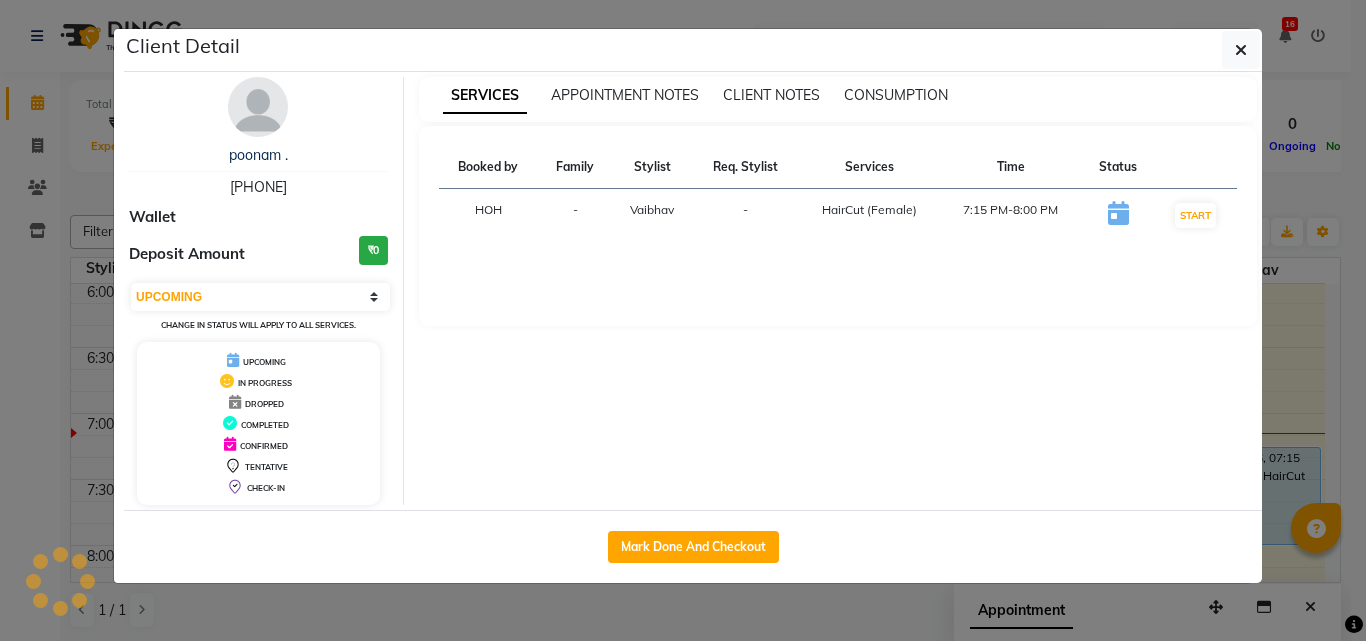 click on "SERVICES APPOINTMENT NOTES CLIENT NOTES CONSUMPTION Booked by Family Stylist Req. Stylist Services Time Status HOH - [FIRST] [LAST] - HairCut (Female) 7:15 PM-8:00 PM START" at bounding box center (838, 291) 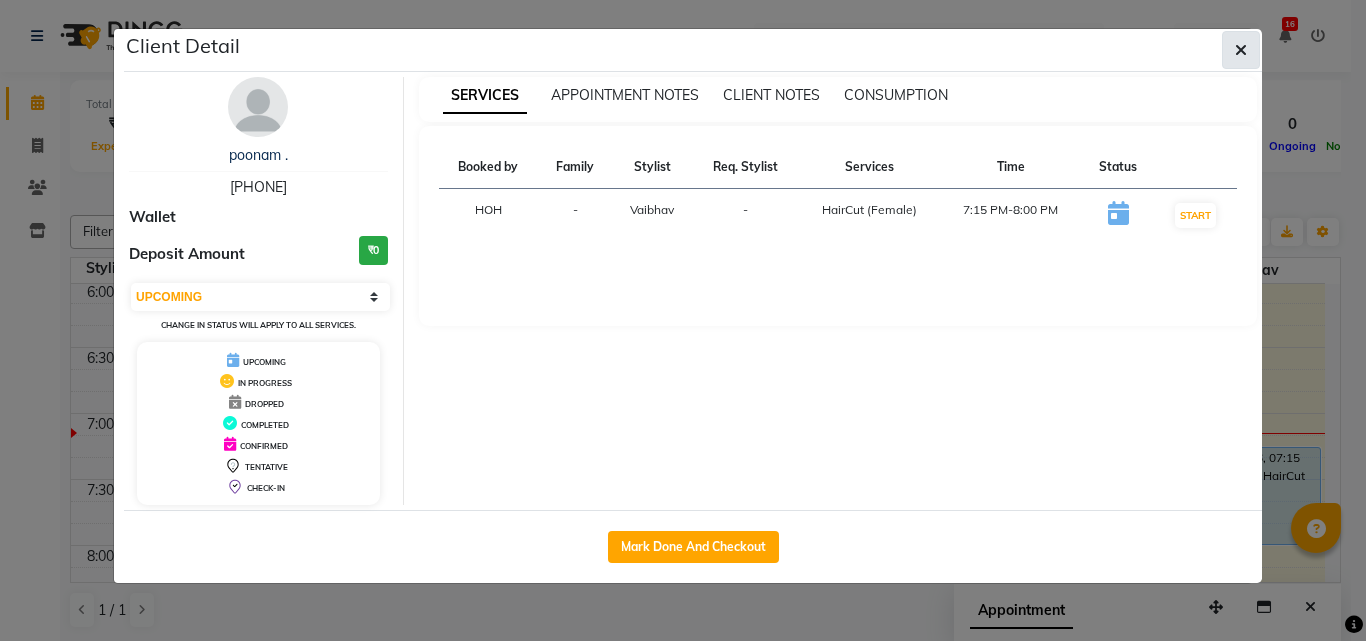 click 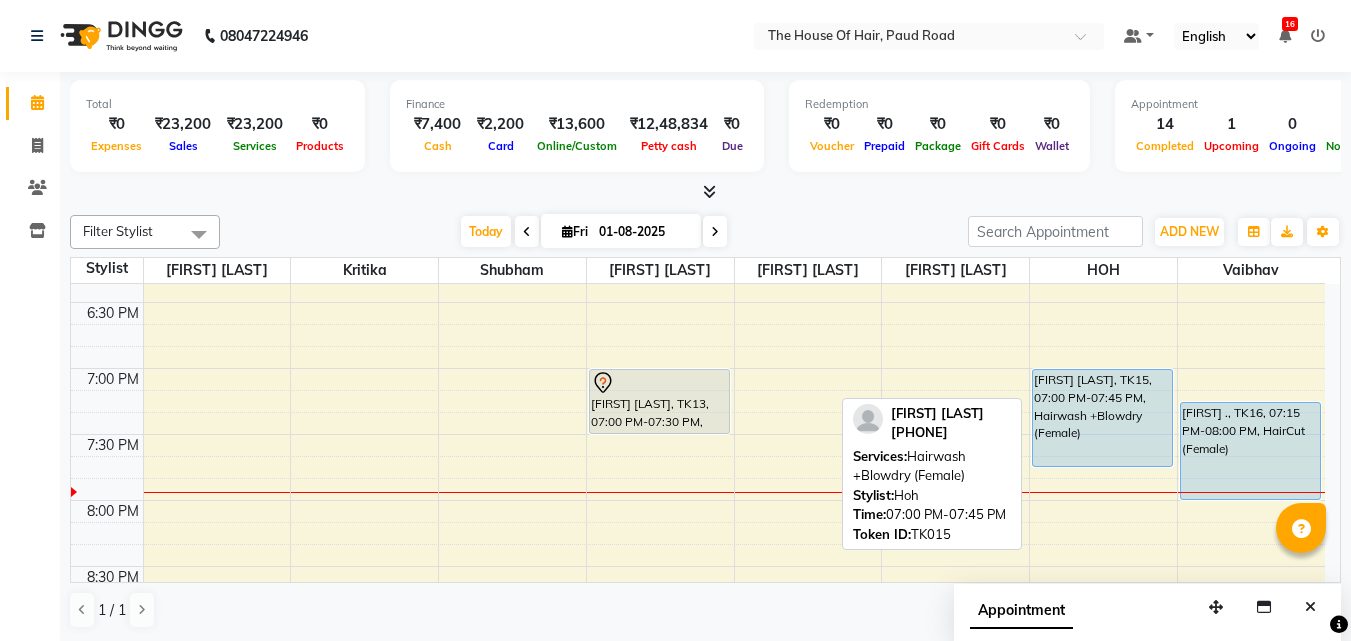 scroll, scrollTop: 1366, scrollLeft: 0, axis: vertical 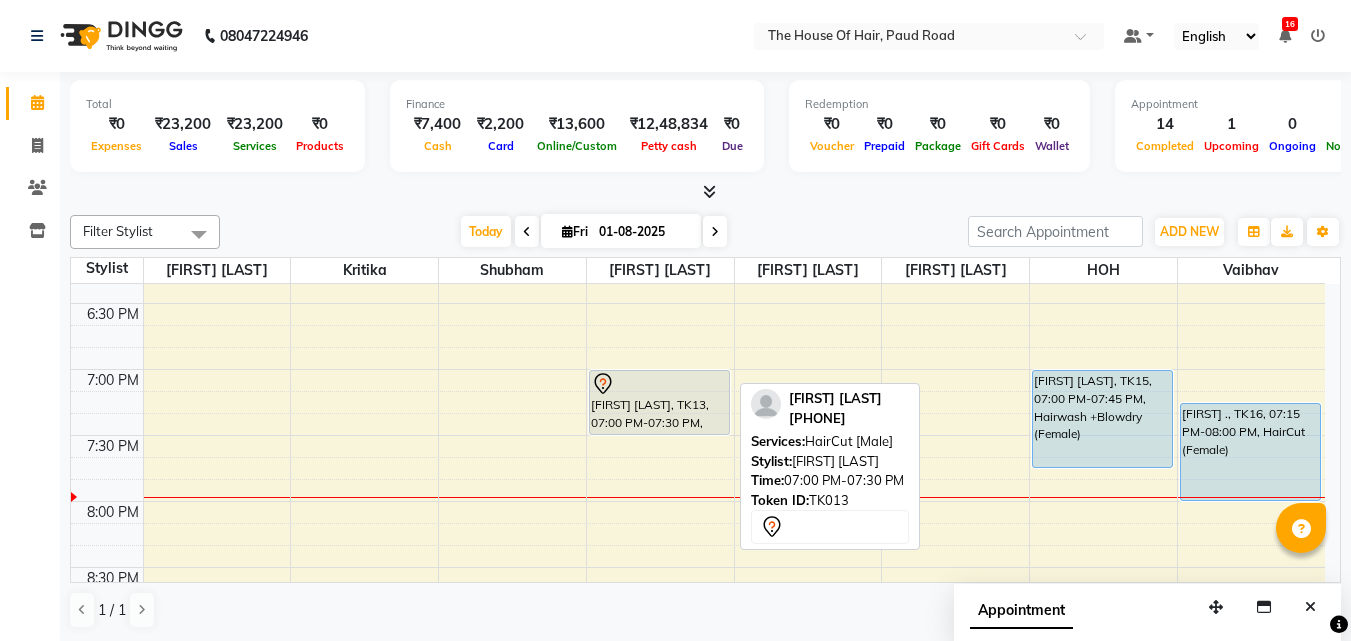 click on "[FIRST] [LAST], TK13, 07:00 PM-07:30 PM, HairCut  [Male]" at bounding box center (659, 402) 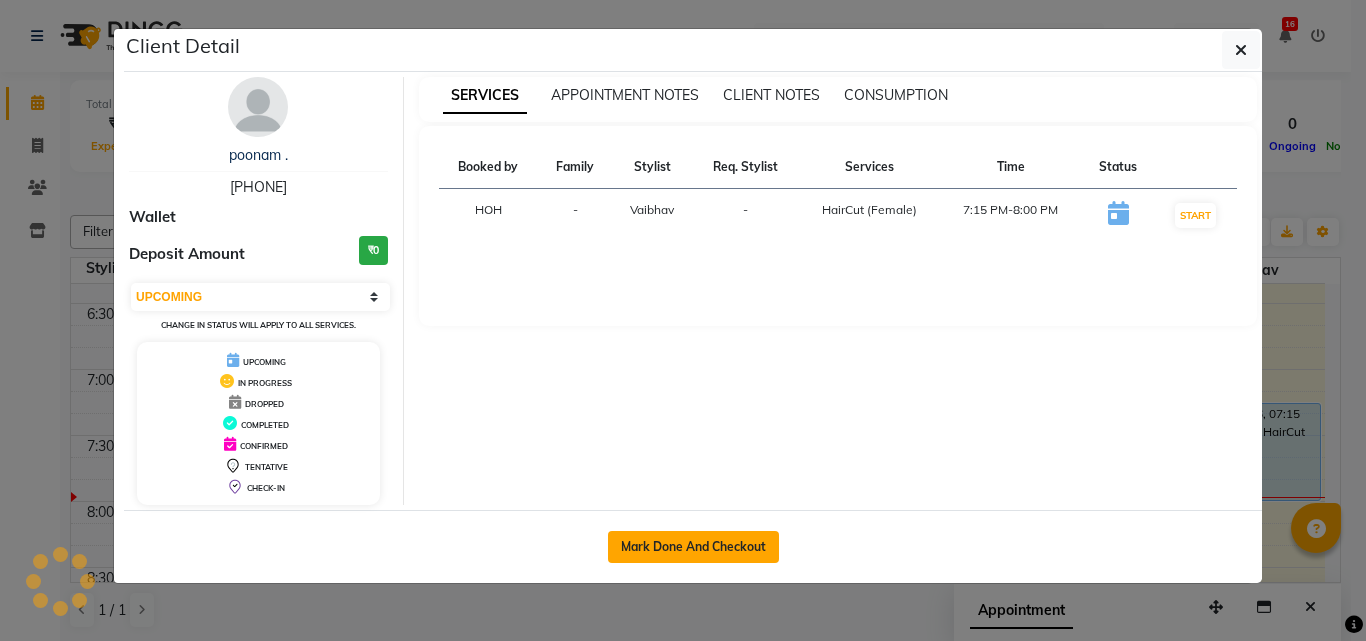 select on "7" 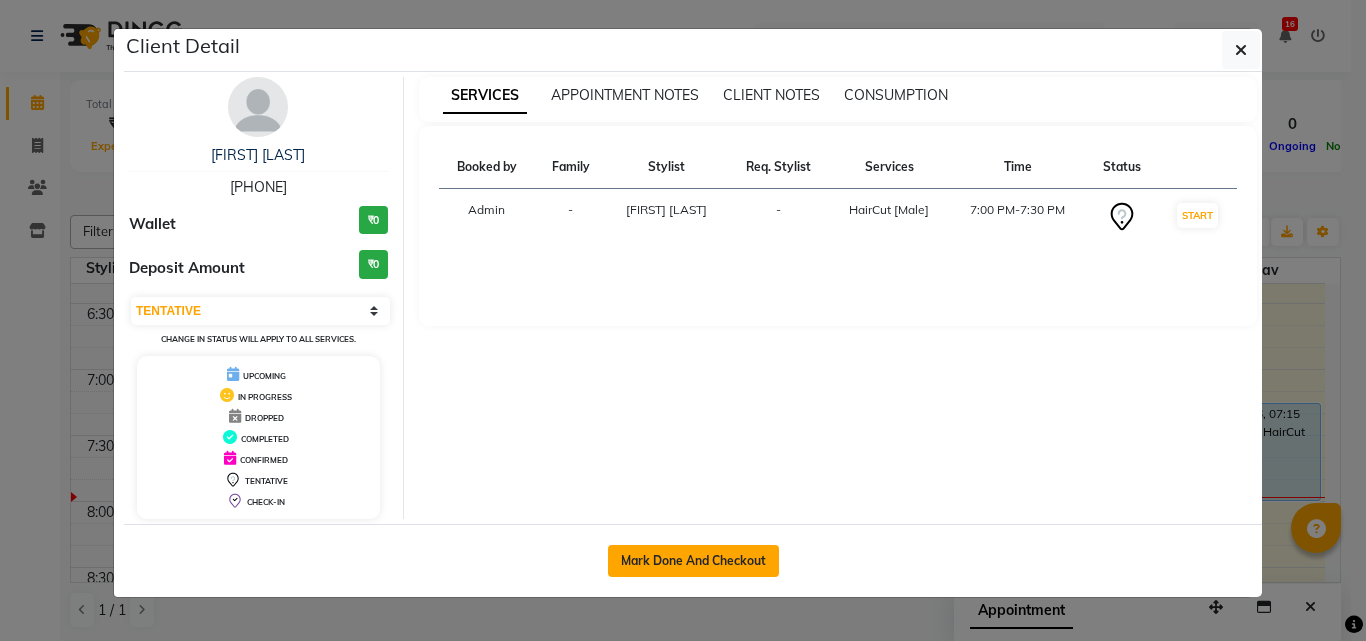 click on "Mark Done And Checkout" 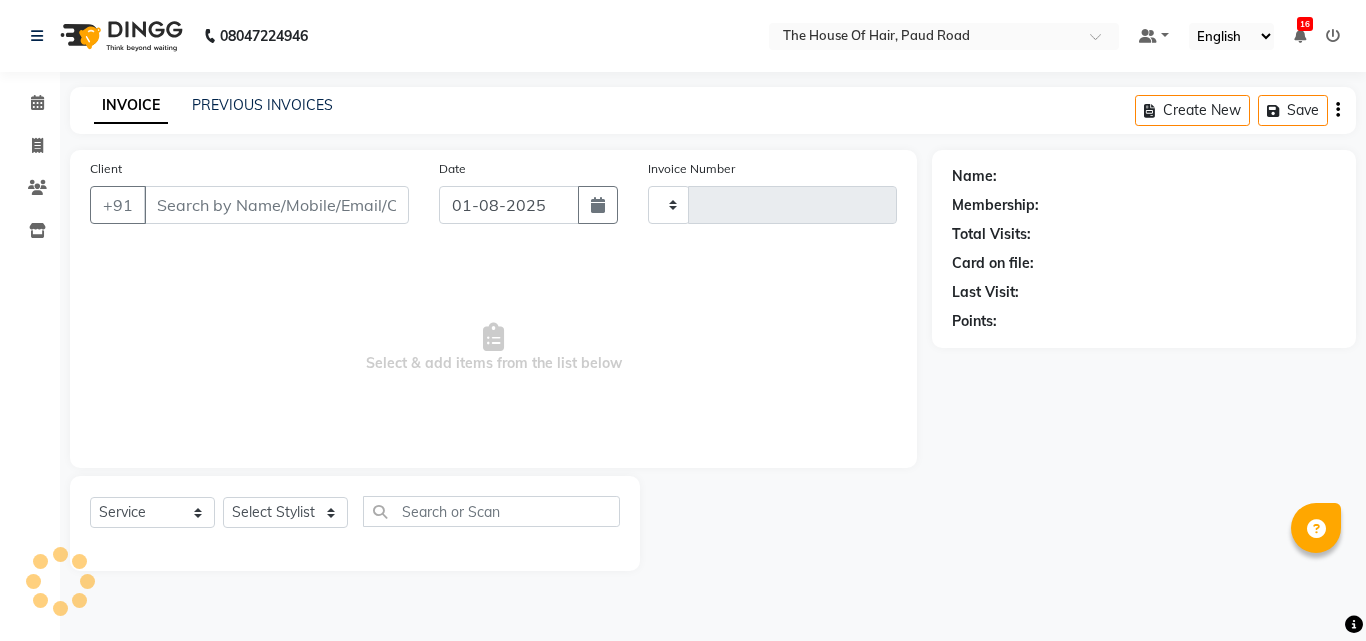 type on "1442" 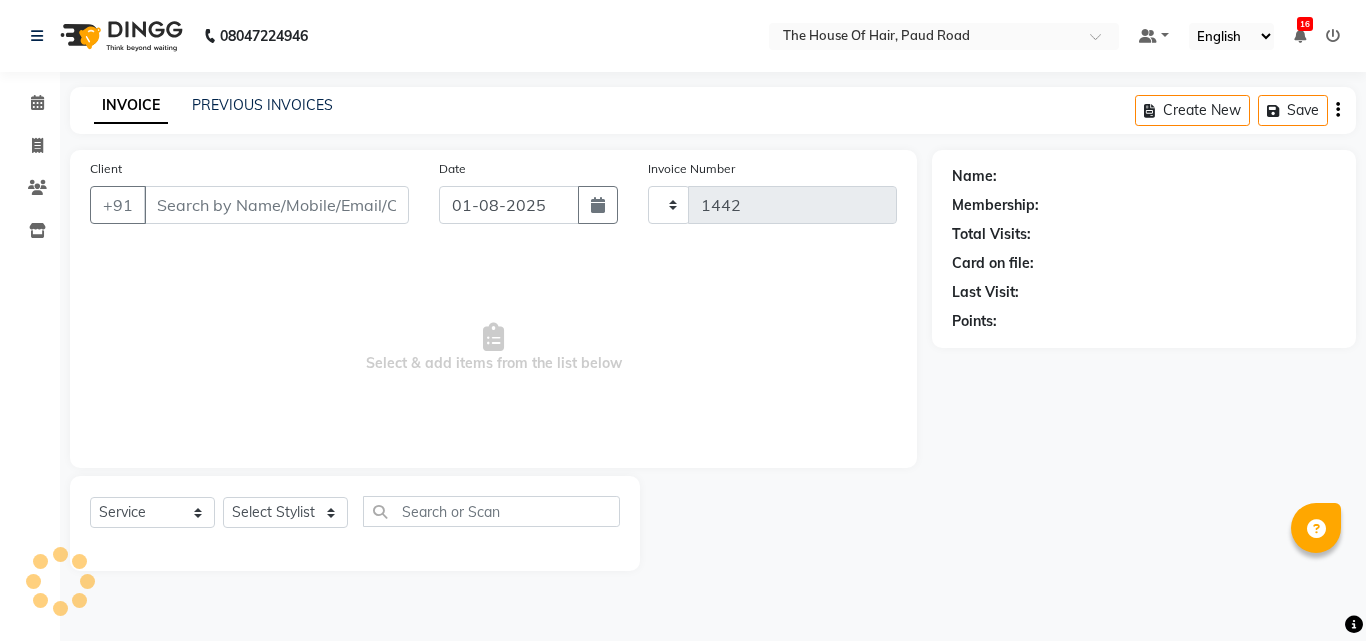 select on "5992" 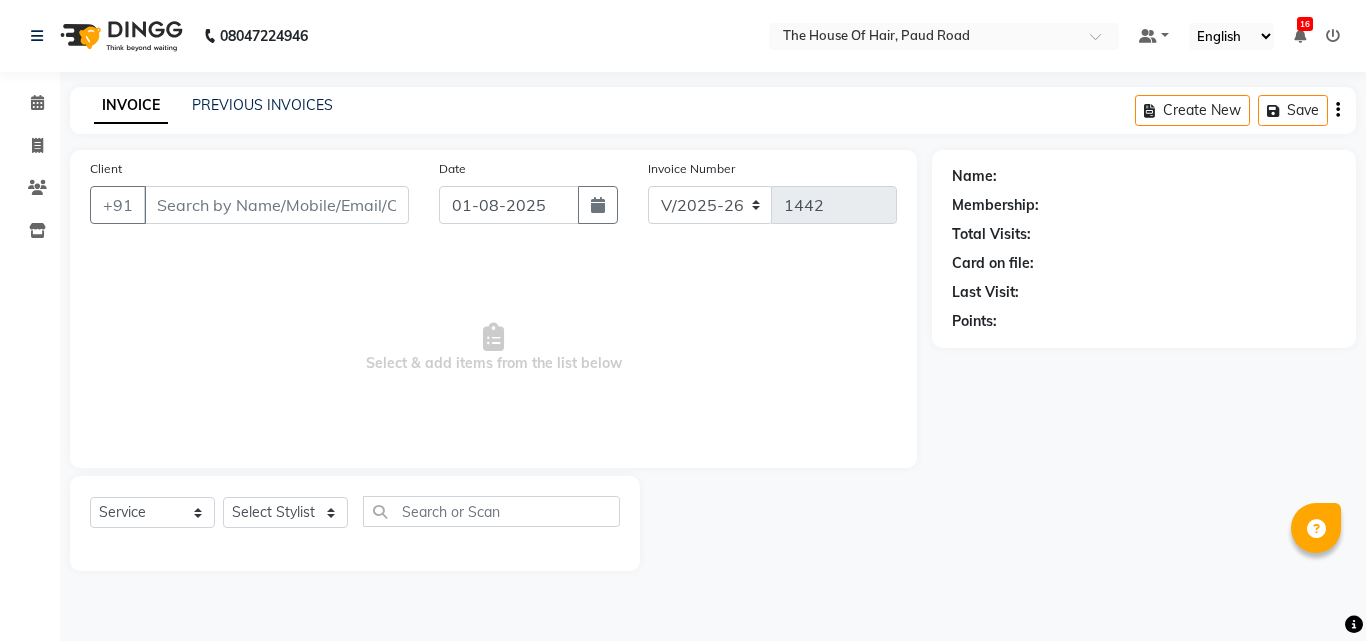 type on "[PHONE]" 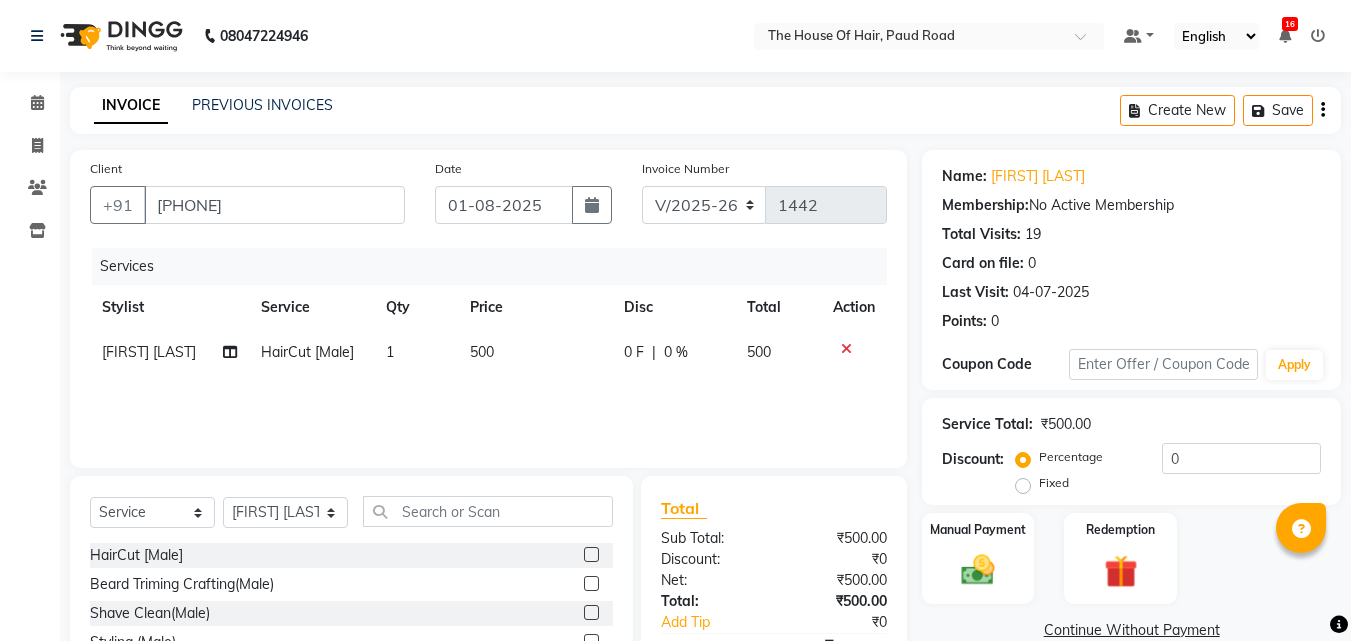 click on "500" 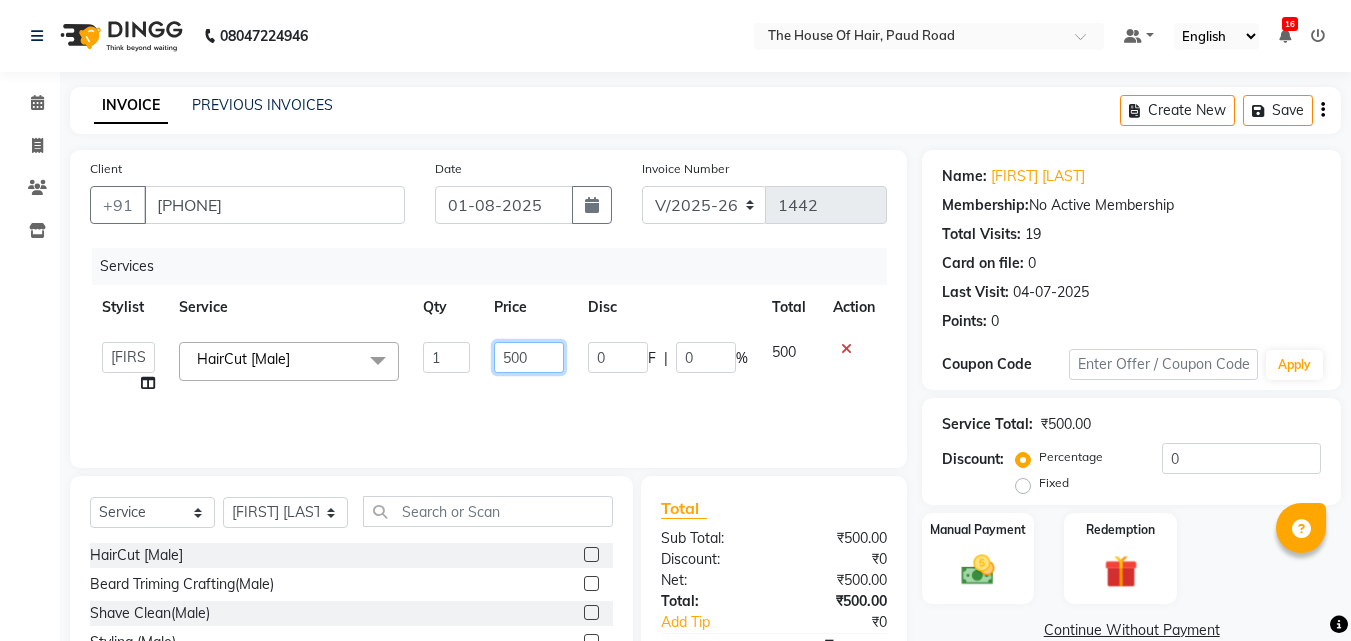 click on "500" 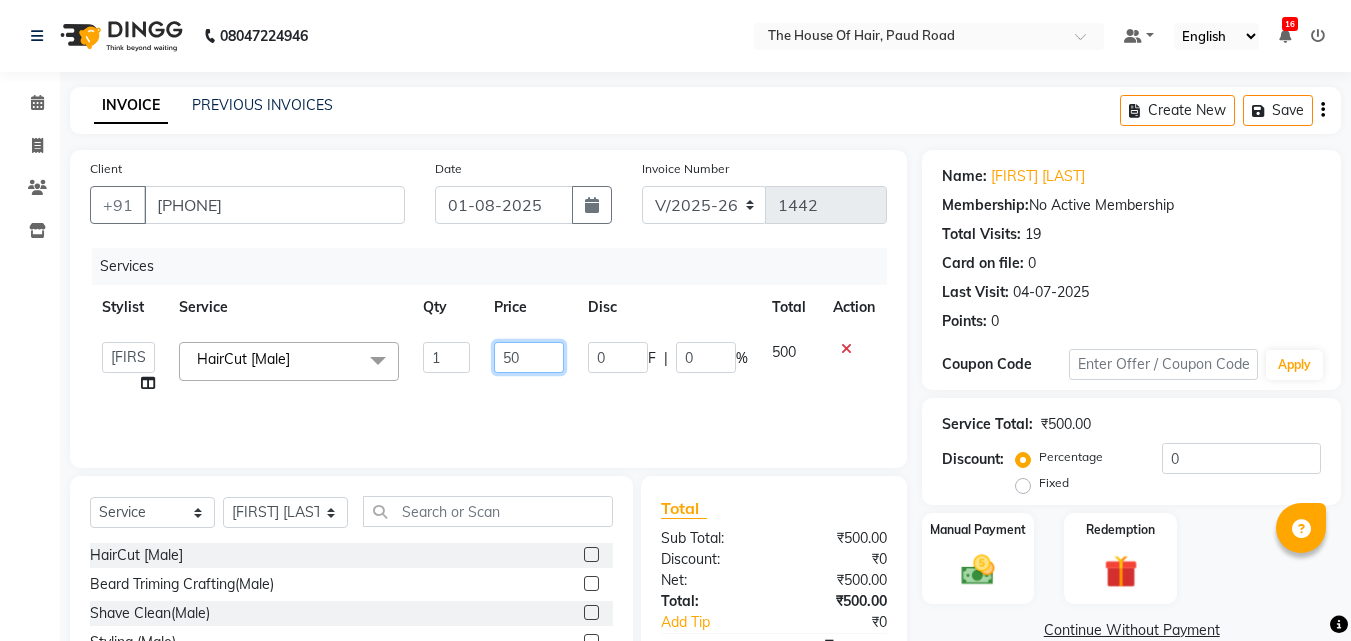 type on "5" 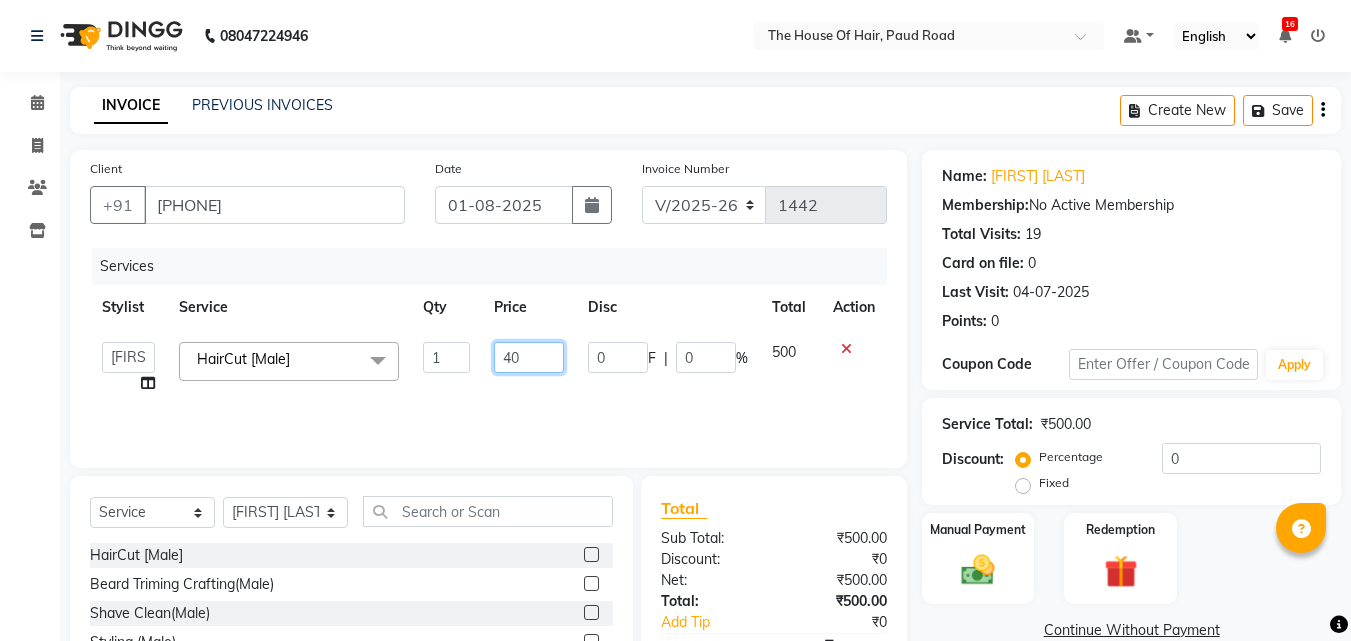 type on "400" 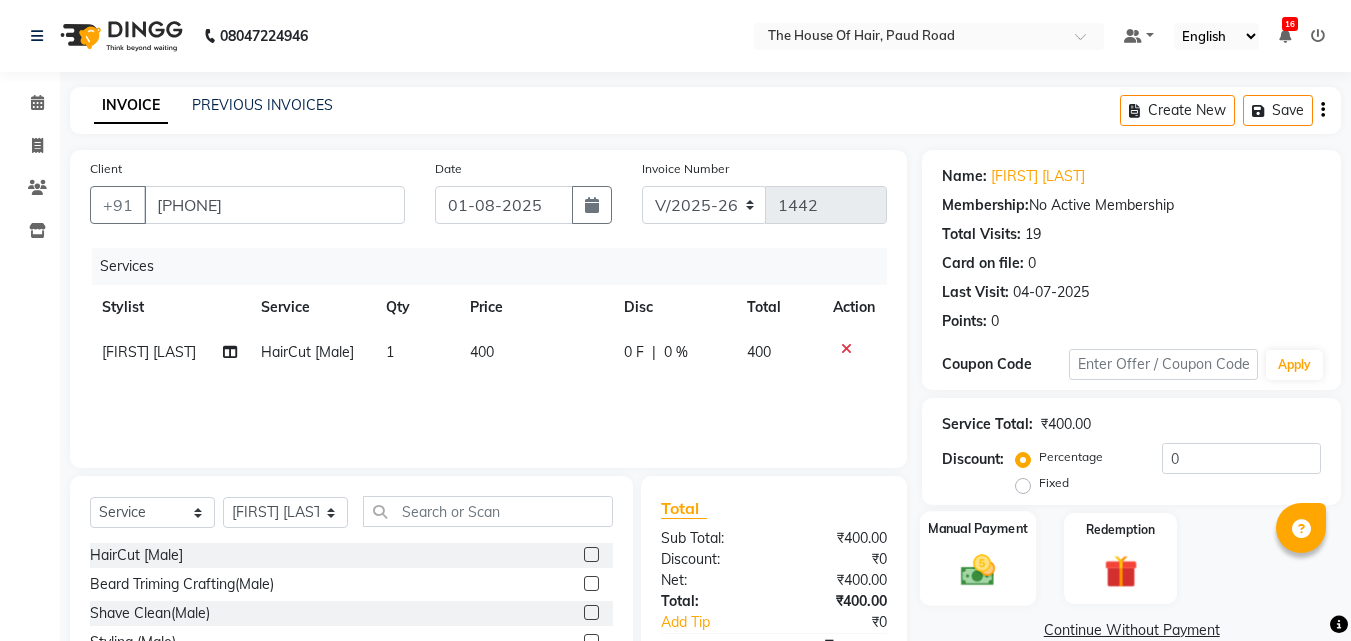 click on "Manual Payment" 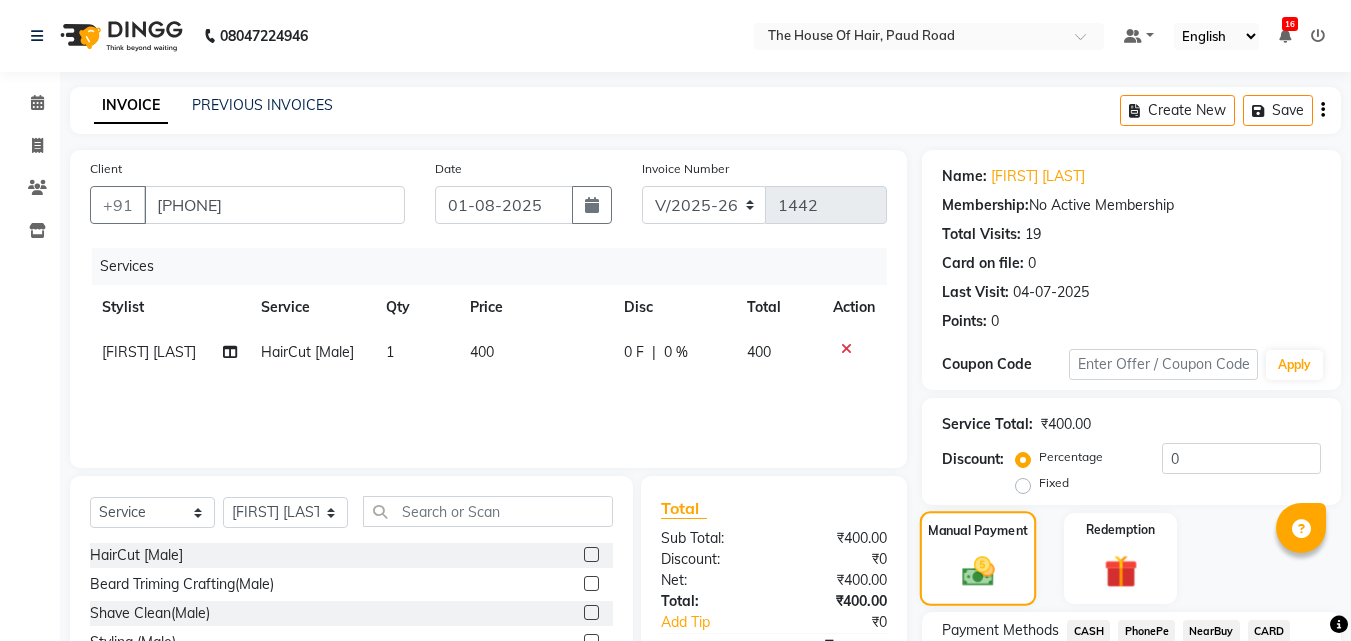 scroll, scrollTop: 162, scrollLeft: 0, axis: vertical 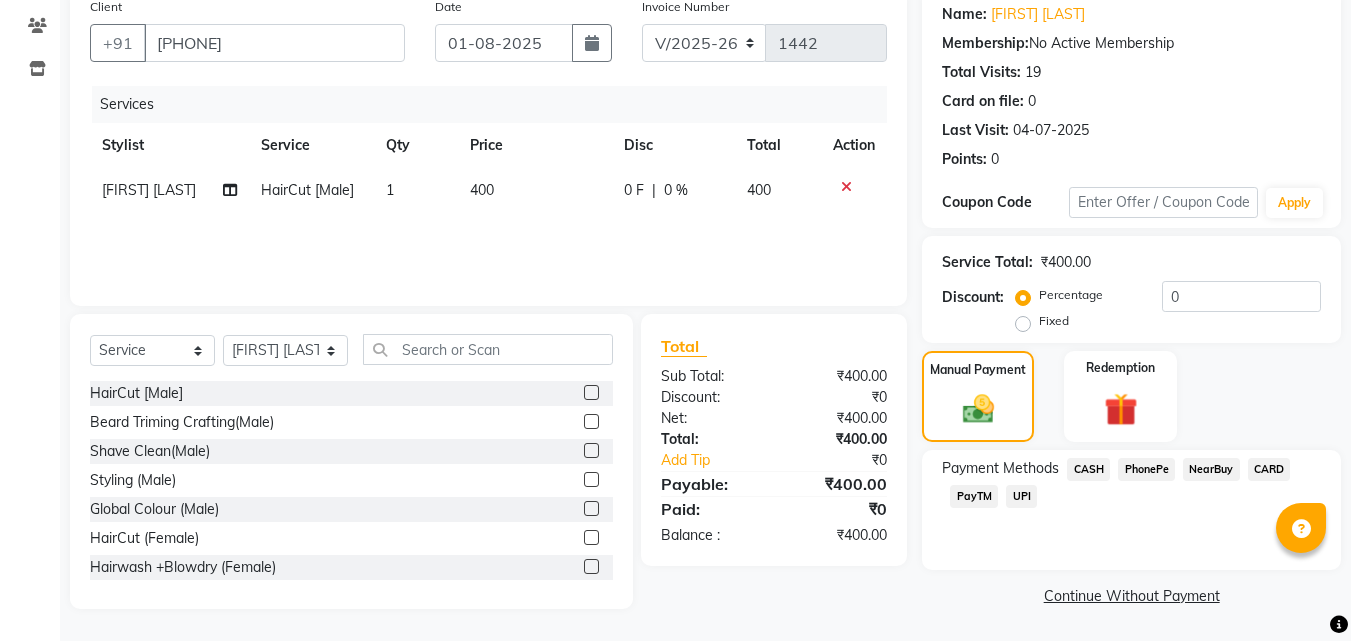 click on "UPI" 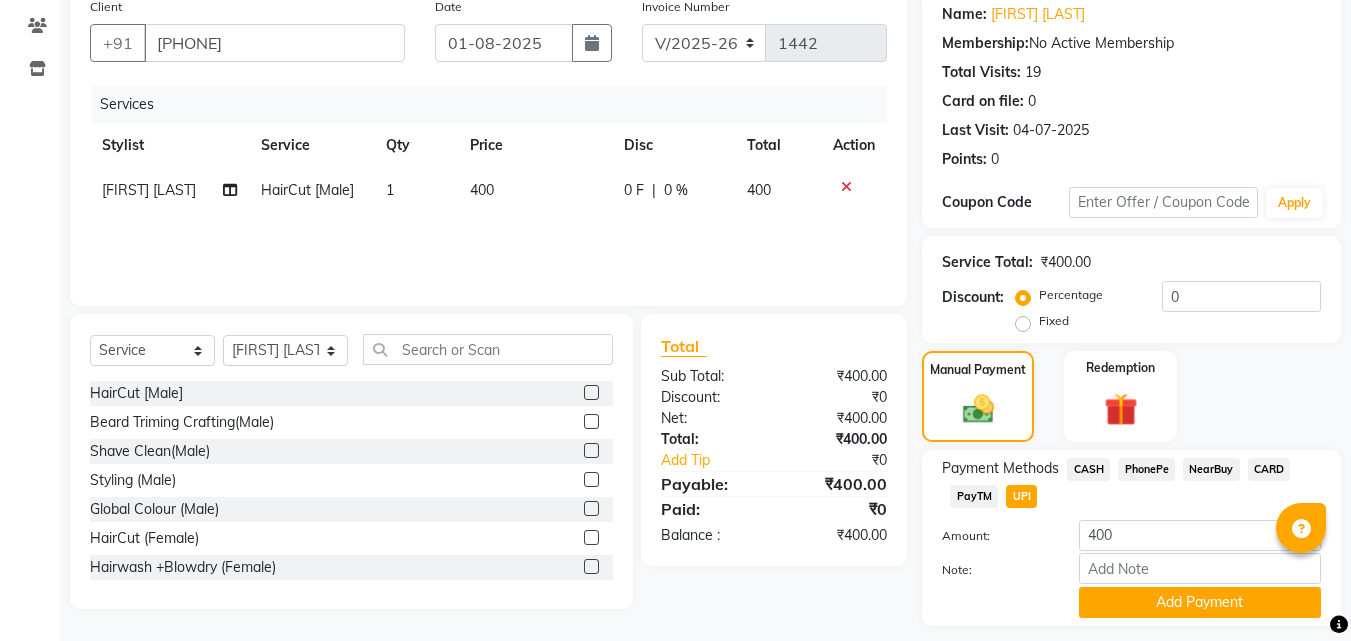 scroll, scrollTop: 218, scrollLeft: 0, axis: vertical 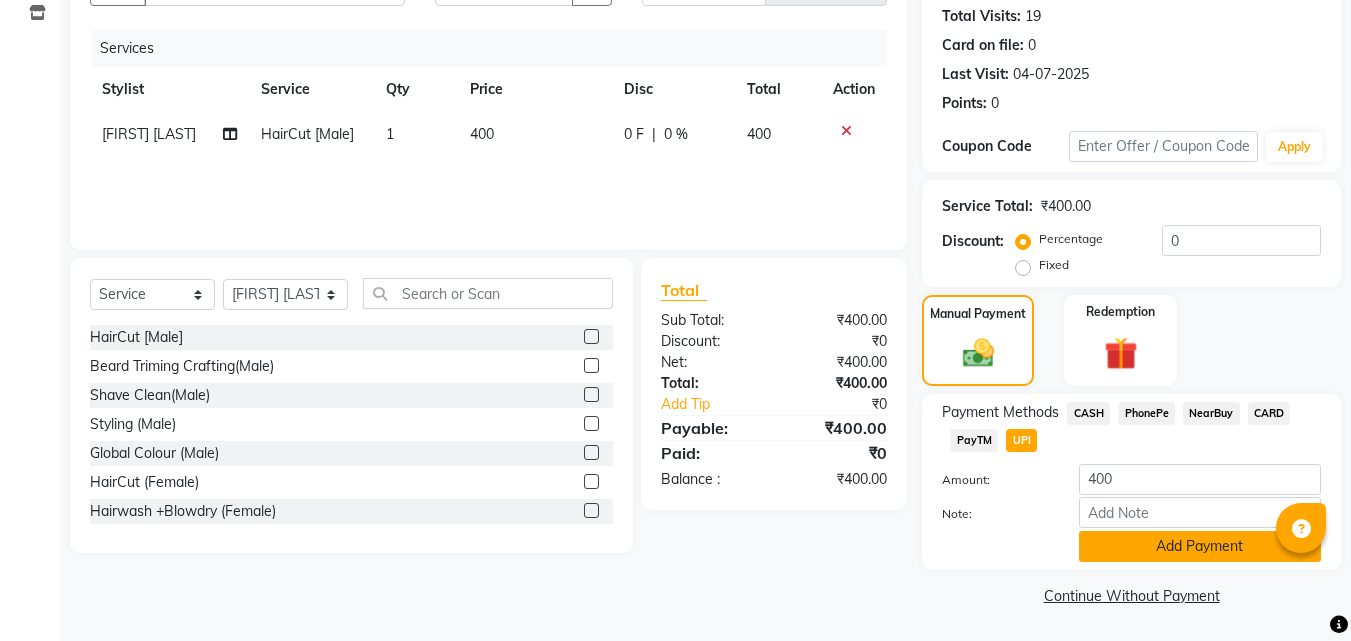 click on "Add Payment" 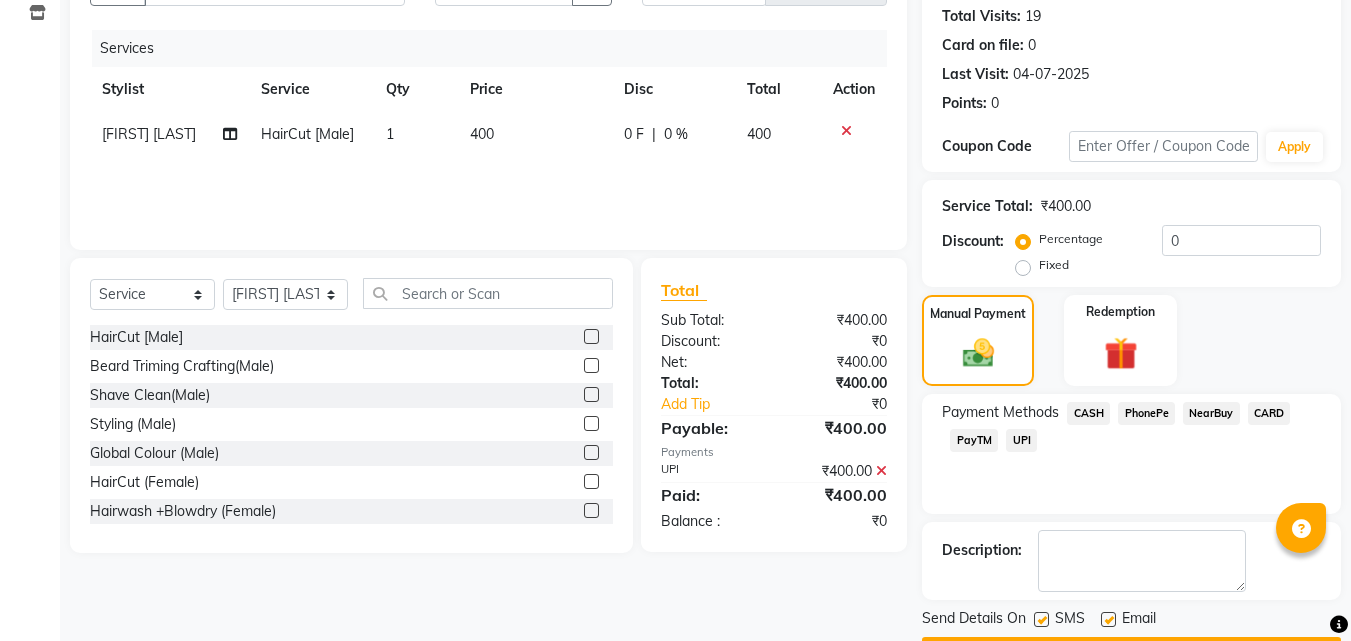 scroll, scrollTop: 275, scrollLeft: 0, axis: vertical 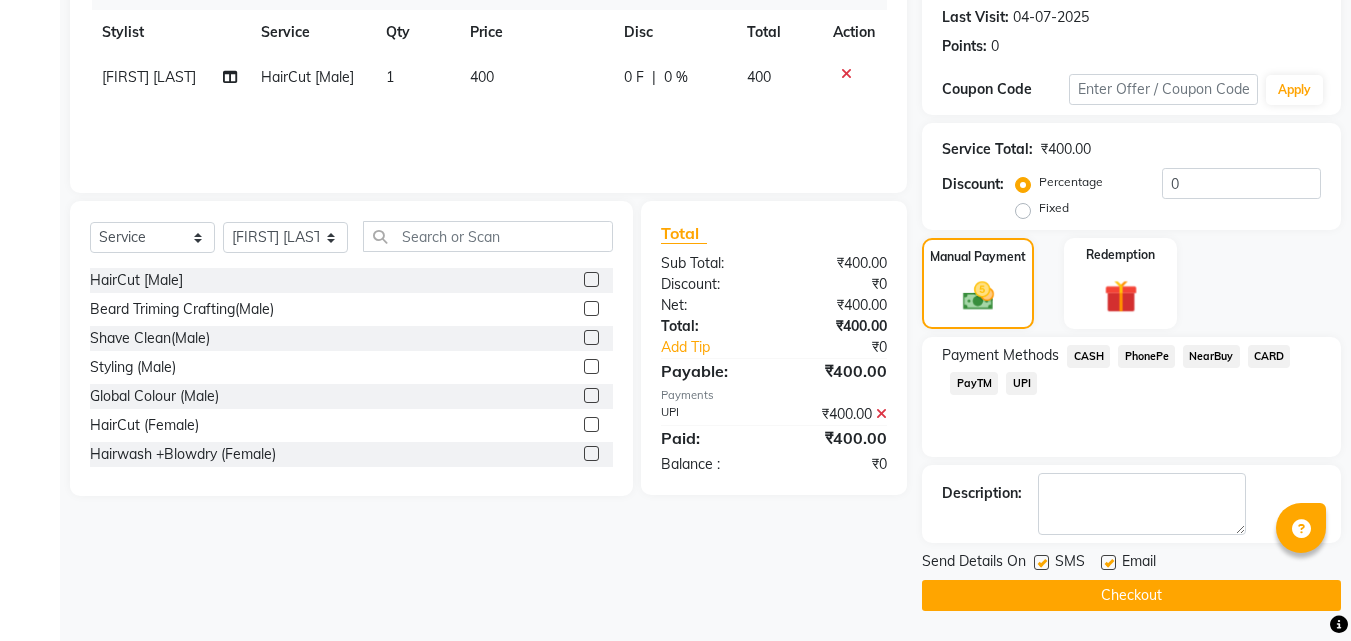 click on "Checkout" 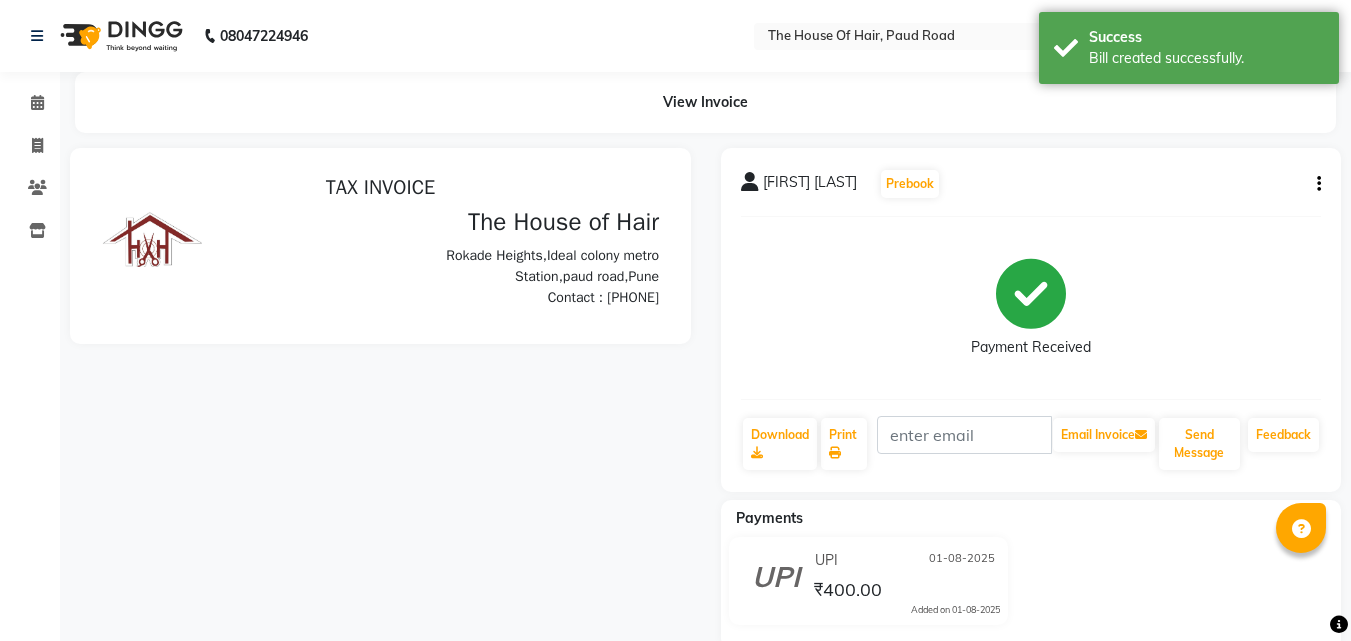 scroll, scrollTop: 0, scrollLeft: 0, axis: both 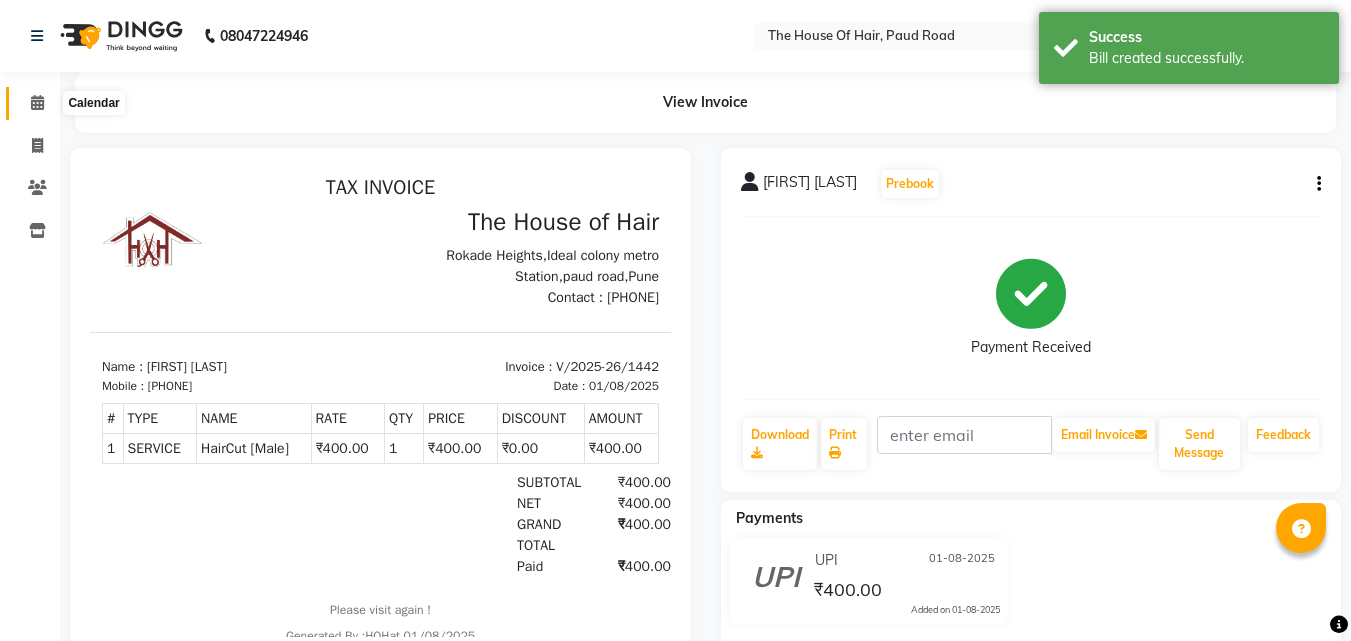 click 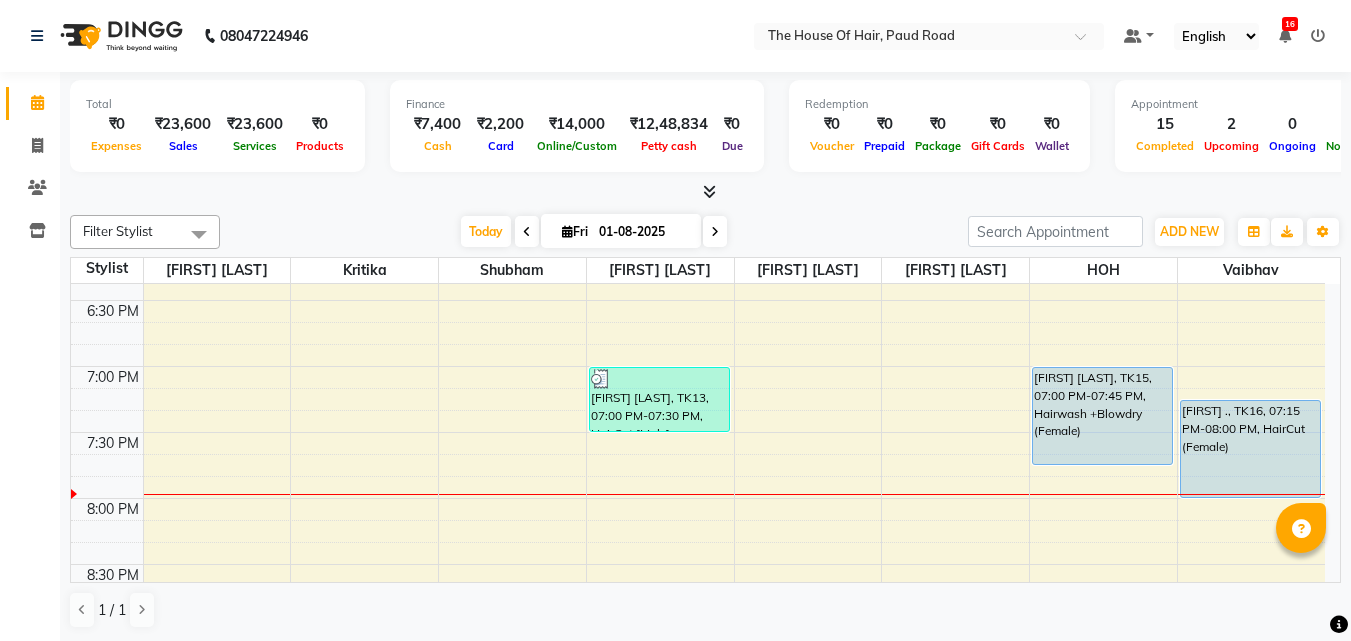 scroll, scrollTop: 1353, scrollLeft: 0, axis: vertical 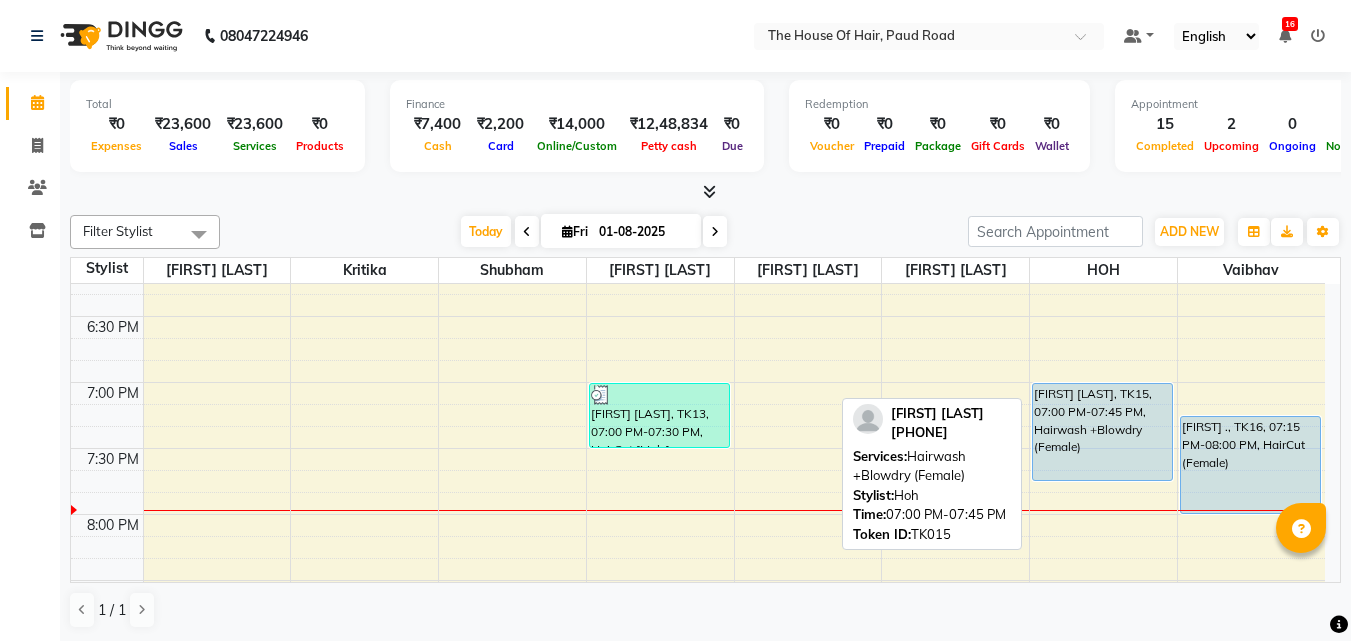 click on "[FIRST] [LAST], TK15, 07:00 PM-07:45 PM, Hairwash +Blowdry (Female)" at bounding box center [1102, 432] 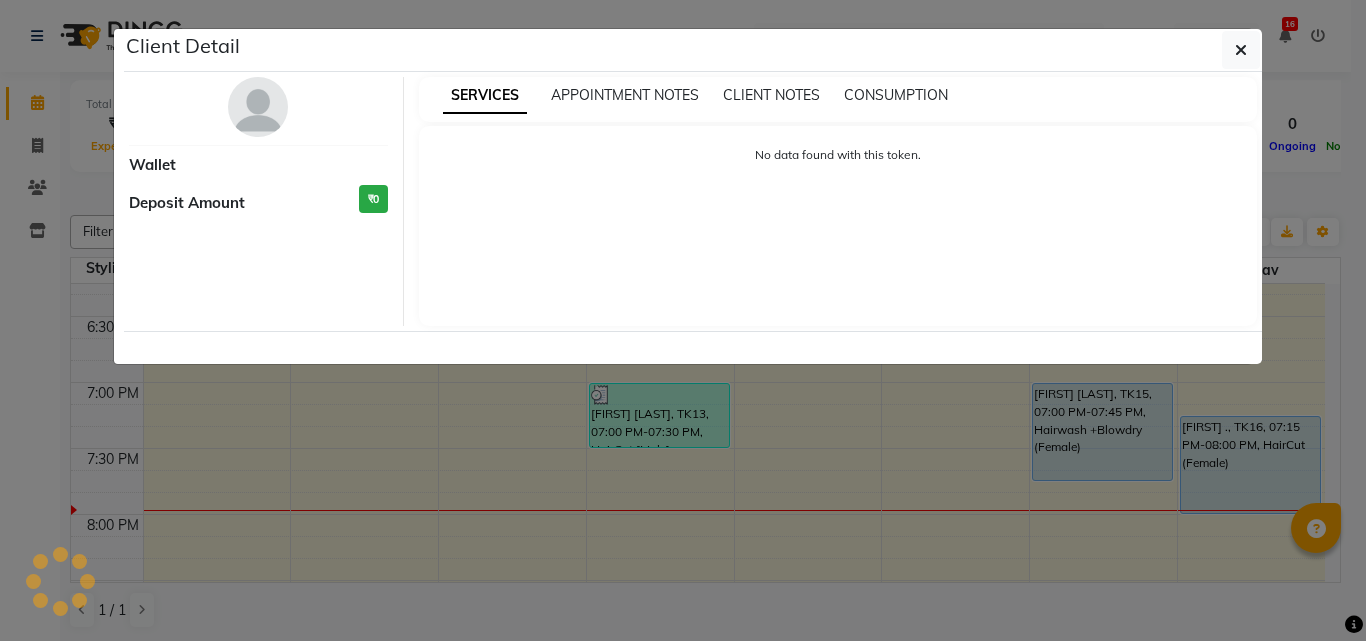 select on "5" 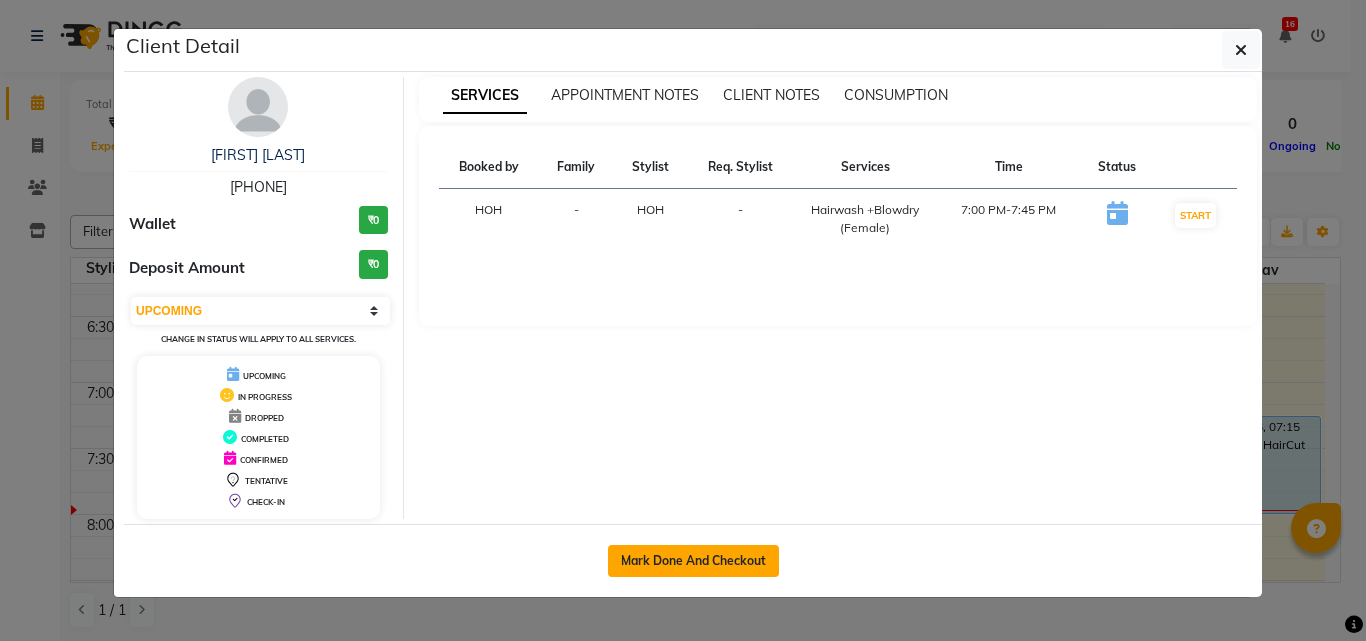 click on "Mark Done And Checkout" 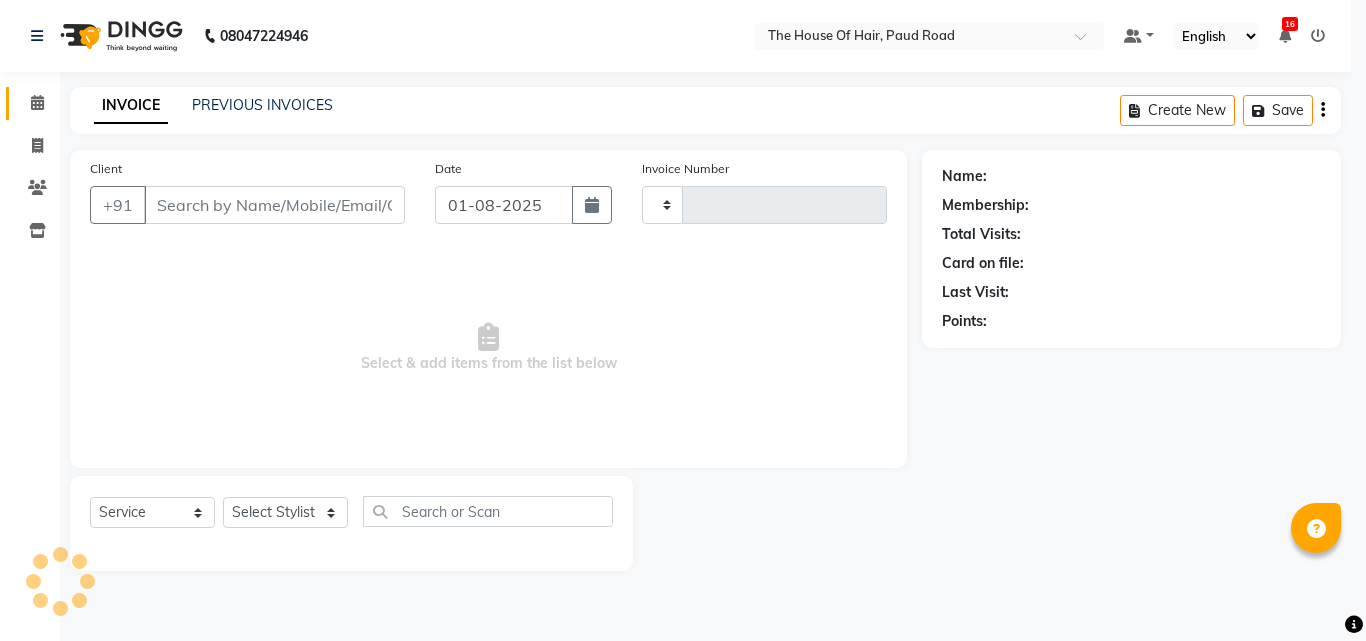 type on "1443" 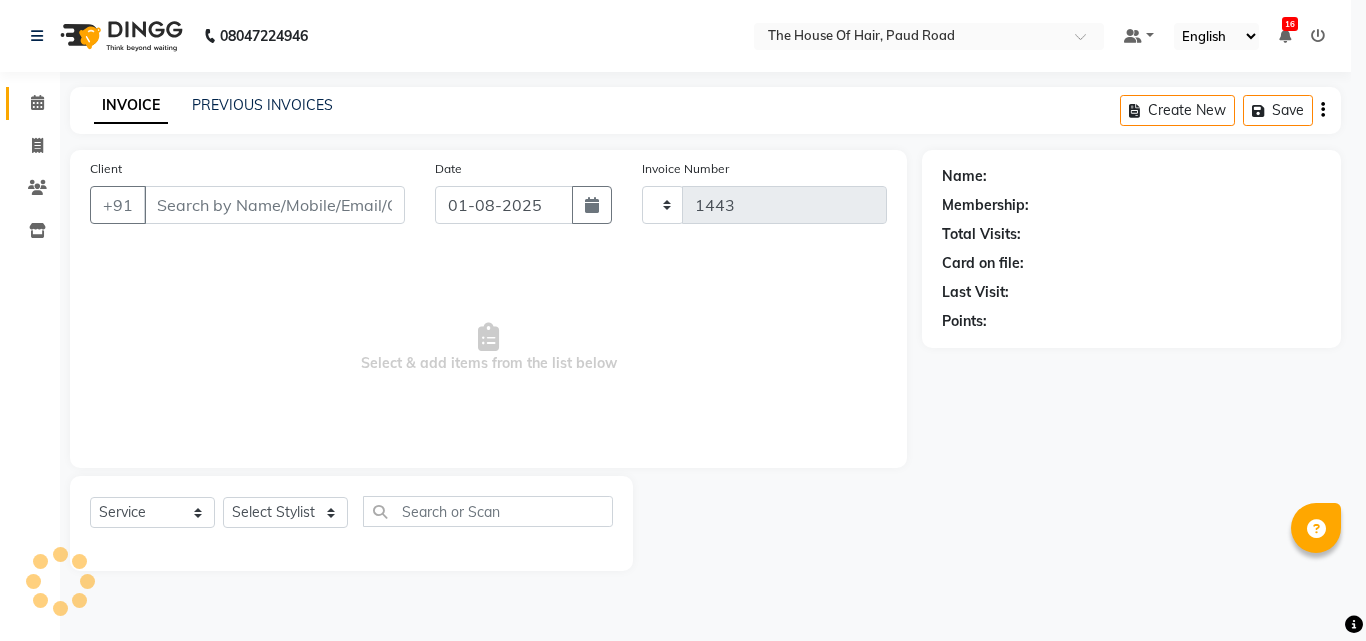 select on "5992" 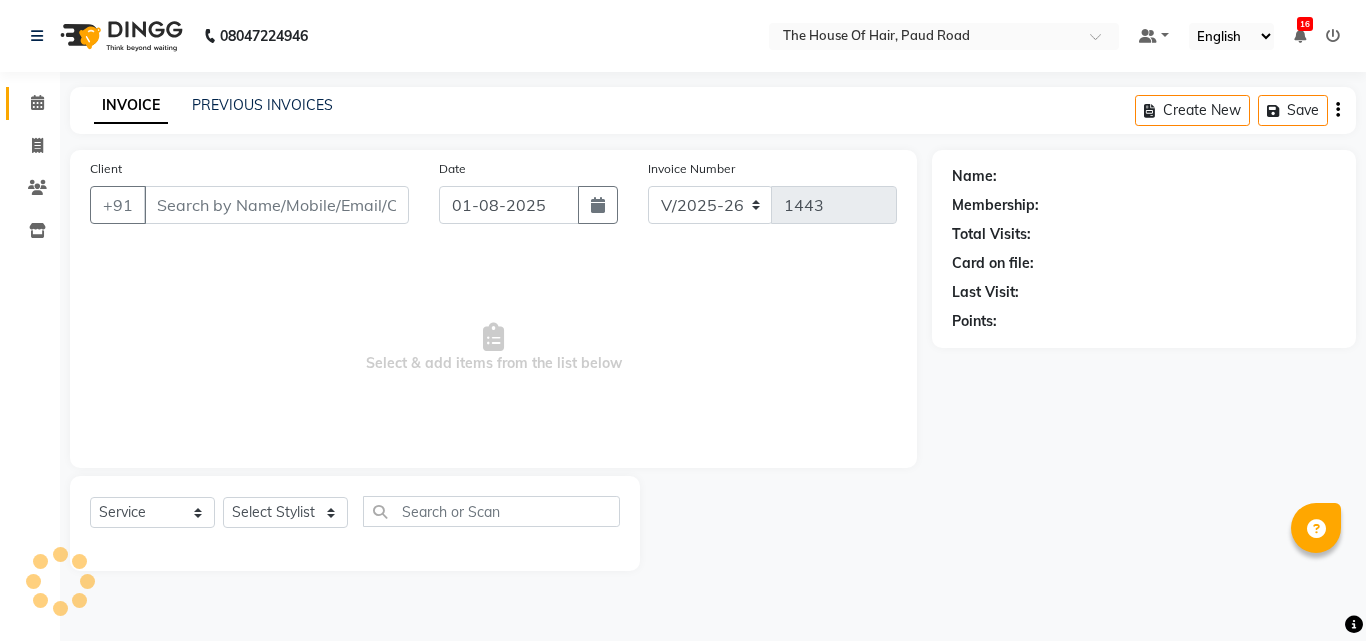 type on "[PHONE]" 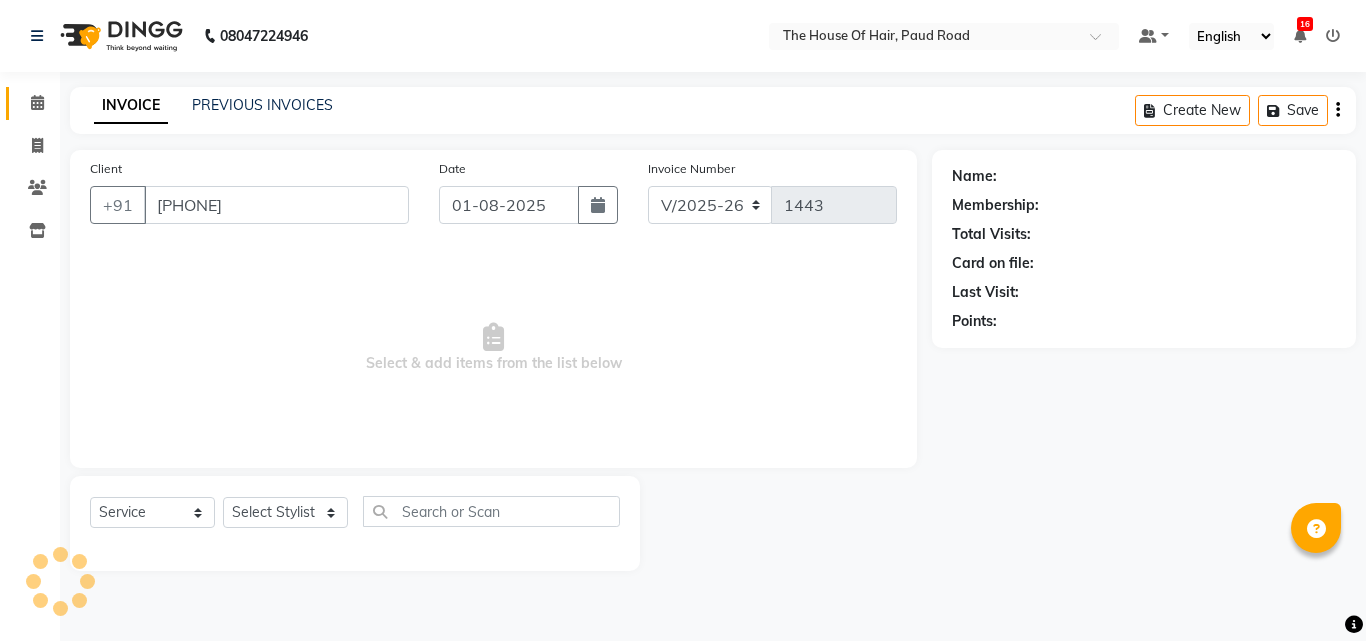 select on "80392" 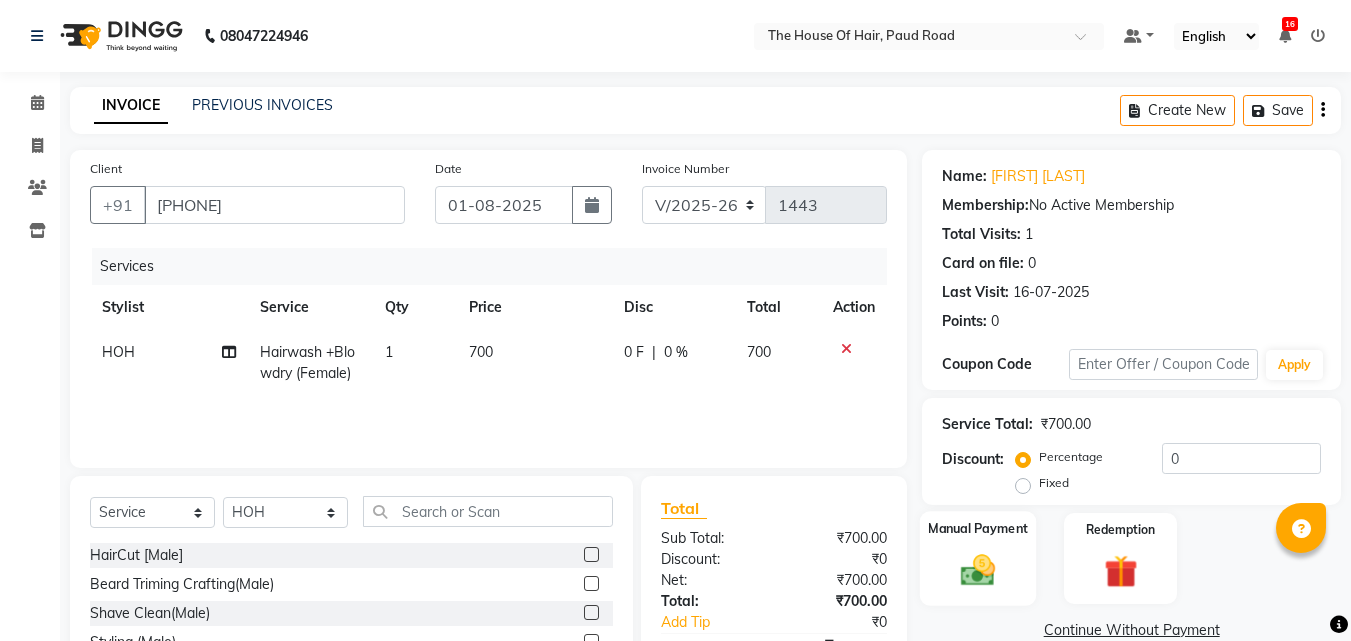 click 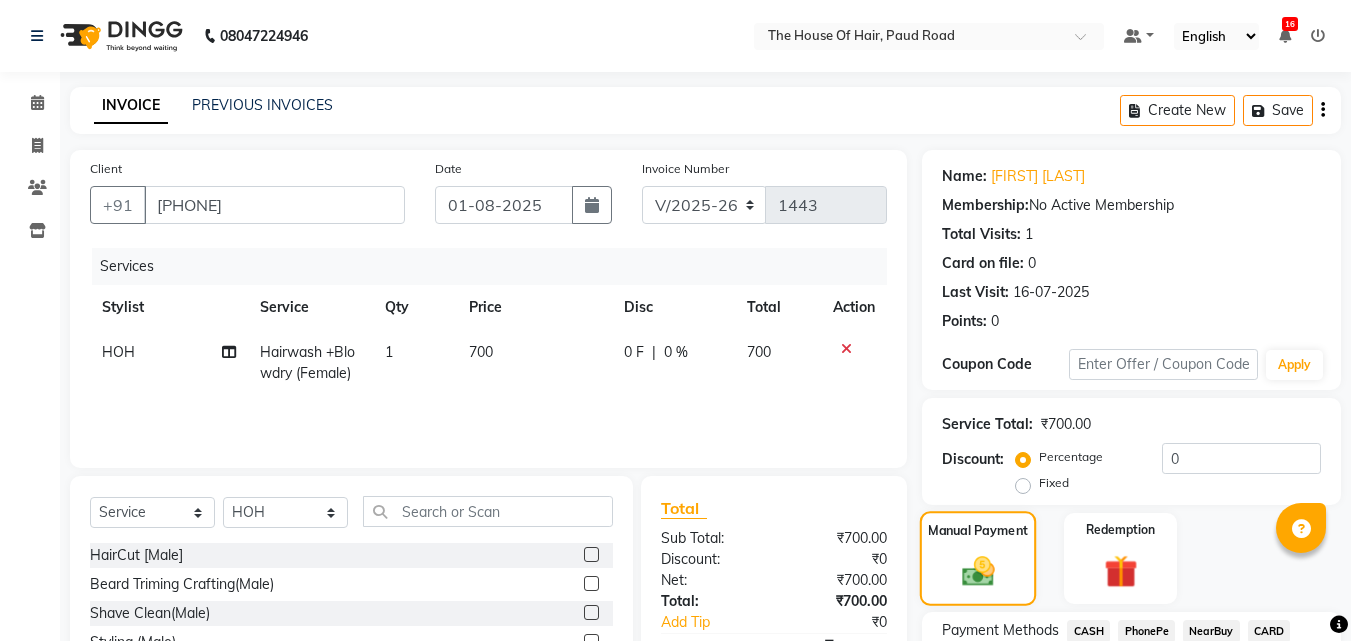 scroll, scrollTop: 162, scrollLeft: 0, axis: vertical 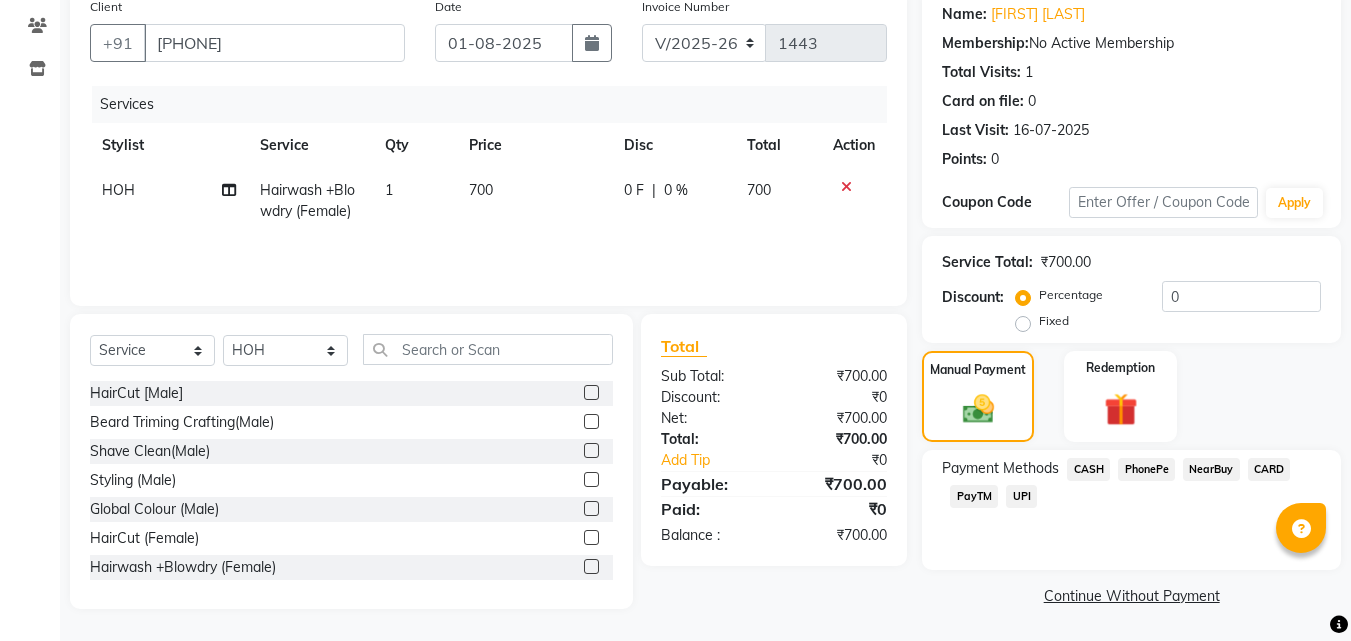 click on "UPI" 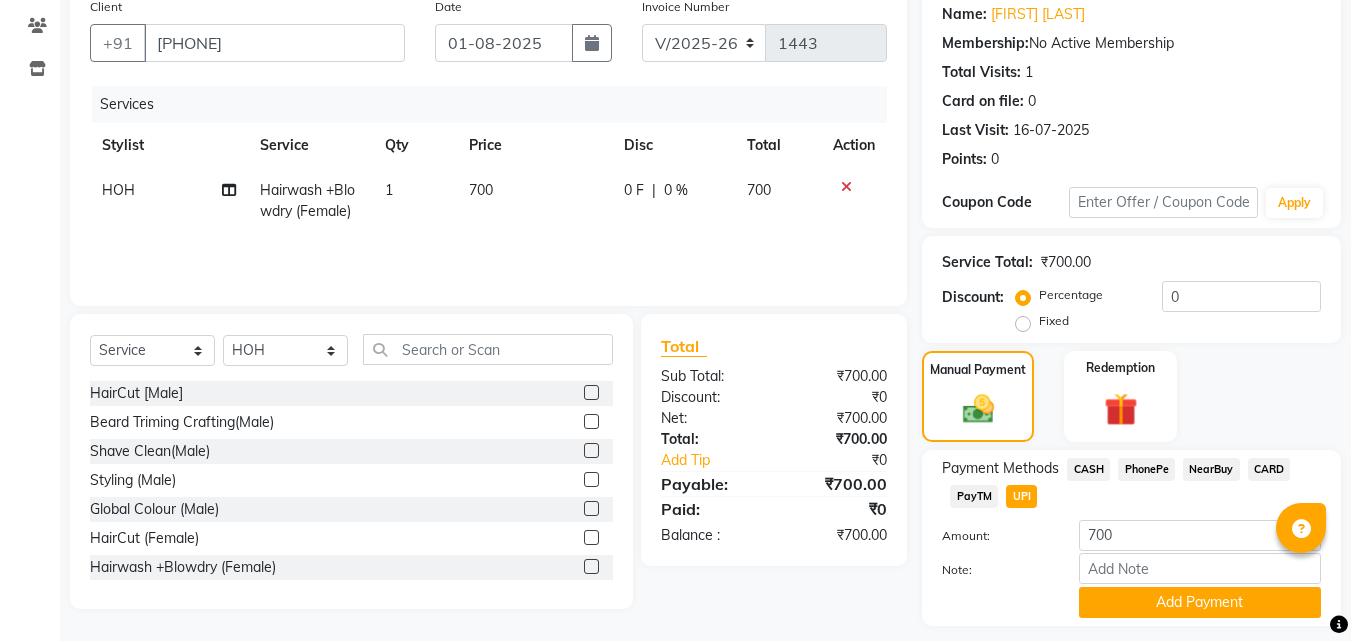 click on "Payment Methods  CASH   PhonePe   NearBuy   CARD   PayTM   UPI  Amount: 700 Note: Add Payment" 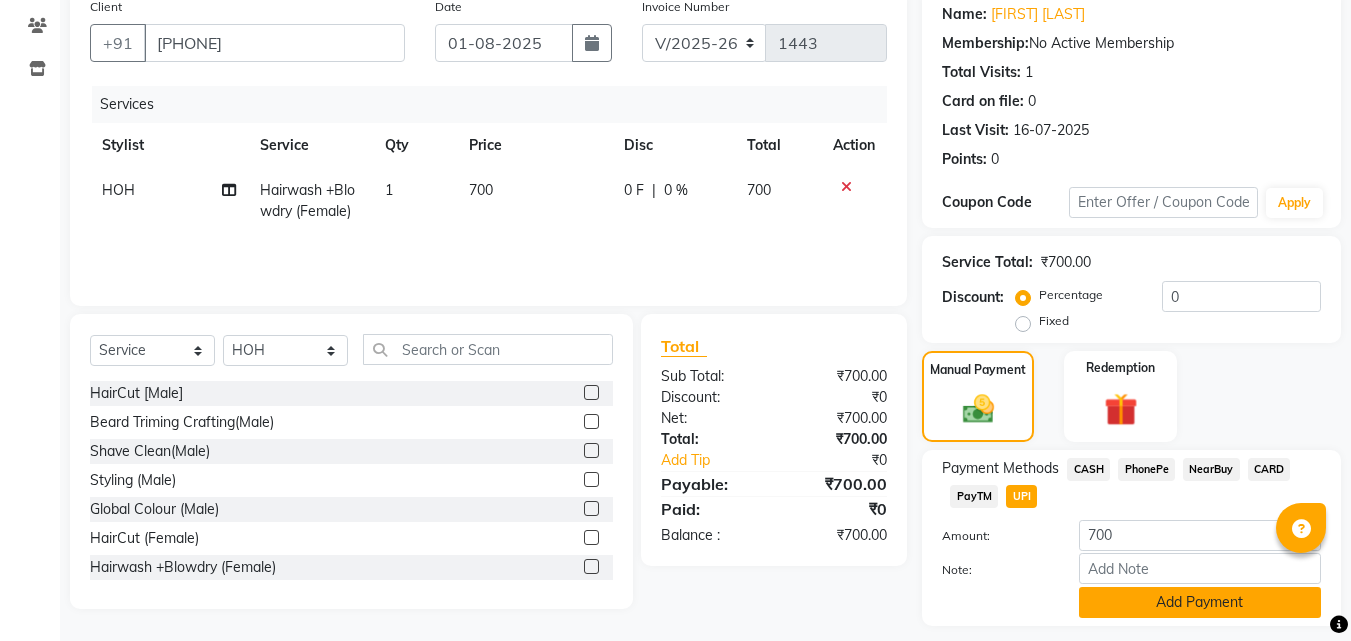 click on "Add Payment" 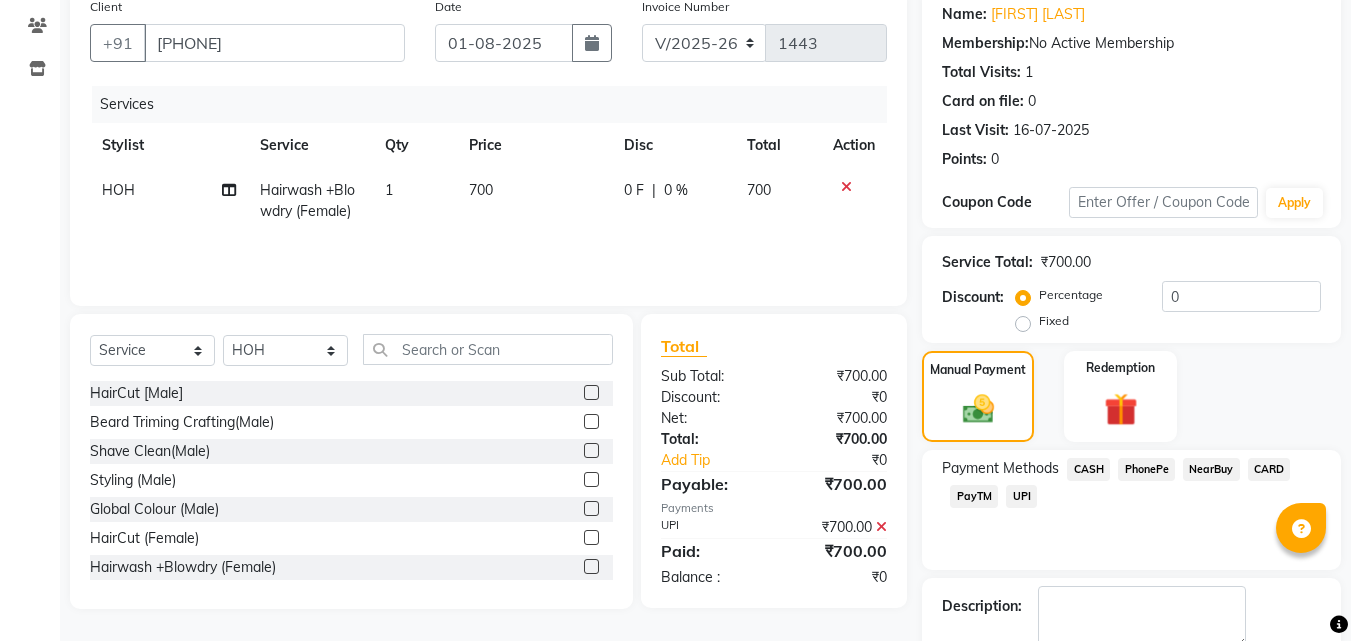 scroll, scrollTop: 275, scrollLeft: 0, axis: vertical 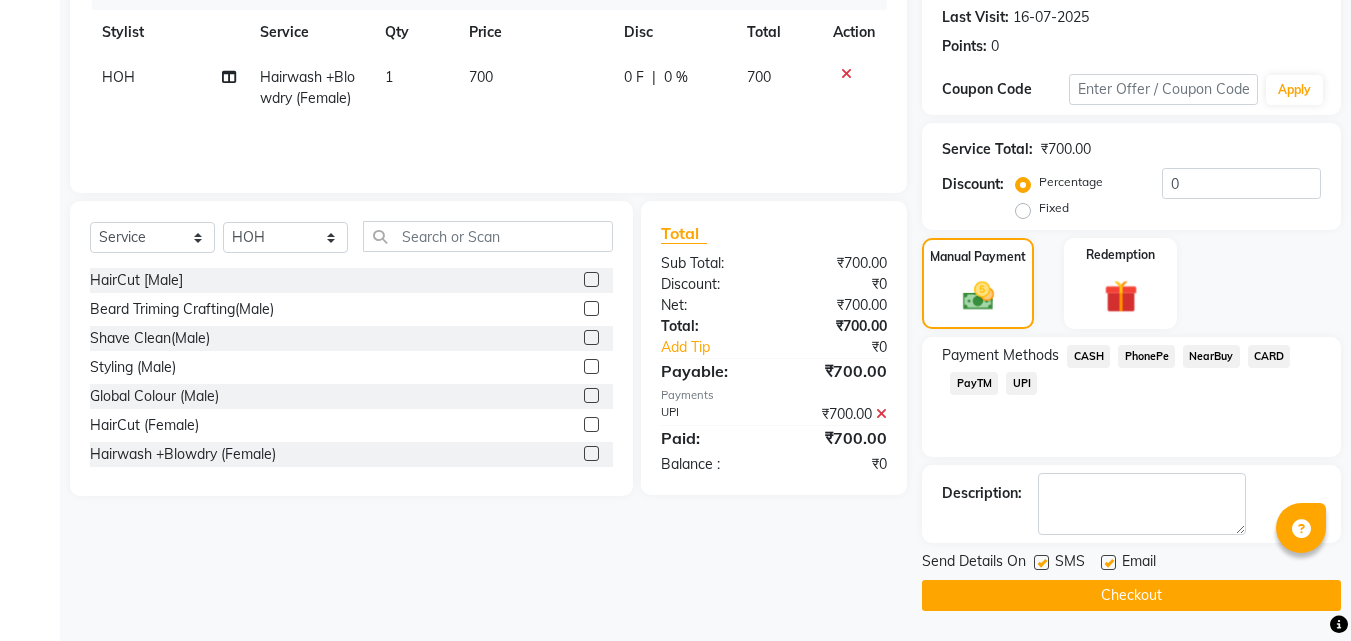 click on "Checkout" 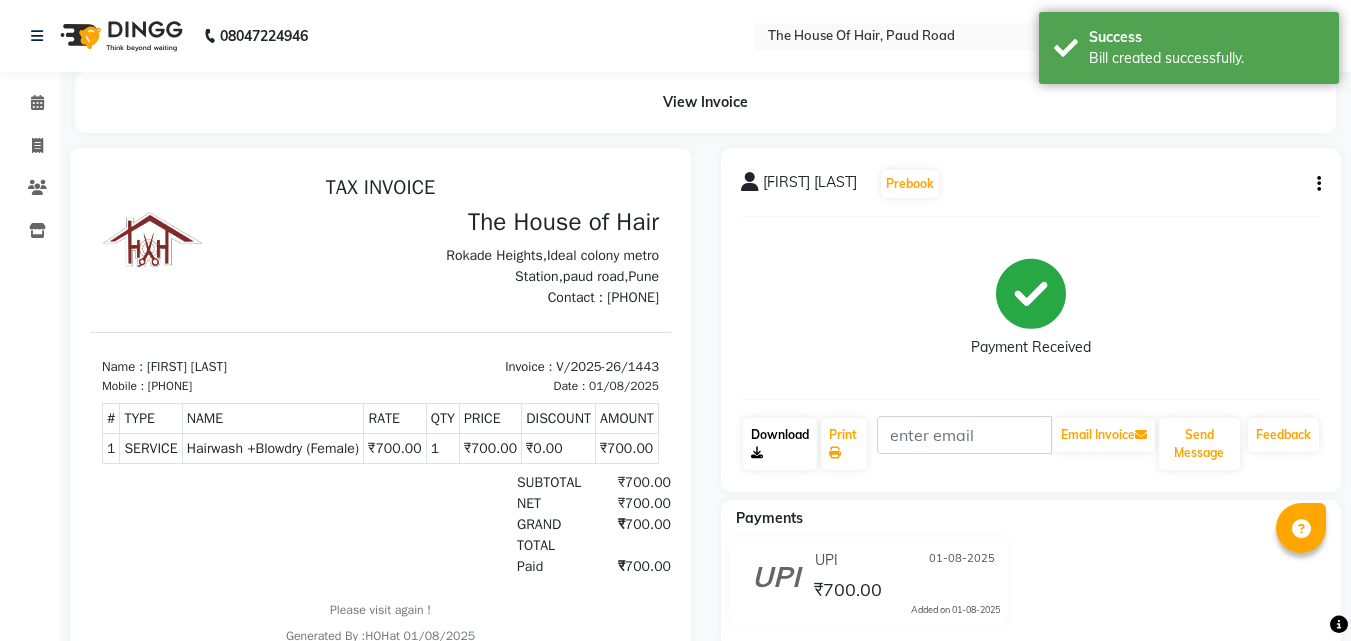 scroll, scrollTop: 0, scrollLeft: 0, axis: both 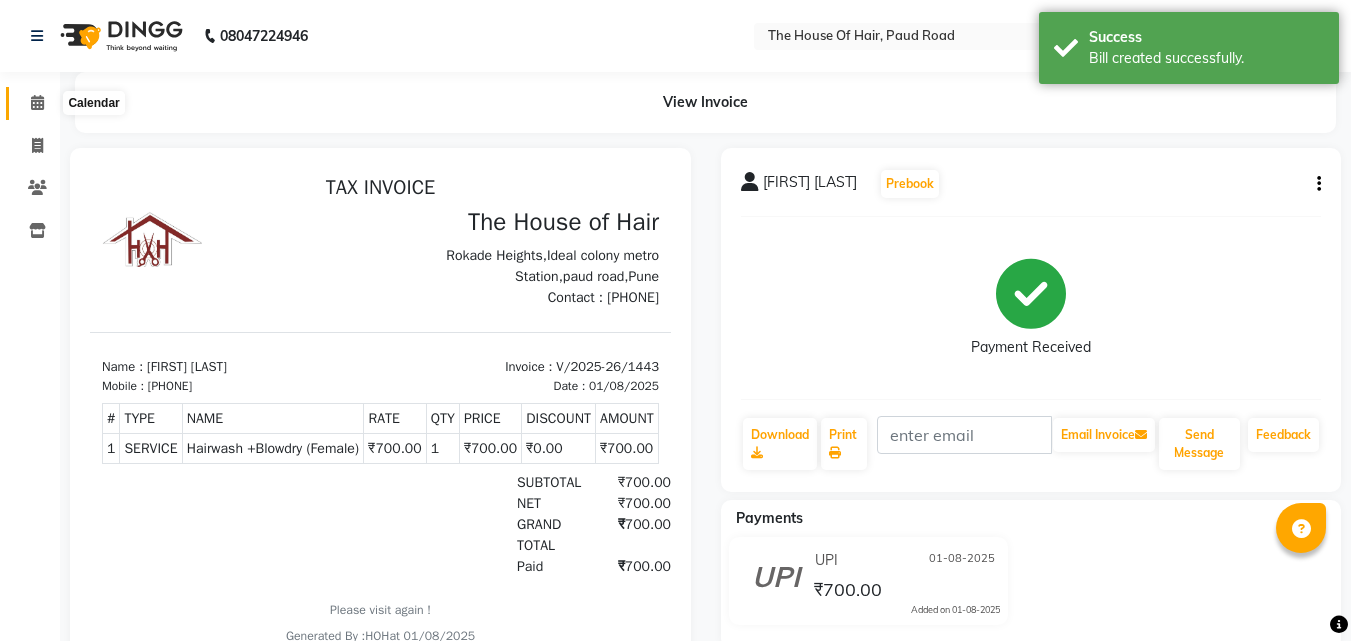 click 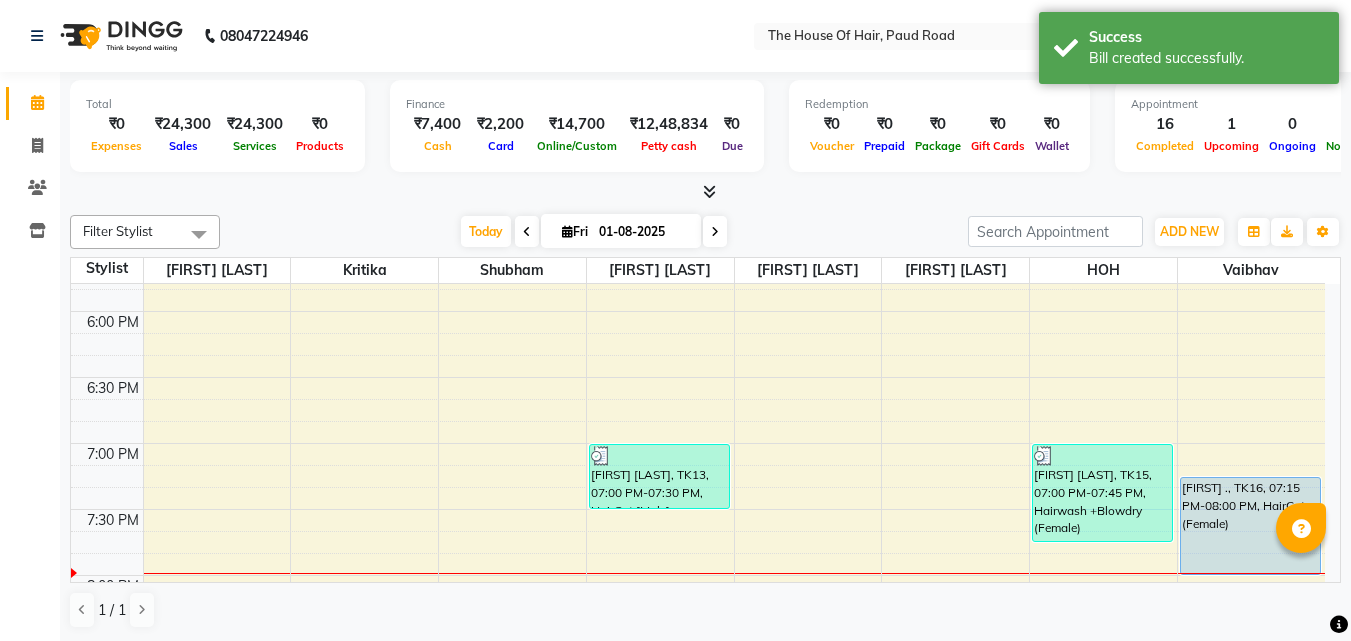 scroll, scrollTop: 1286, scrollLeft: 0, axis: vertical 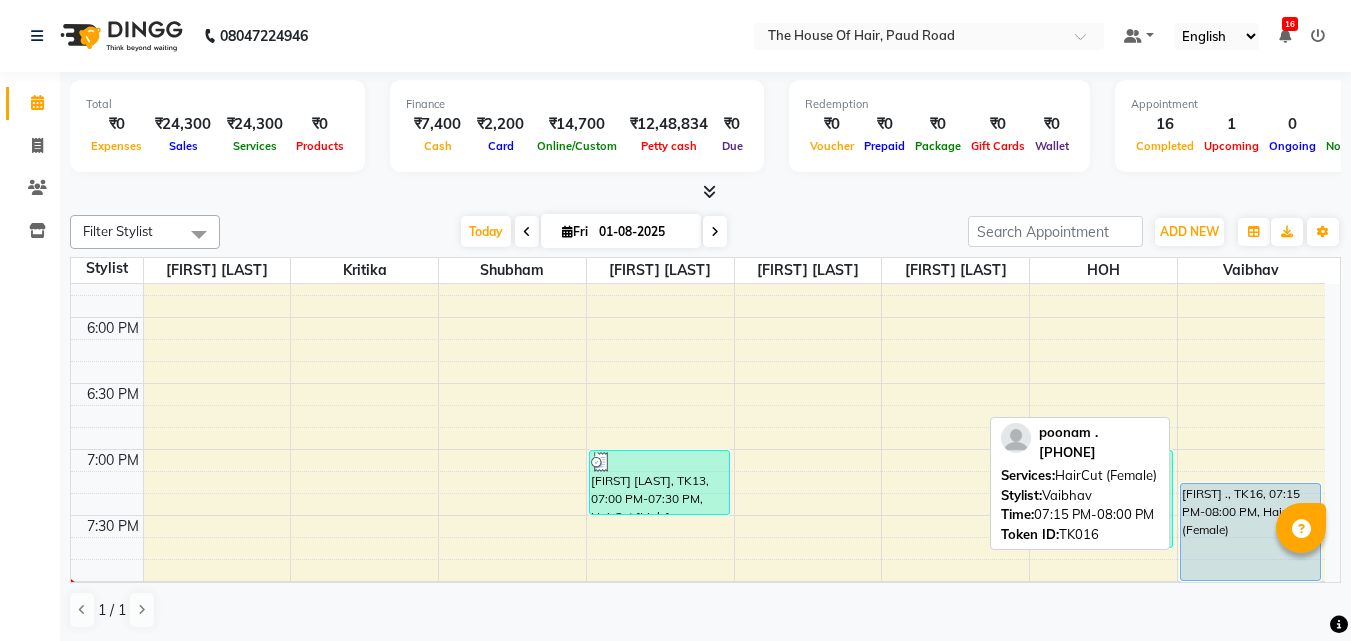 click on "[FIRST] ., TK16, 07:15 PM-08:00 PM, HairCut (Female)" at bounding box center [1251, 532] 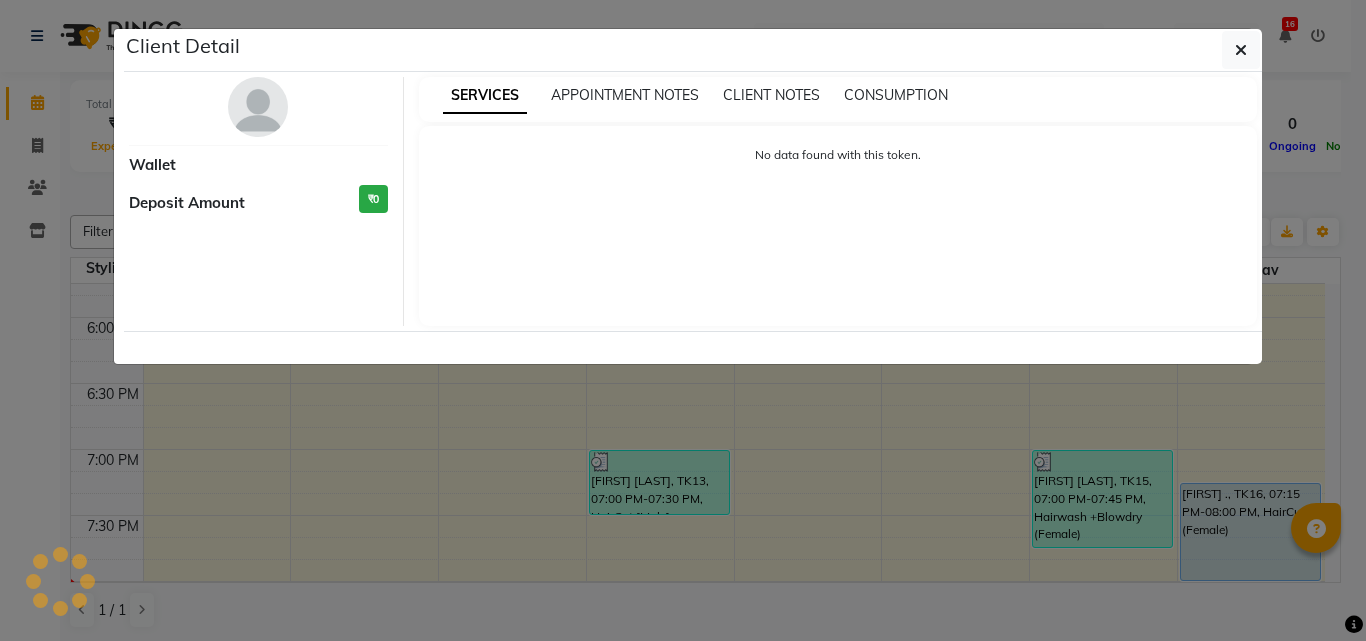 select on "5" 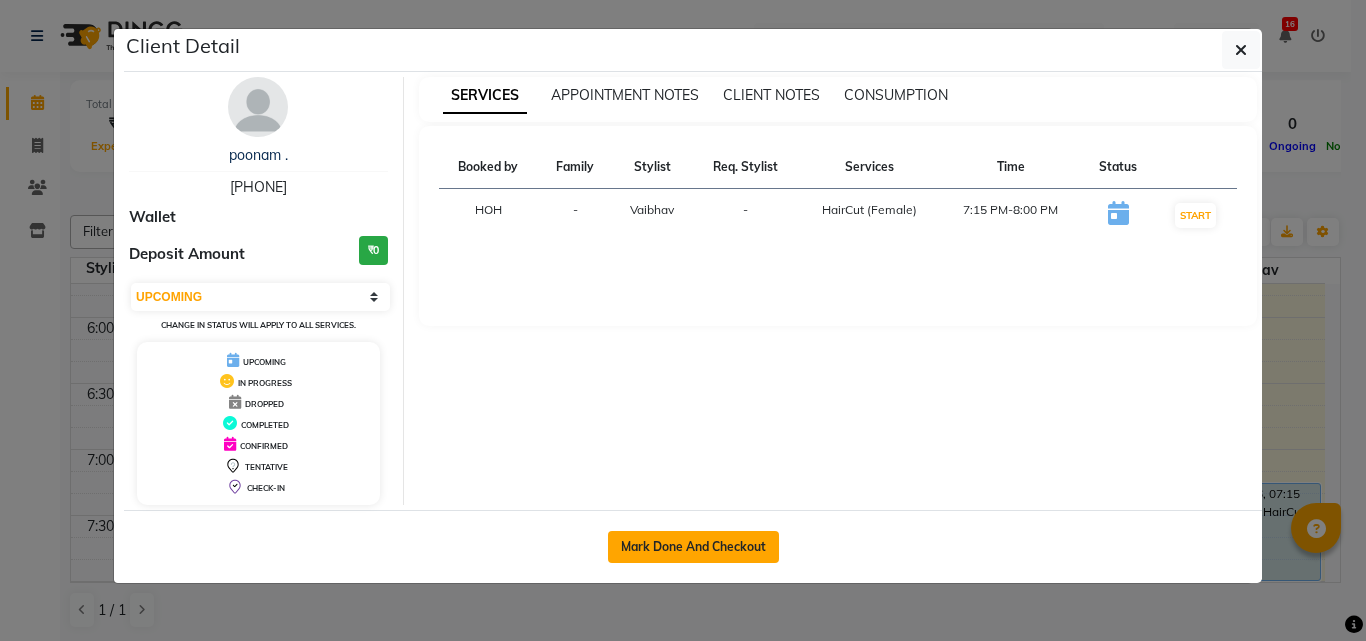 click on "Mark Done And Checkout" 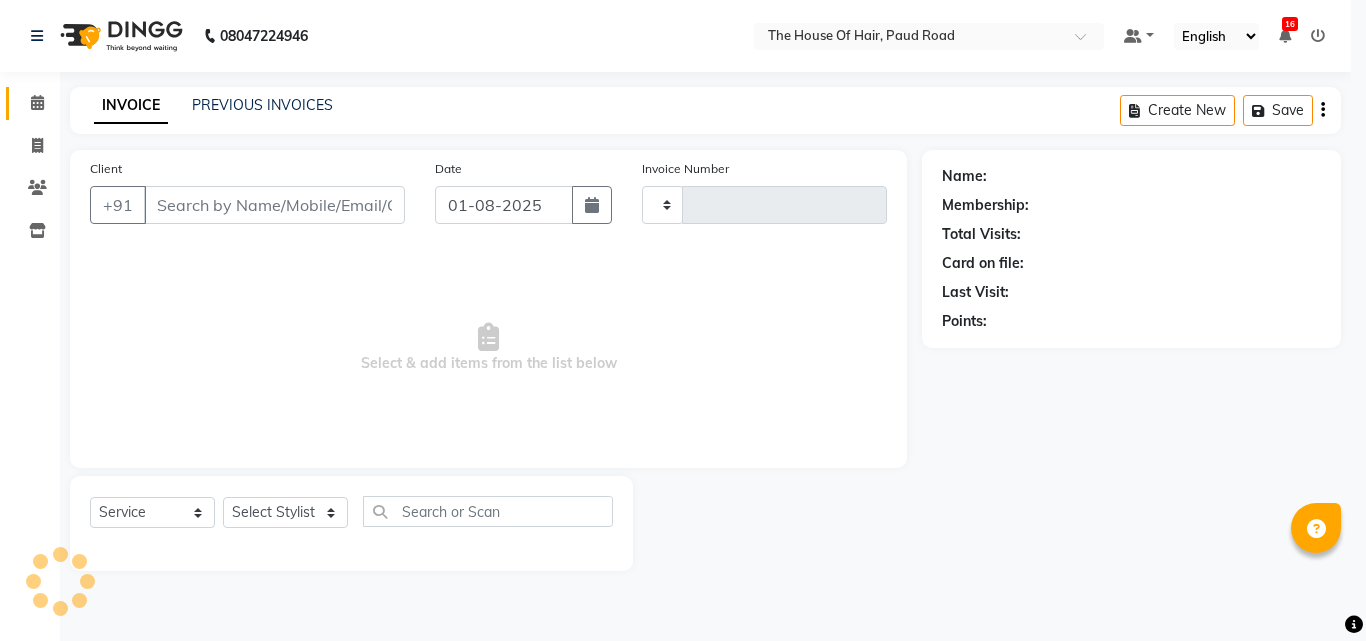 type on "1444" 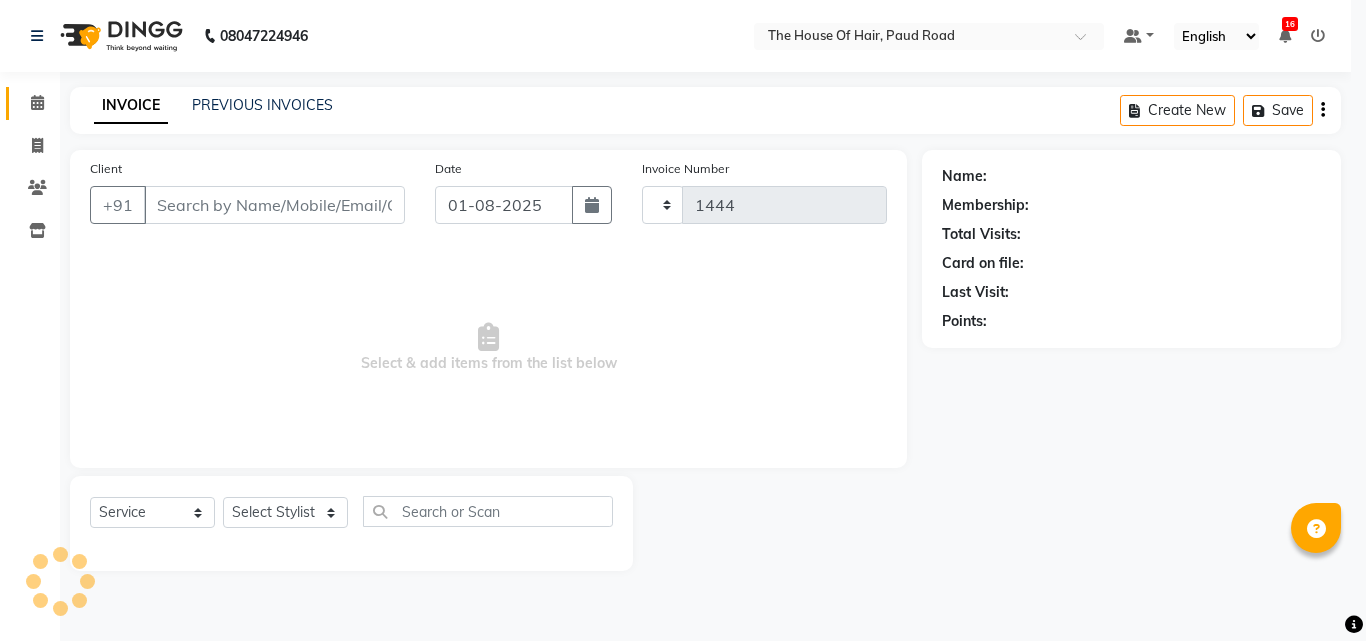 select on "5992" 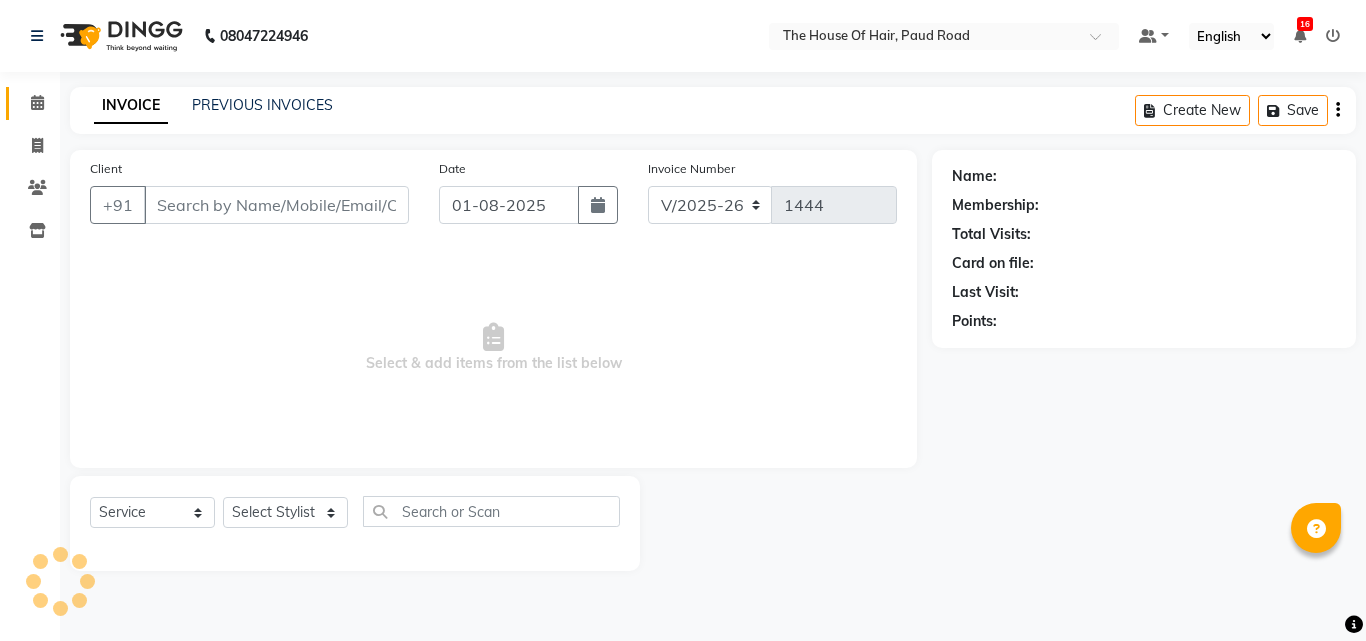 type on "[PHONE]" 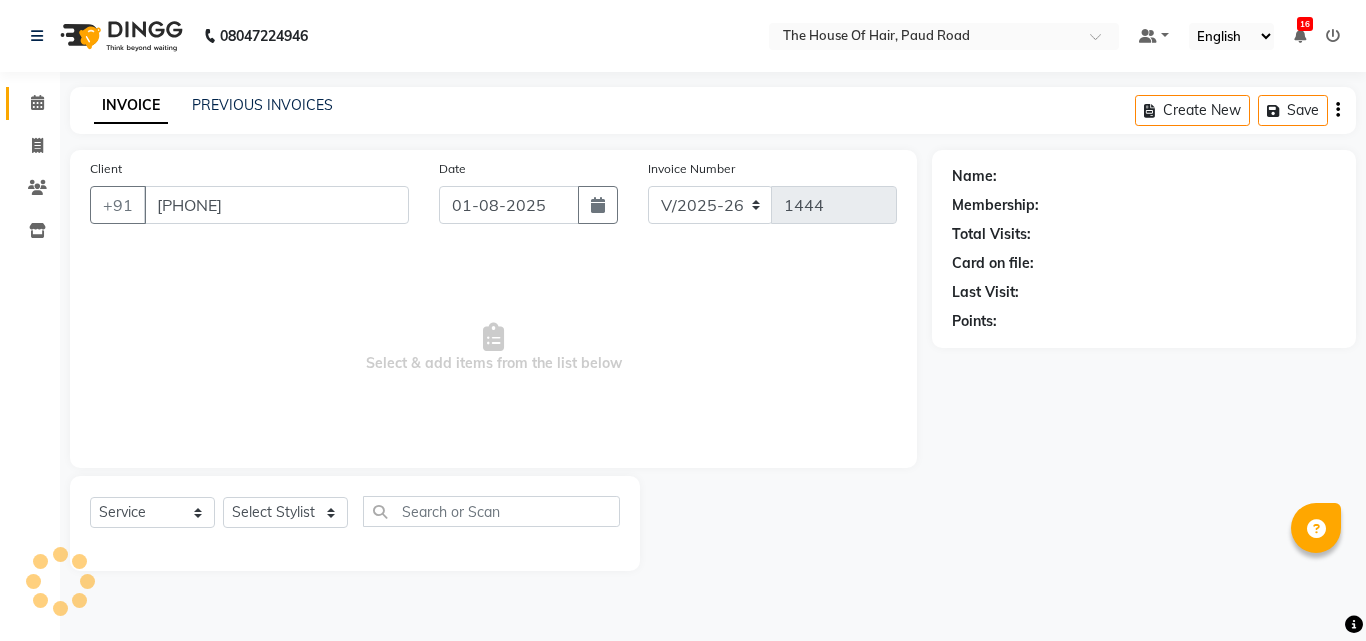 select on "[NUMBER]" 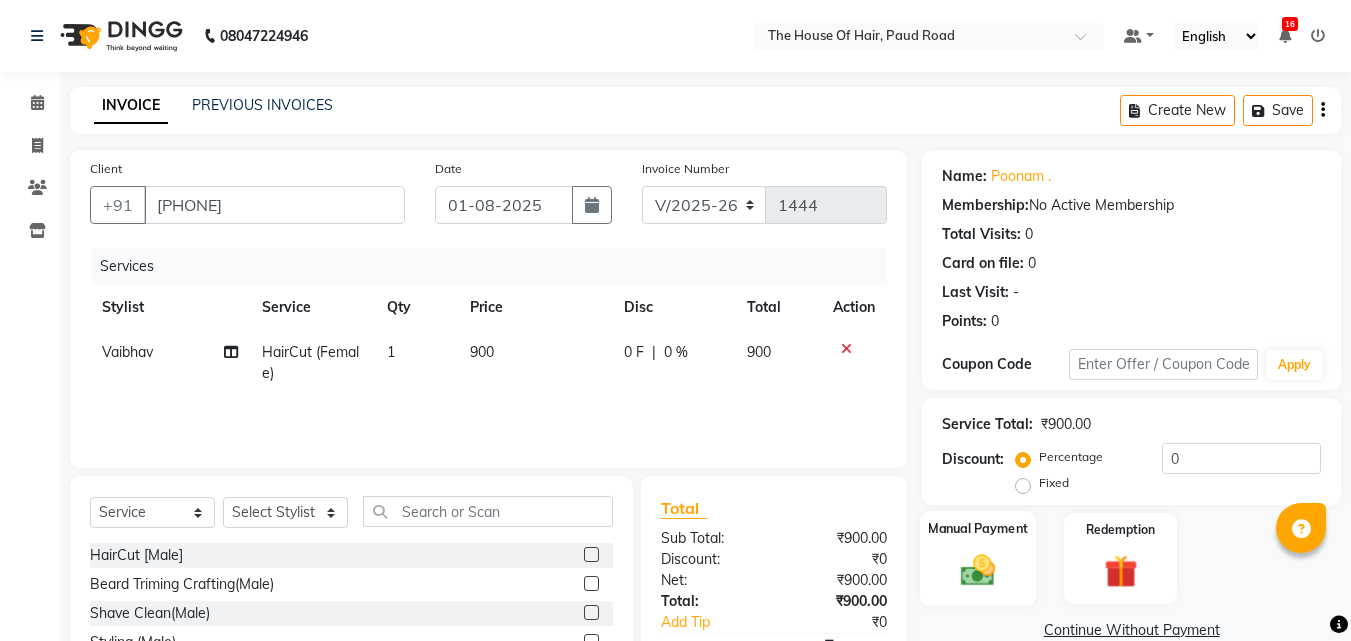 click 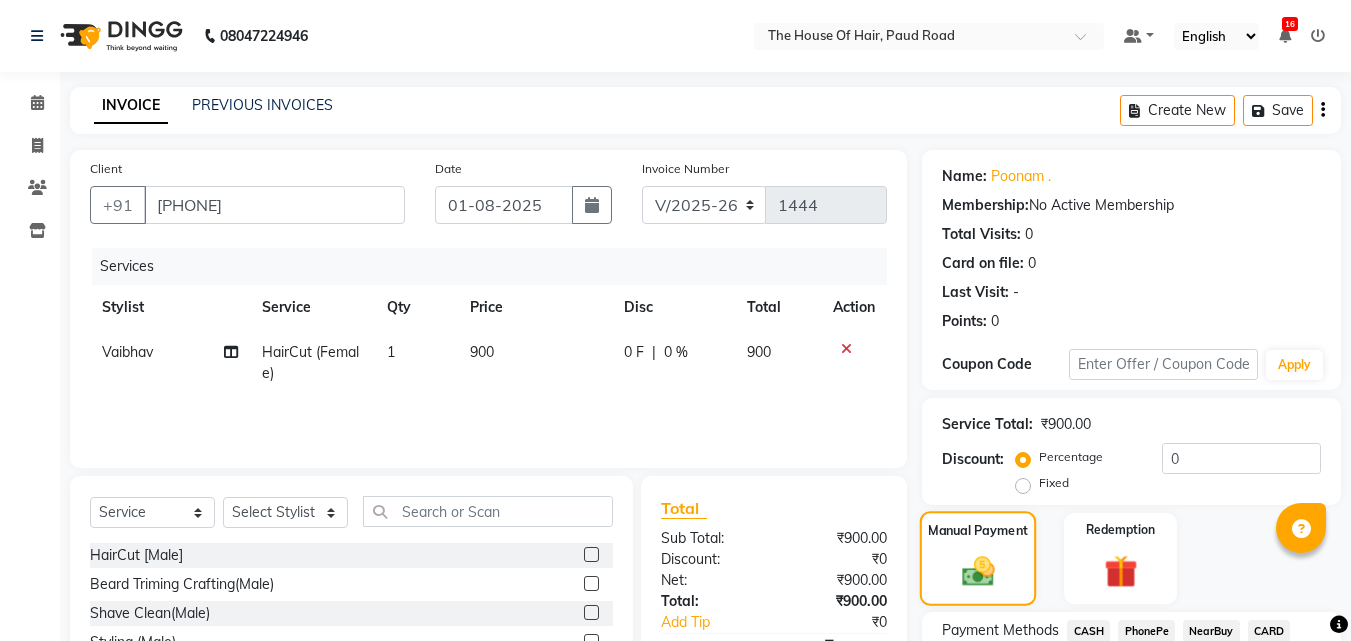 scroll, scrollTop: 162, scrollLeft: 0, axis: vertical 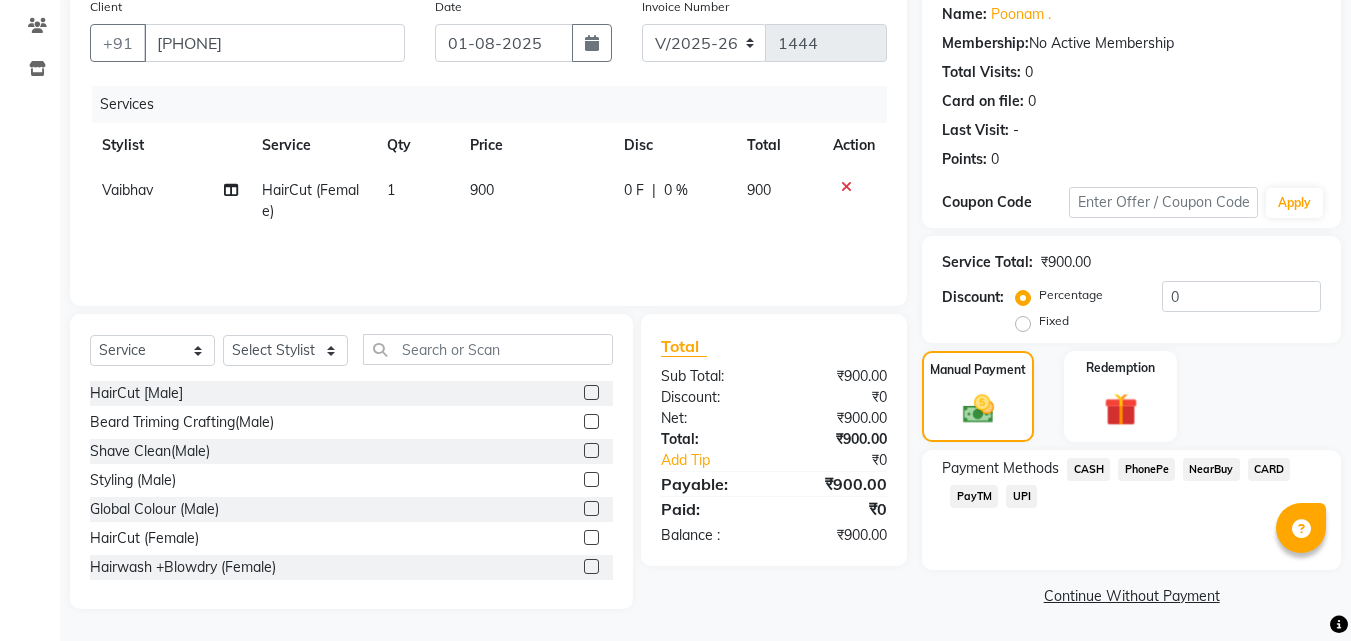 click on "UPI" 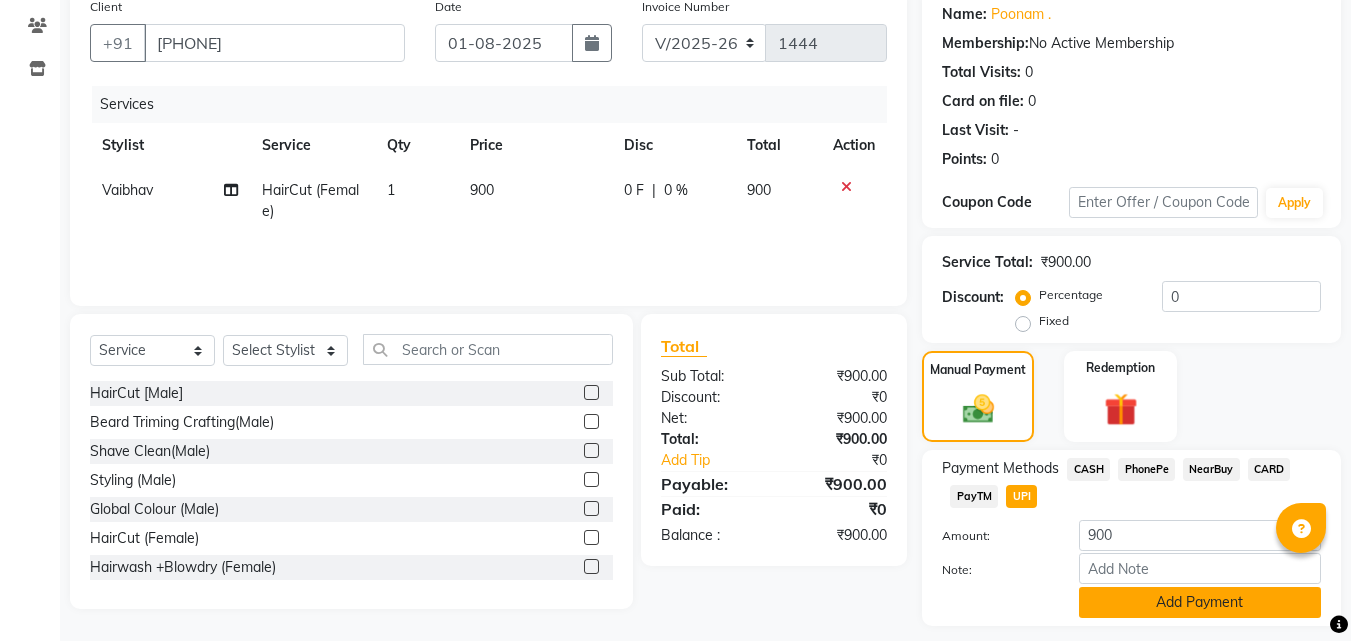 click on "Add Payment" 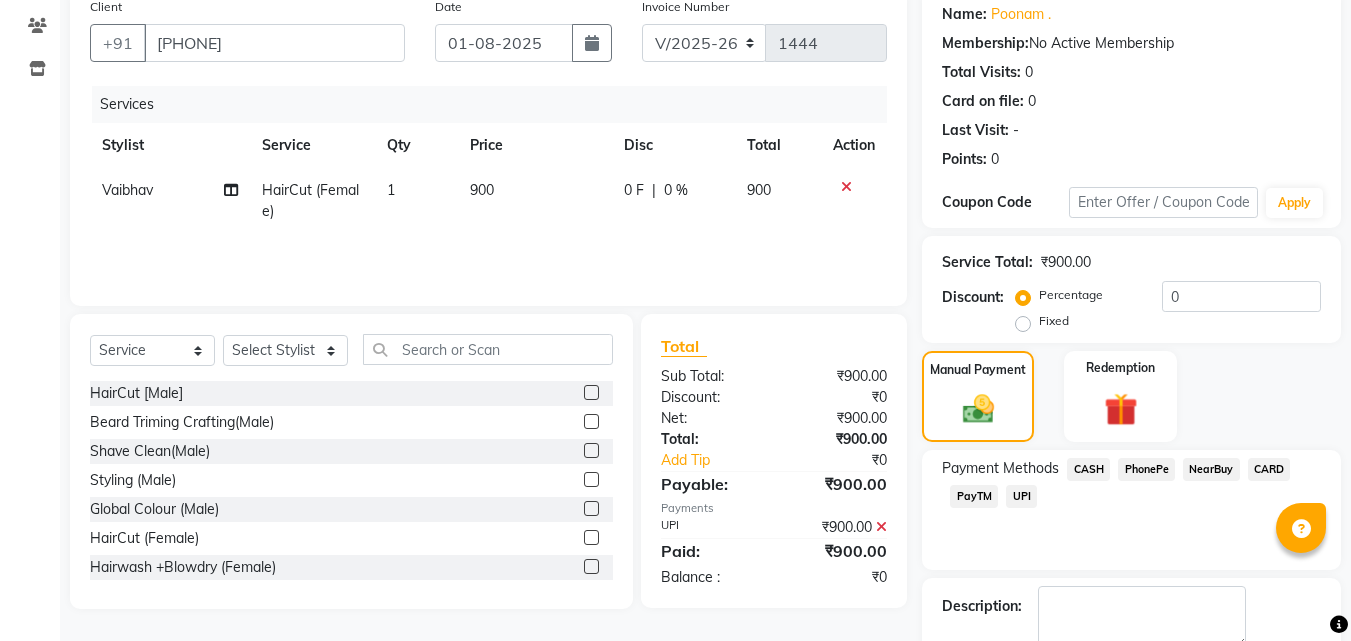 scroll, scrollTop: 275, scrollLeft: 0, axis: vertical 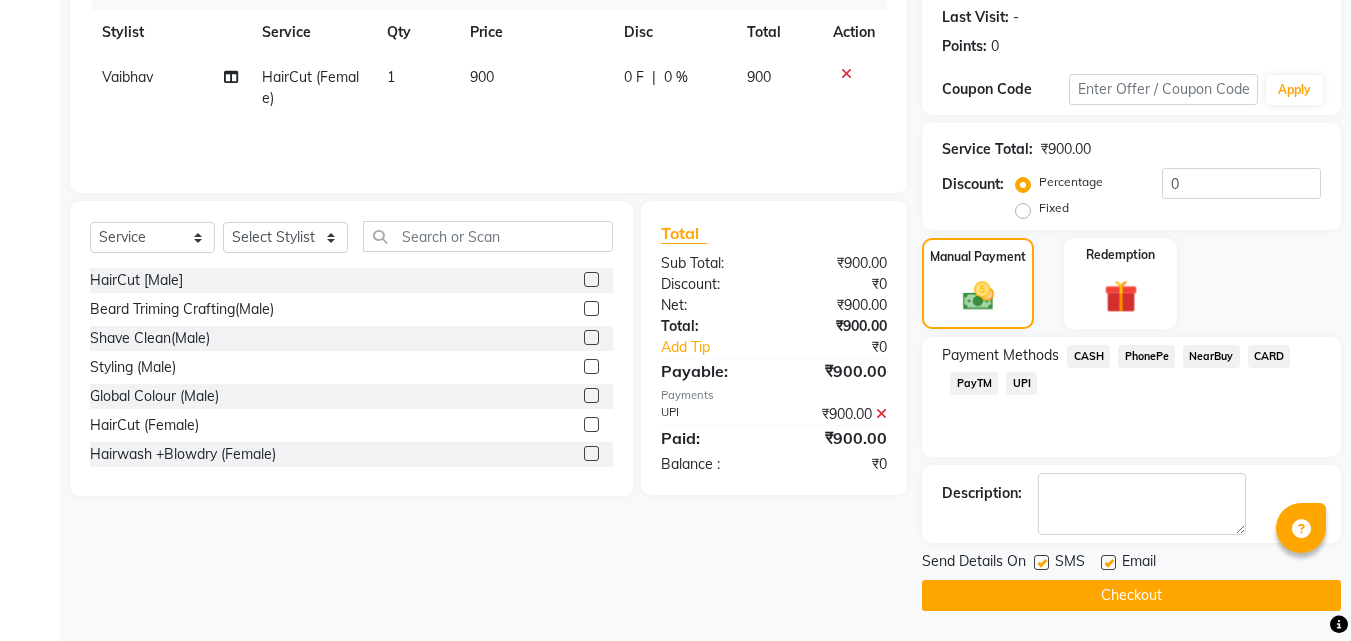 click on "UPI" 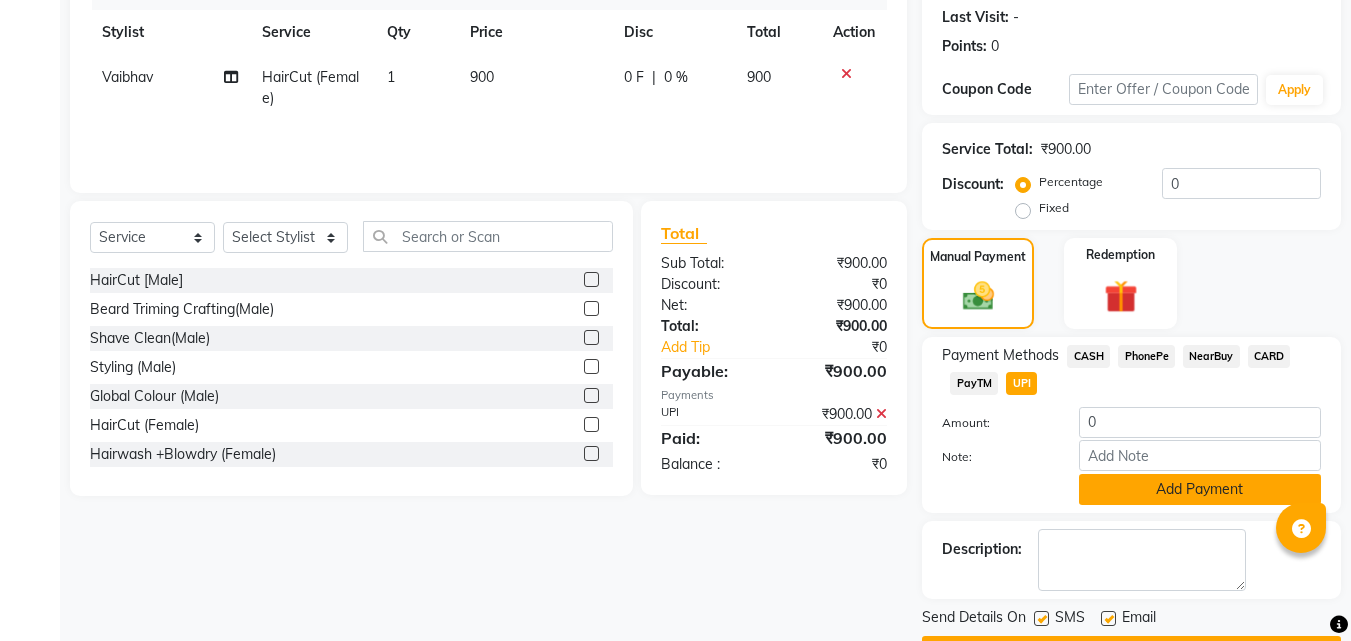 click on "Add Payment" 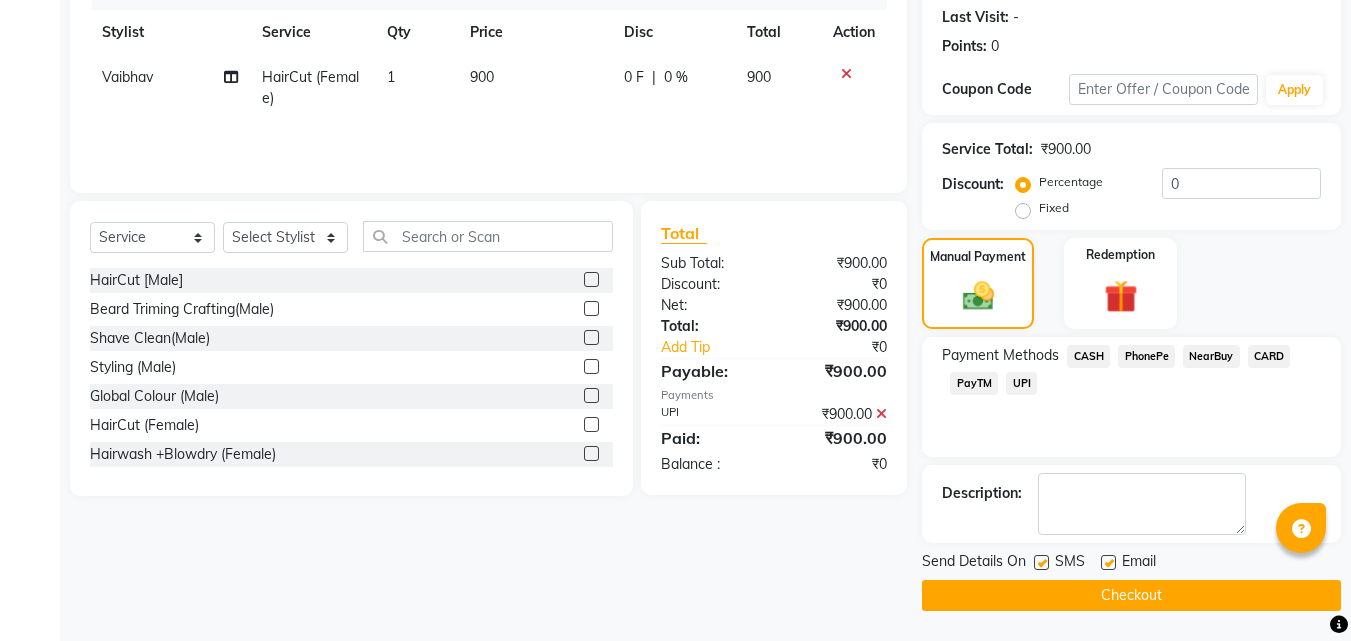 click on "Checkout" 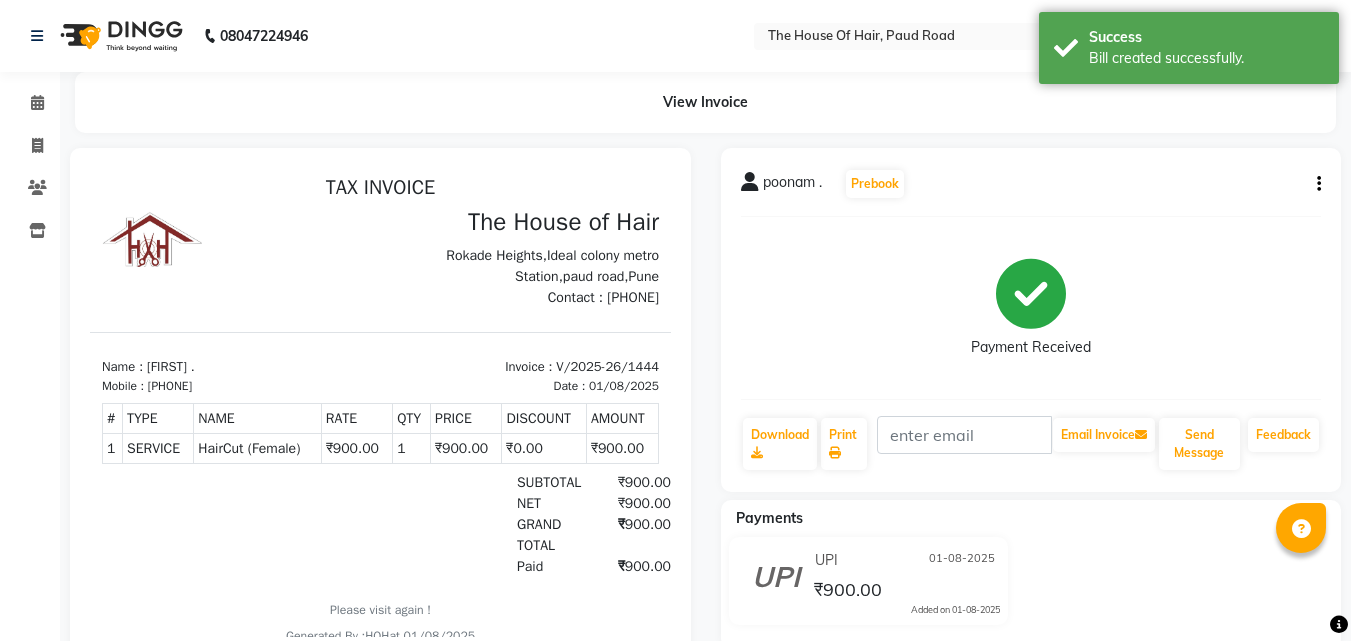 scroll, scrollTop: 0, scrollLeft: 0, axis: both 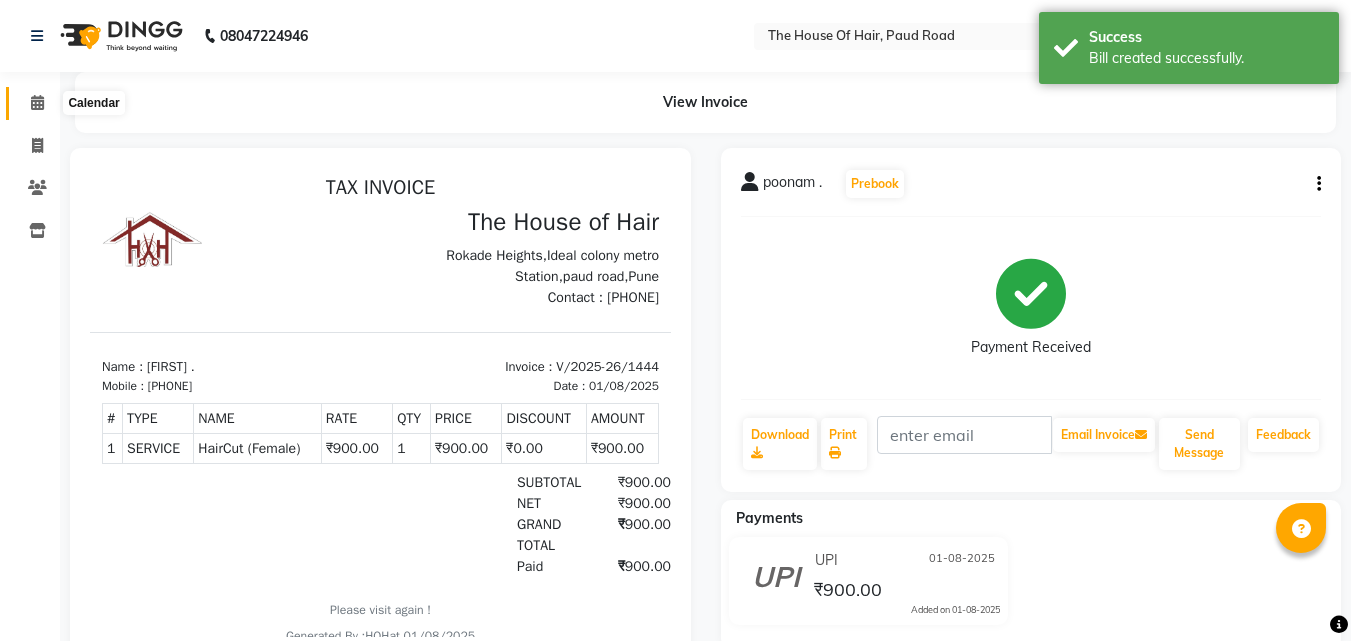 click 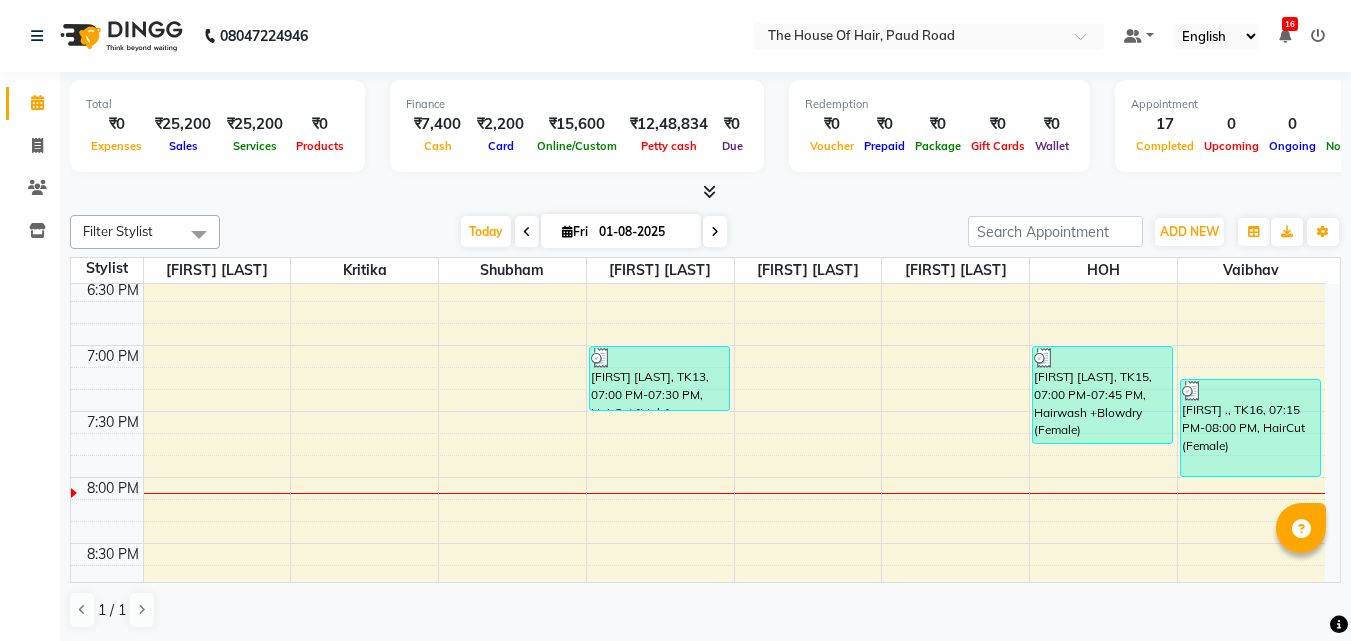 scroll, scrollTop: 1424, scrollLeft: 0, axis: vertical 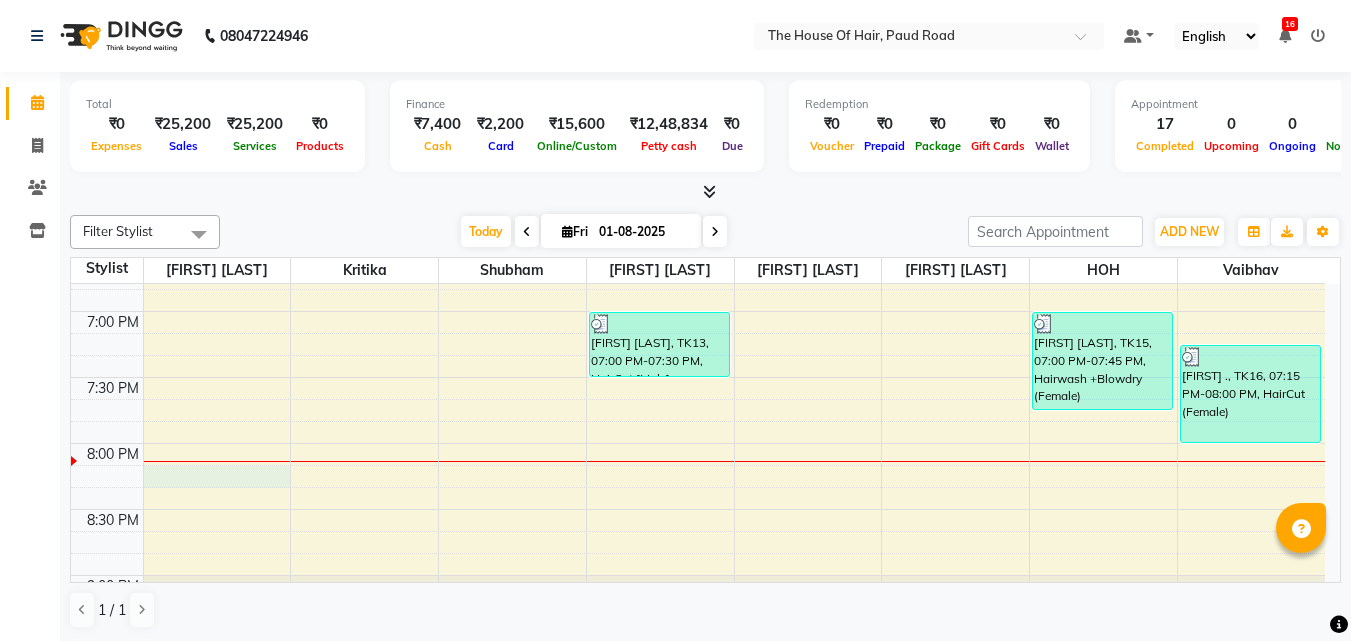 click on "8:00 AM 8:30 AM 9:00 AM 9:30 AM 10:00 AM 10:30 AM 11:00 AM 11:30 AM 12:00 PM 12:30 PM 1:00 PM 1:30 PM 2:00 PM 2:30 PM 3:00 PM 3:30 PM 4:00 PM 4:30 PM 5:00 PM 5:30 PM 6:00 PM 6:30 PM 7:00 PM 7:30 PM 8:00 PM 8:30 PM 9:00 PM 9:30 PM [FIRST] [LAST], TK07, 11:15 AM-11:45 AM, Beard Triming Crafting(Male) [FIRST] [LAST], TK10, 01:00 PM-01:30 PM, HairCut [Male] [FIRST] [LAST], TK10, 01:30 PM-02:00 PM, Beard Triming Crafting(Male) [FIRST] [LAST], TK09, 03:00 PM-03:30 PM, HairCut [Male] [FIRST], TK08, 04:00 PM-04:30 PM, HairCut [Male] [FIRST] [LAST], TK02, 12:30 PM-01:30 PM, Beard Triming Crafting(Male),Haircut by [FIRST] (Male) [FIRST] [LAST], TK03, 02:10 PM-05:40 PM, Haircut by [FIRST] (Female),Highlights & Babylights(Female) [FIRST] [LAST], TK12, 01:45 PM-02:30 PM, HairCut (Female) [FIRST] [LAST], TK01, 02:15 PM-03:15 PM, Global Colour (female) [FIRST] -, TK04, 10:15 AM-11:30 AM, Beard Triming Crafting(Male),HairCut (Female)" at bounding box center (698, -217) 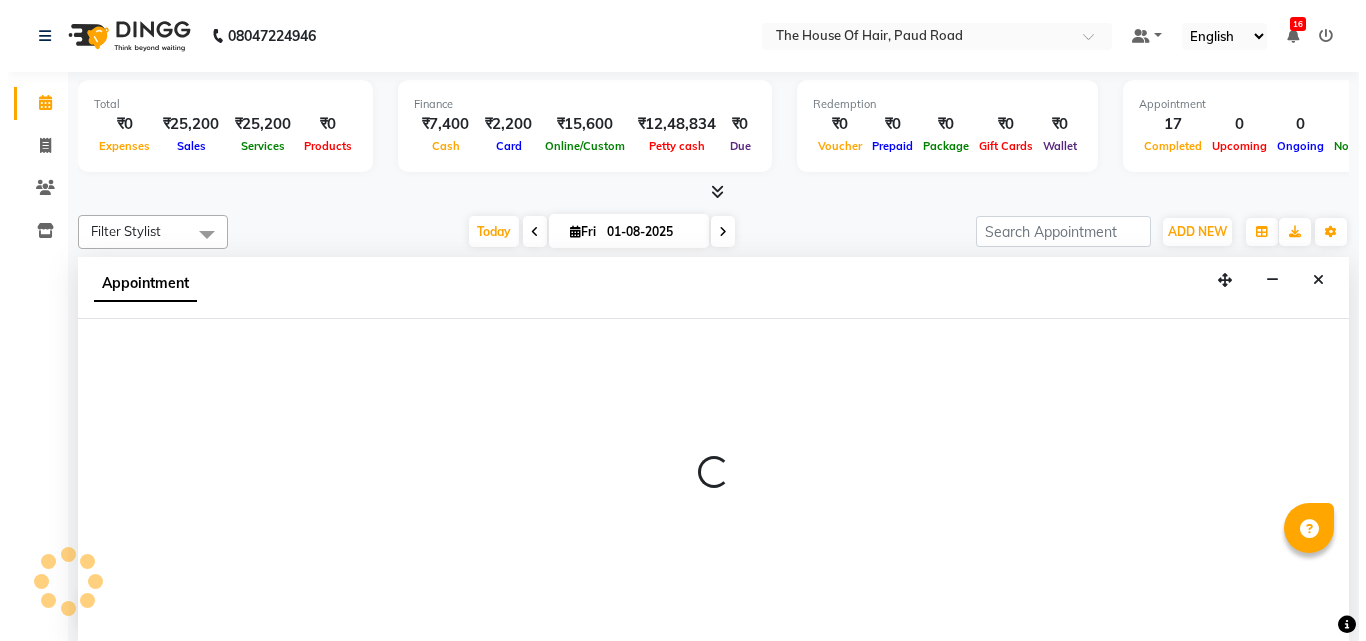 scroll, scrollTop: 1, scrollLeft: 0, axis: vertical 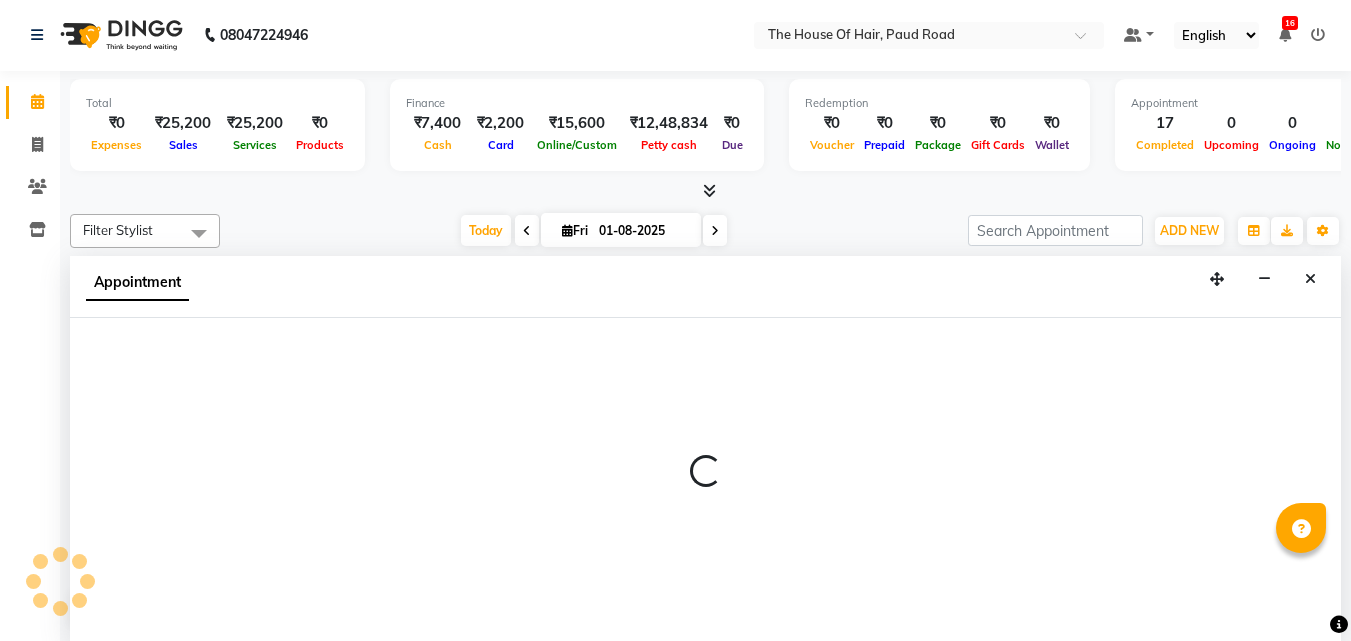 select on "42812" 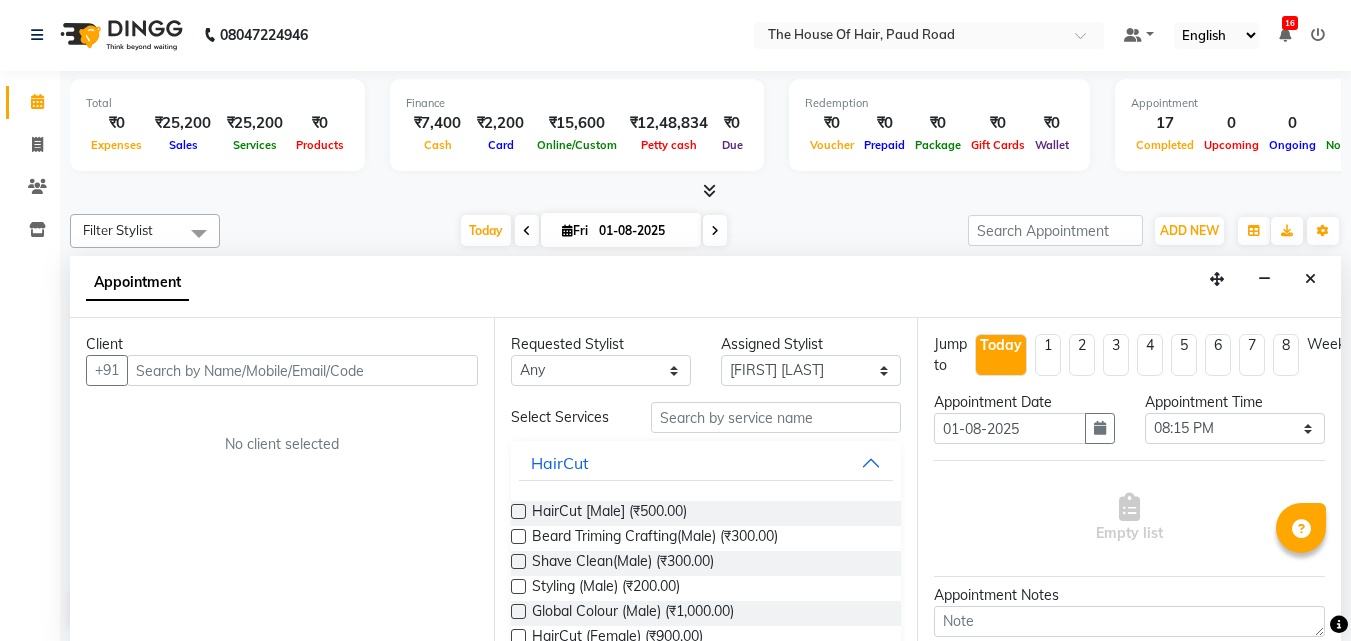 click at bounding box center (302, 370) 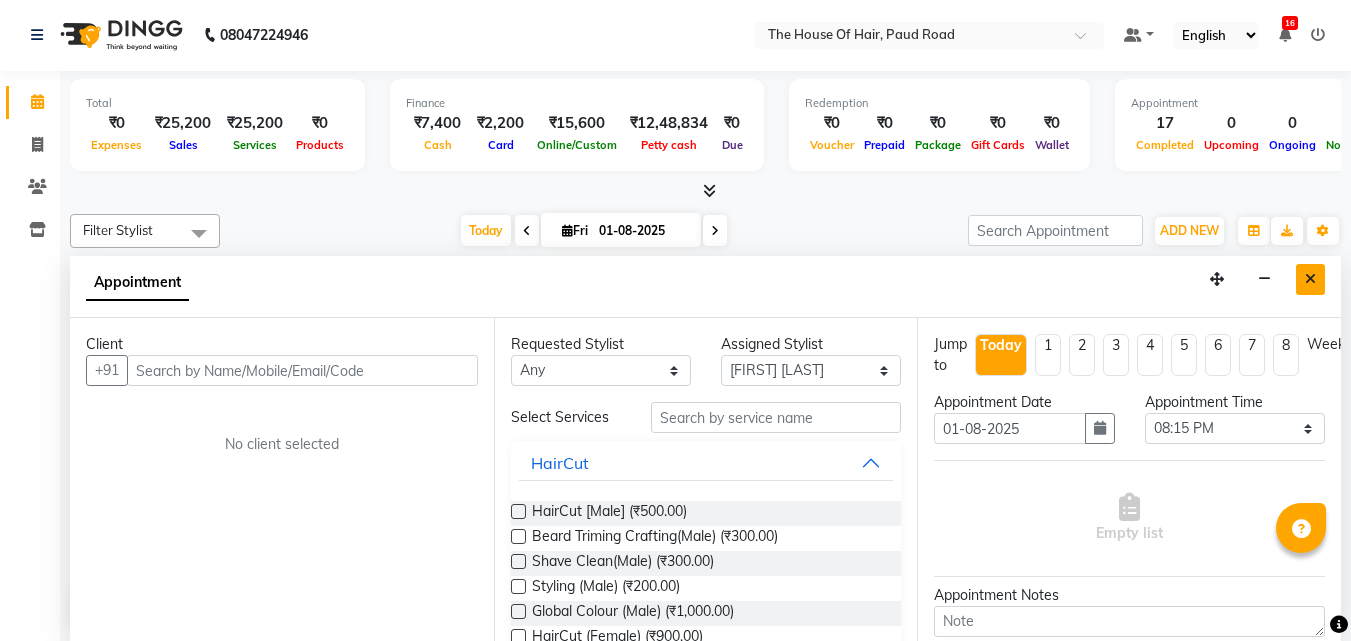 click at bounding box center [1310, 279] 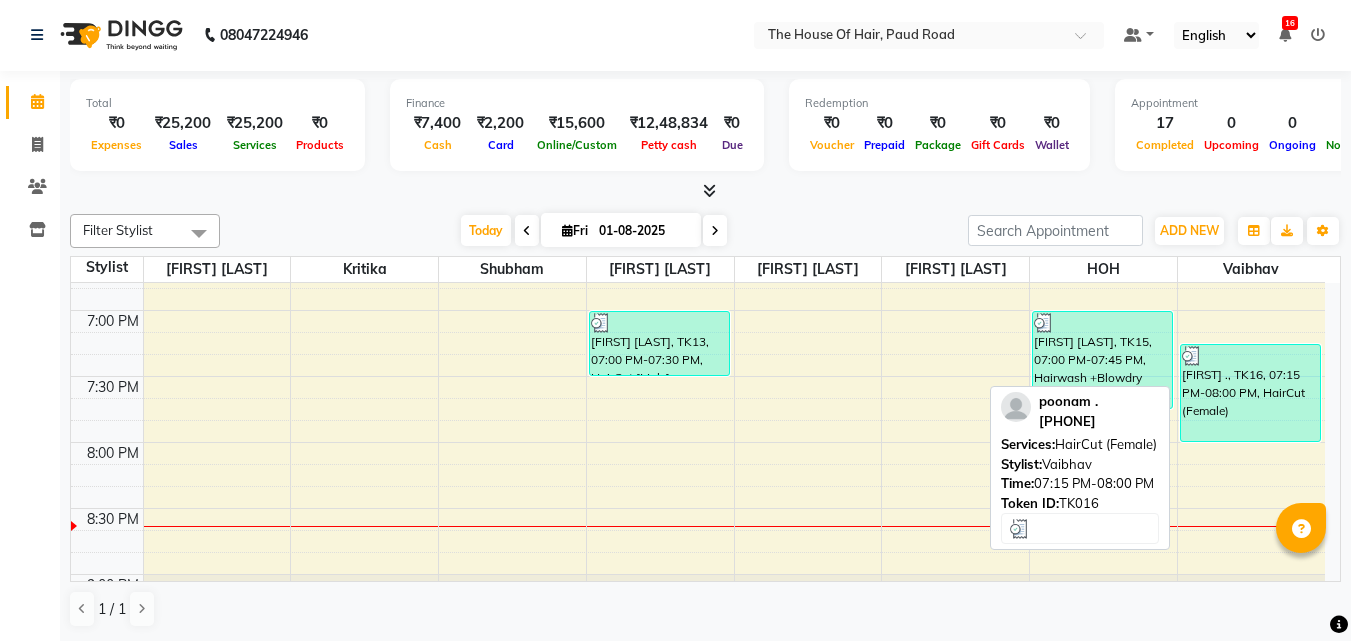 click on "[FIRST] ., TK16, 07:15 PM-08:00 PM, HairCut (Female)" at bounding box center [1251, 393] 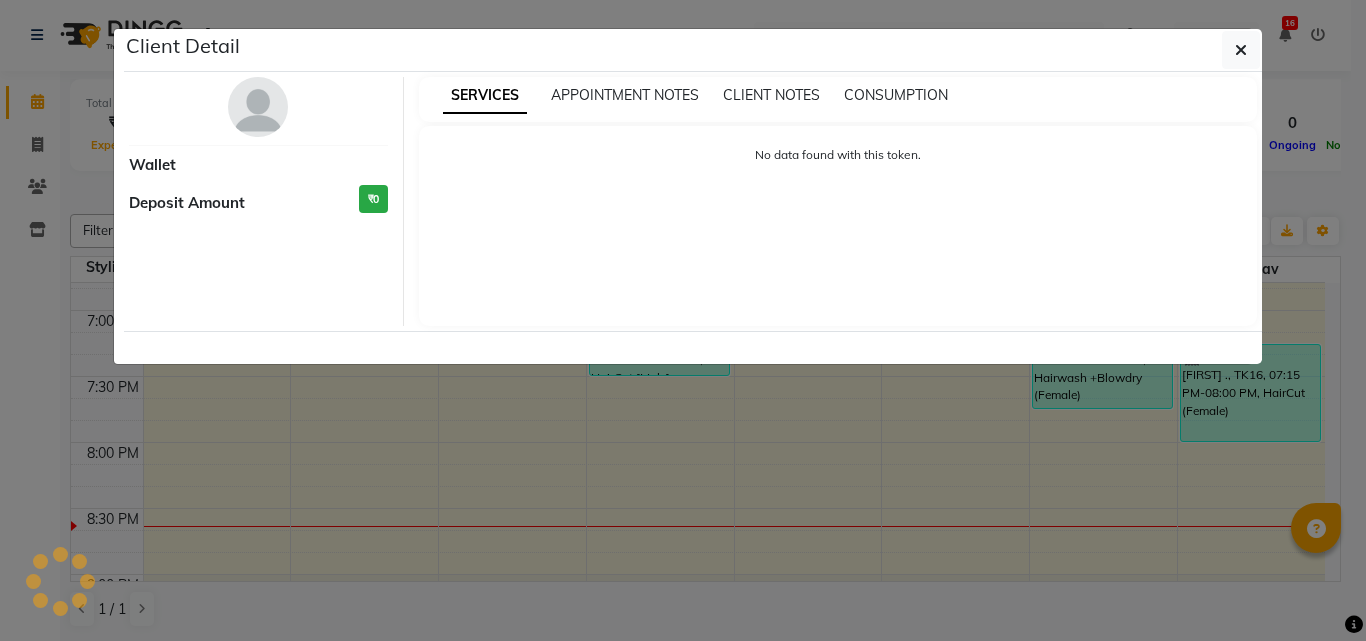 select on "3" 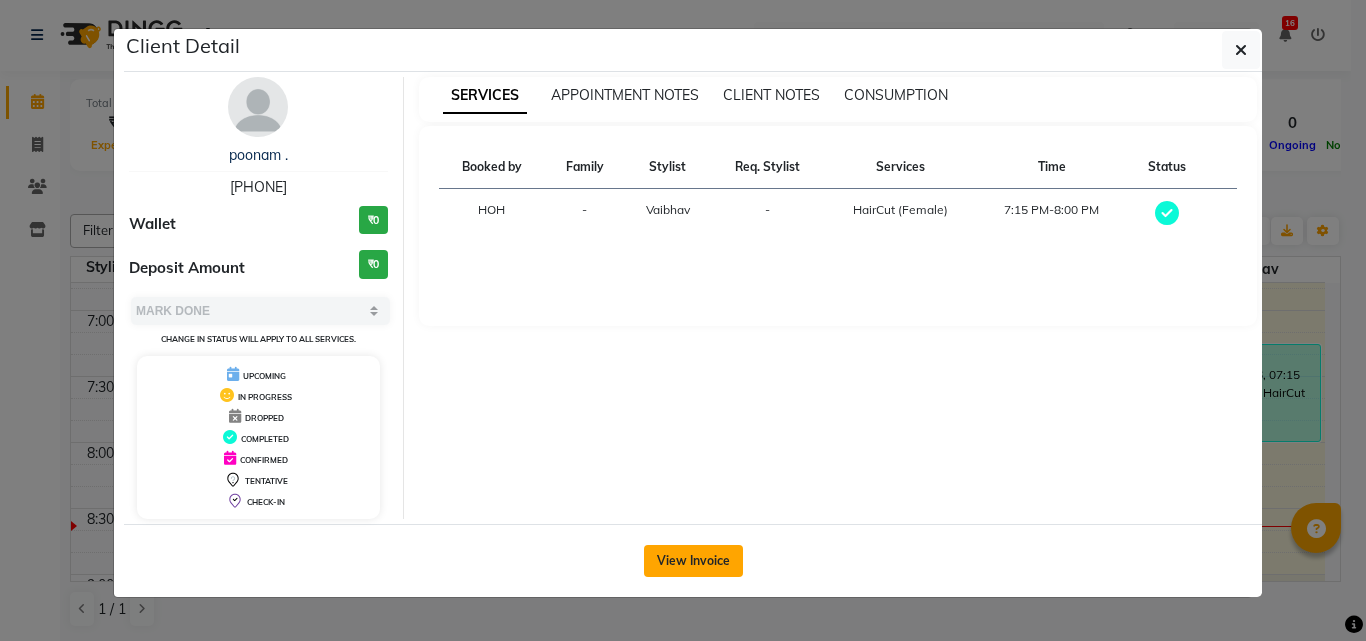 click on "View Invoice" 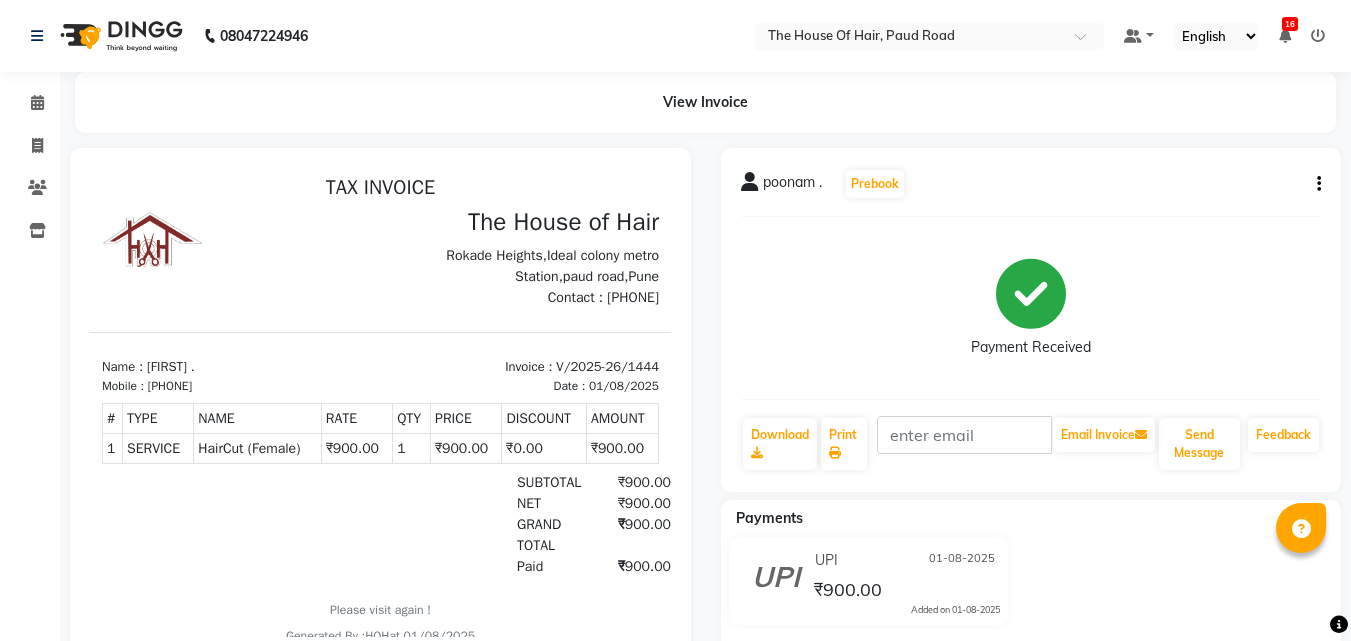 scroll, scrollTop: 67, scrollLeft: 0, axis: vertical 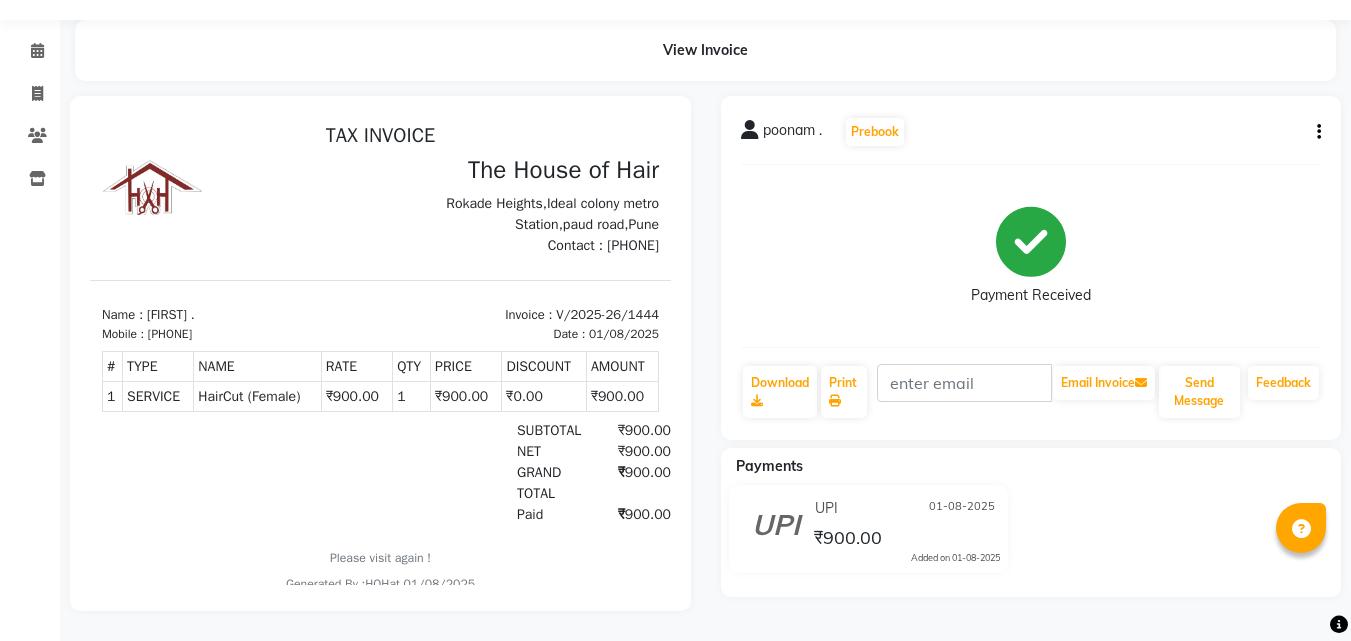 click 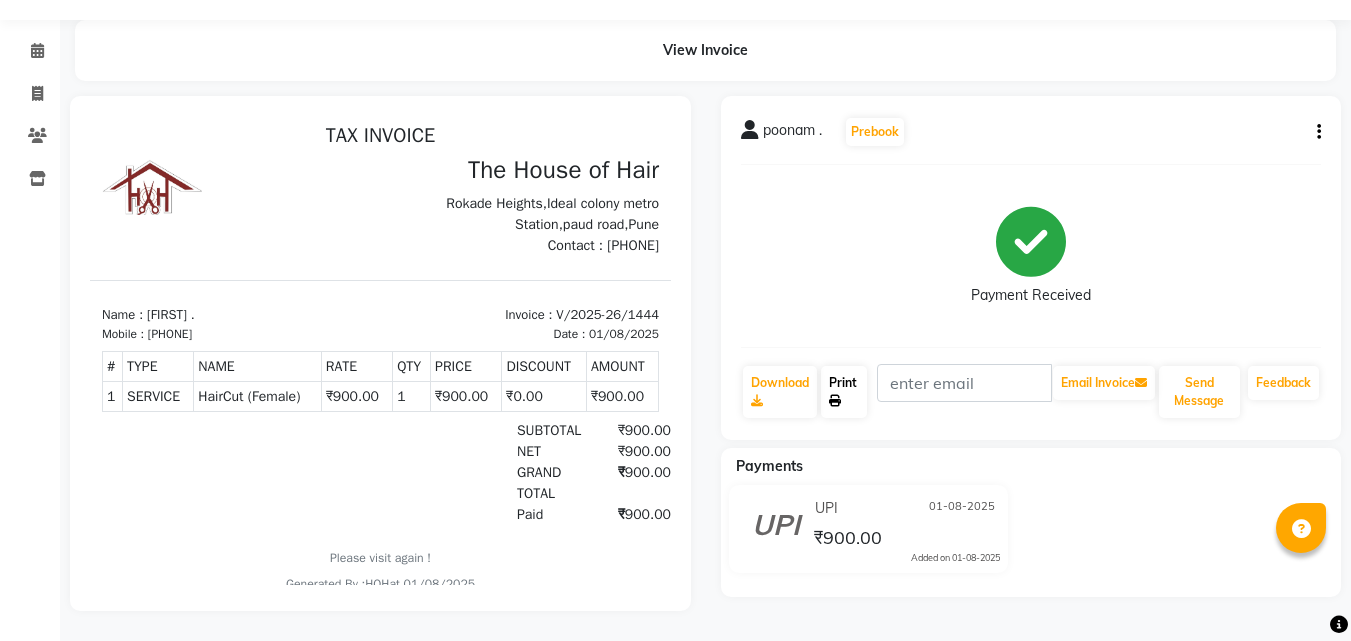 click on "Print" 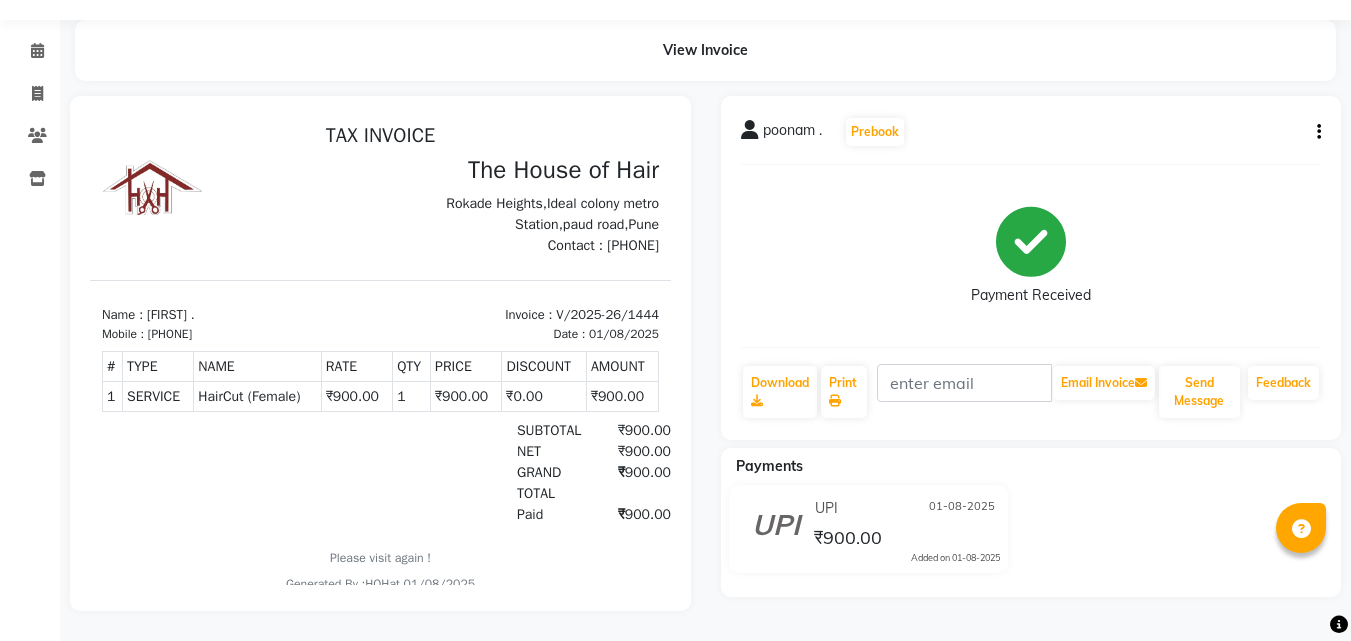 click on "UPI" 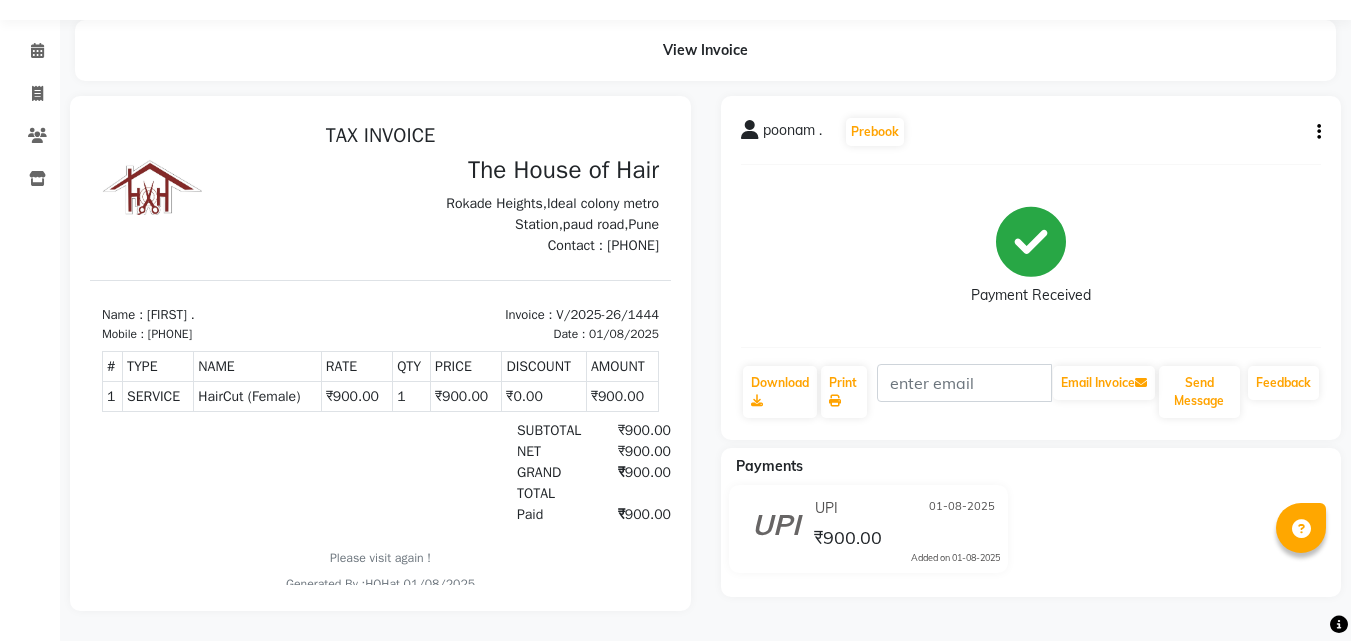 click 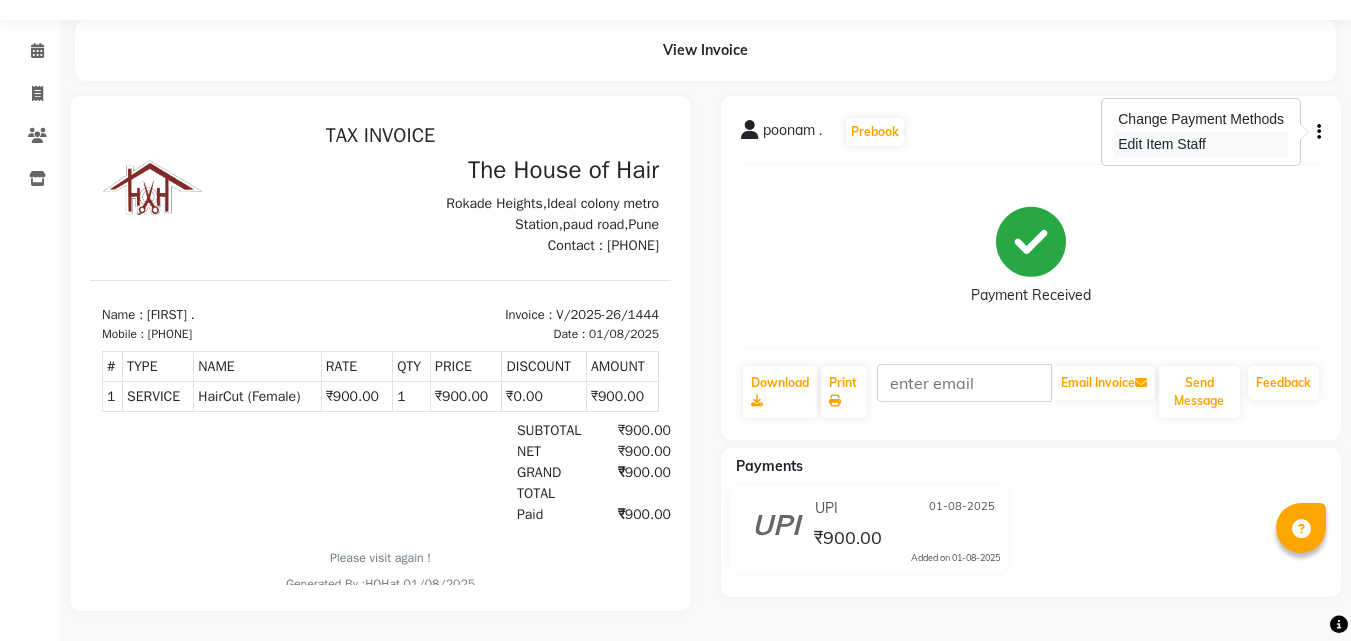 click on "Edit Item Staff" at bounding box center [1201, 144] 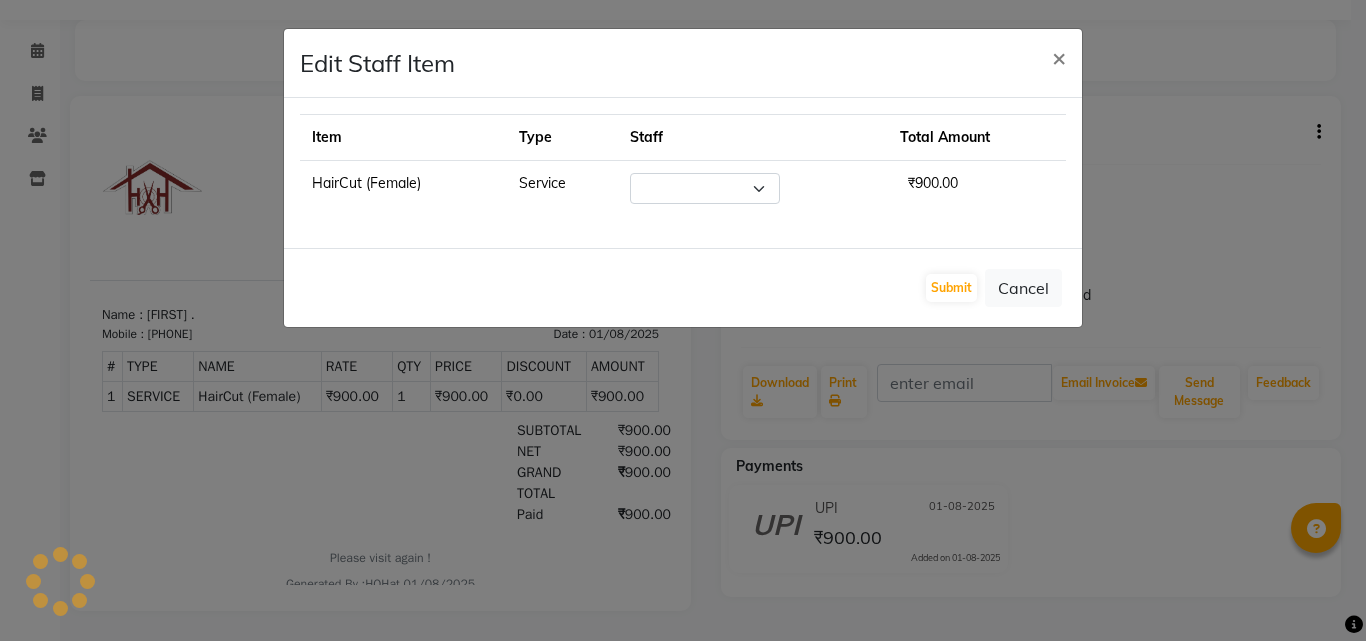 select on "[NUMBER]" 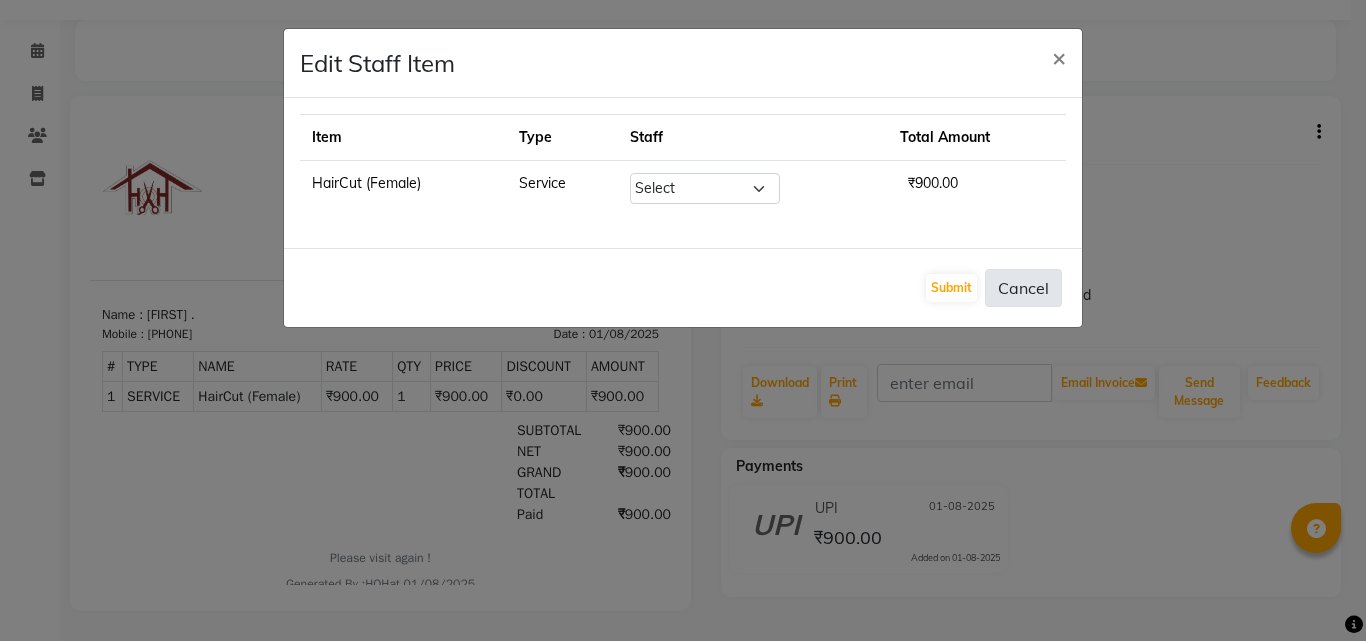 click on "Cancel" 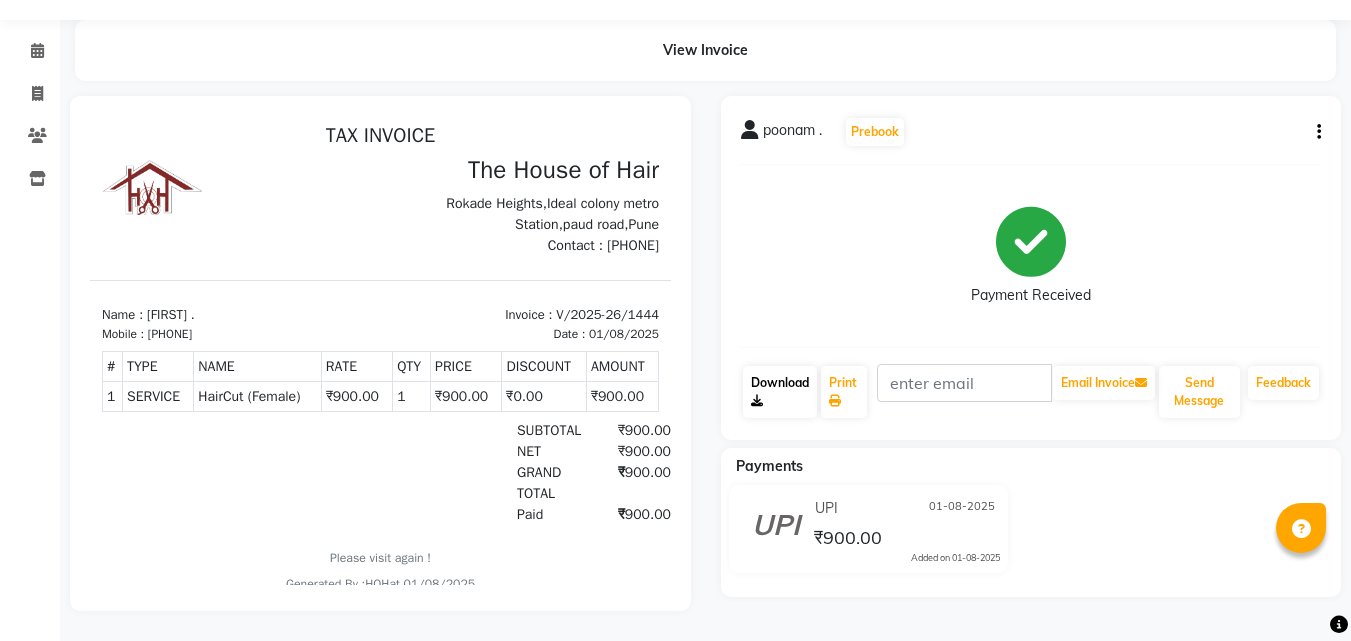 click on "Download" 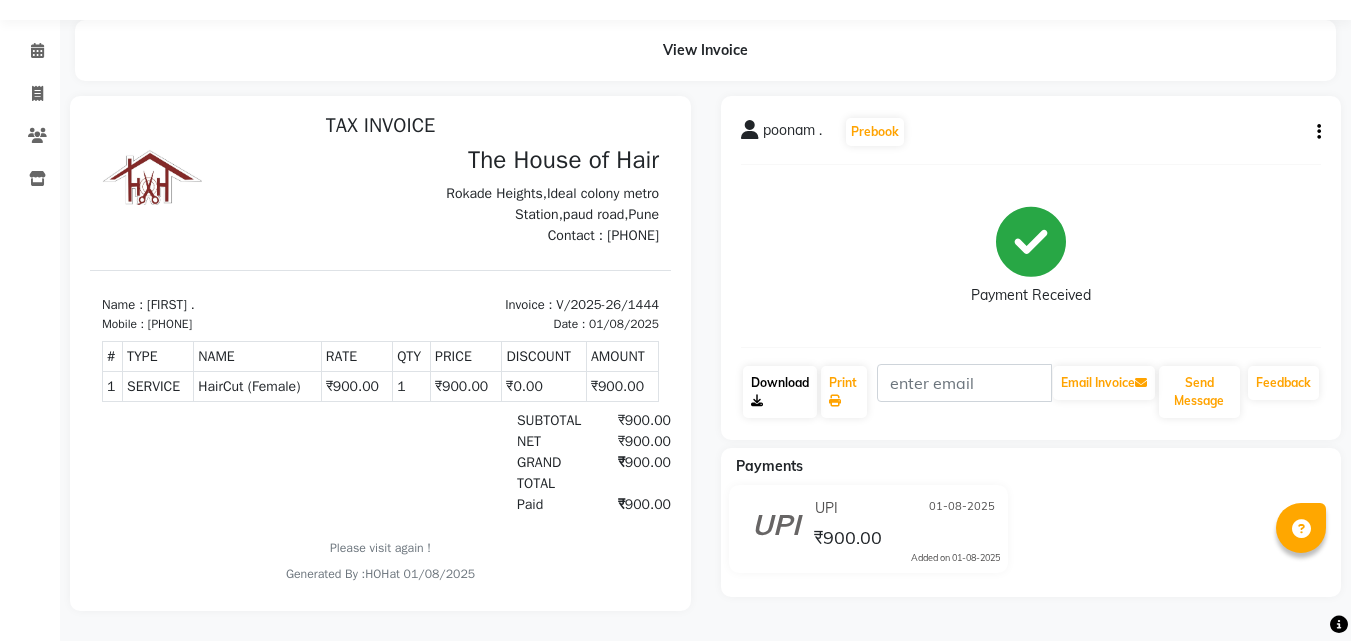scroll, scrollTop: 16, scrollLeft: 0, axis: vertical 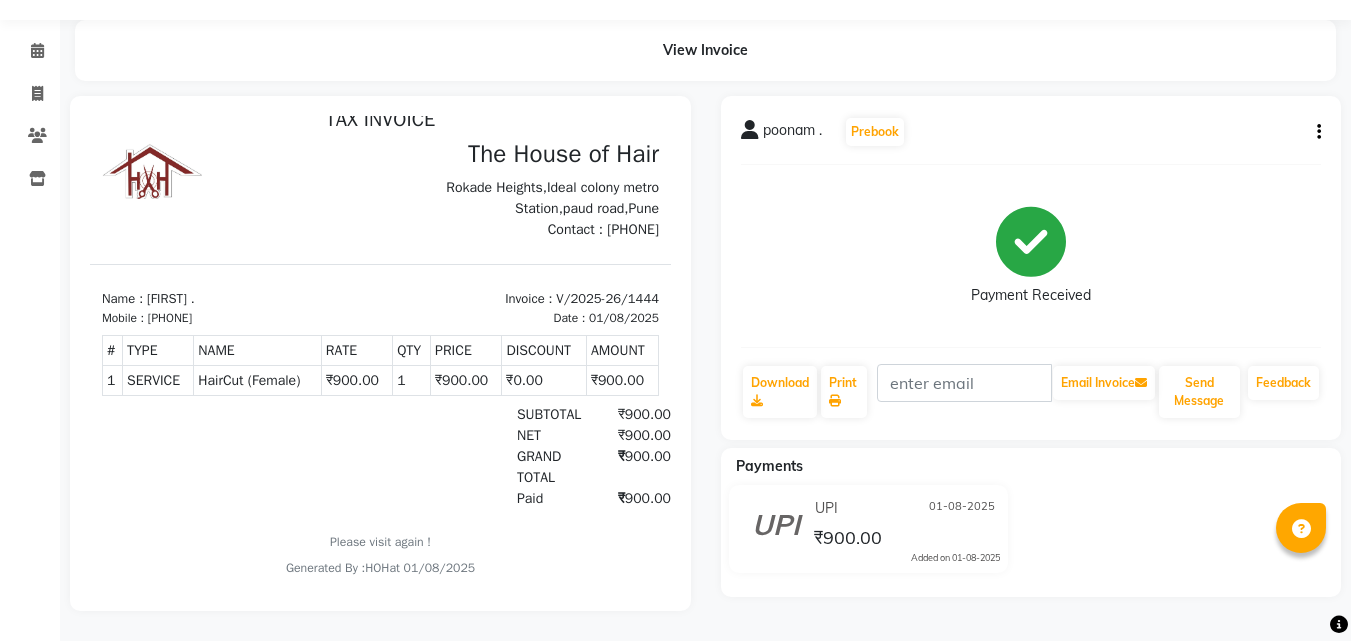 click on "₹900.00" 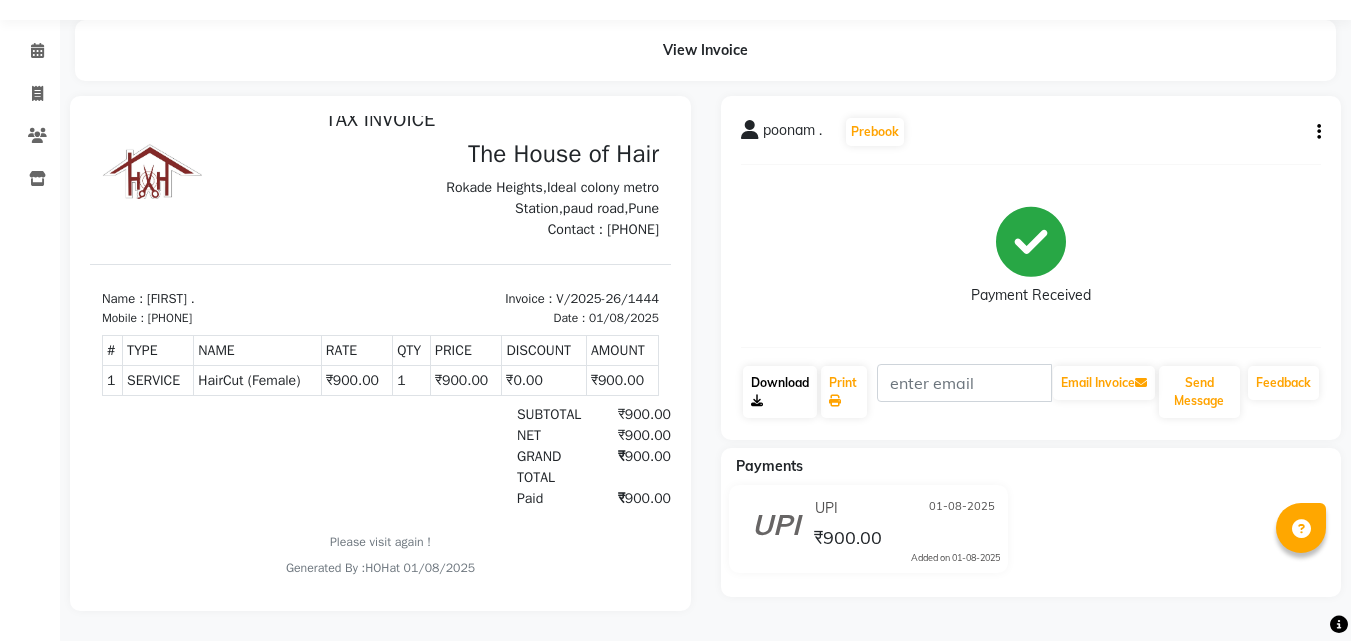 click on "Download" 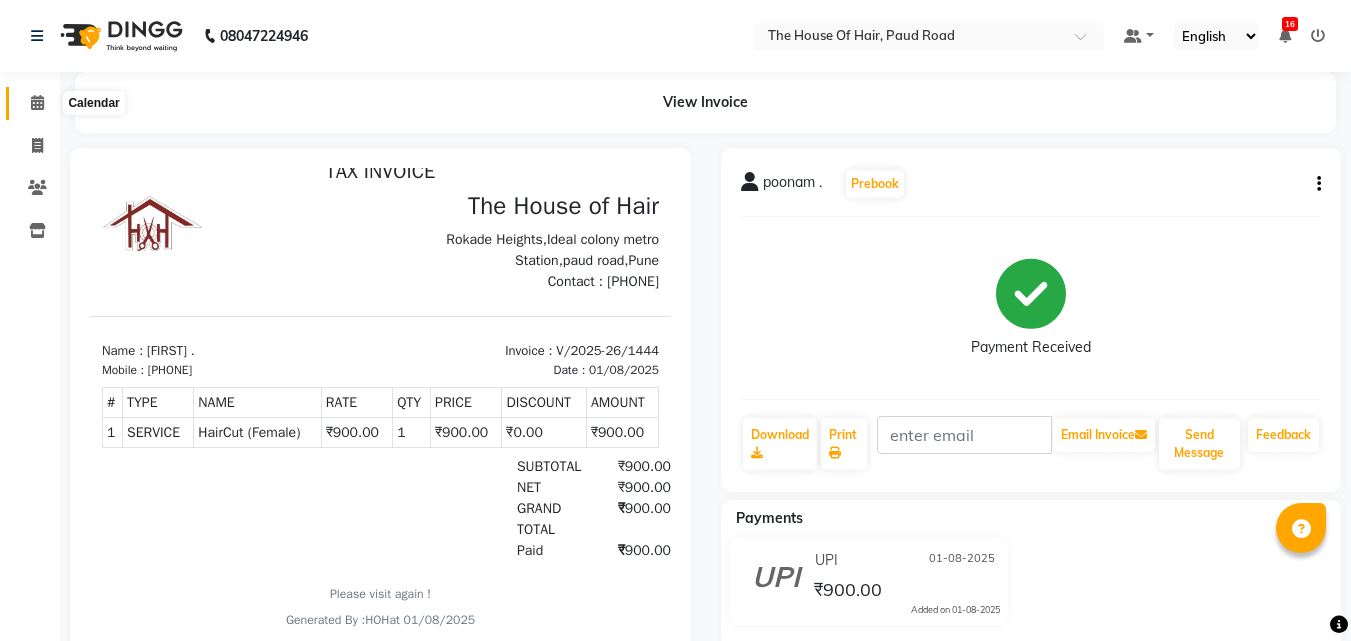 click 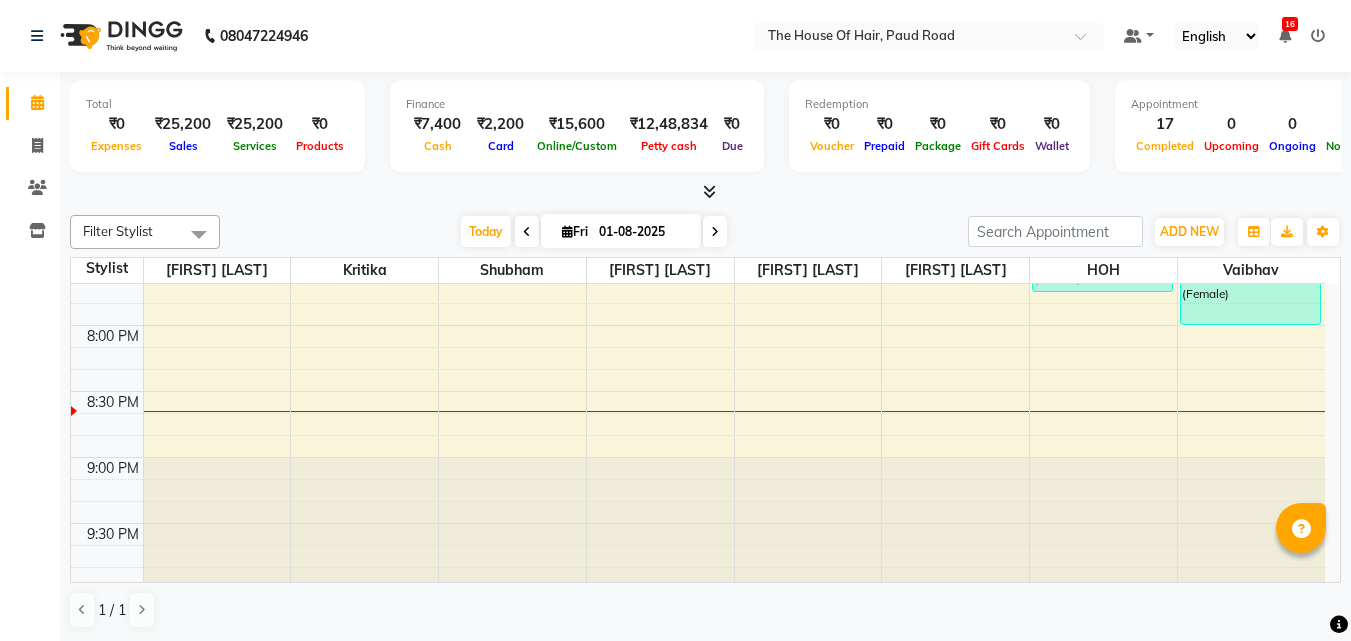 scroll, scrollTop: 1543, scrollLeft: 0, axis: vertical 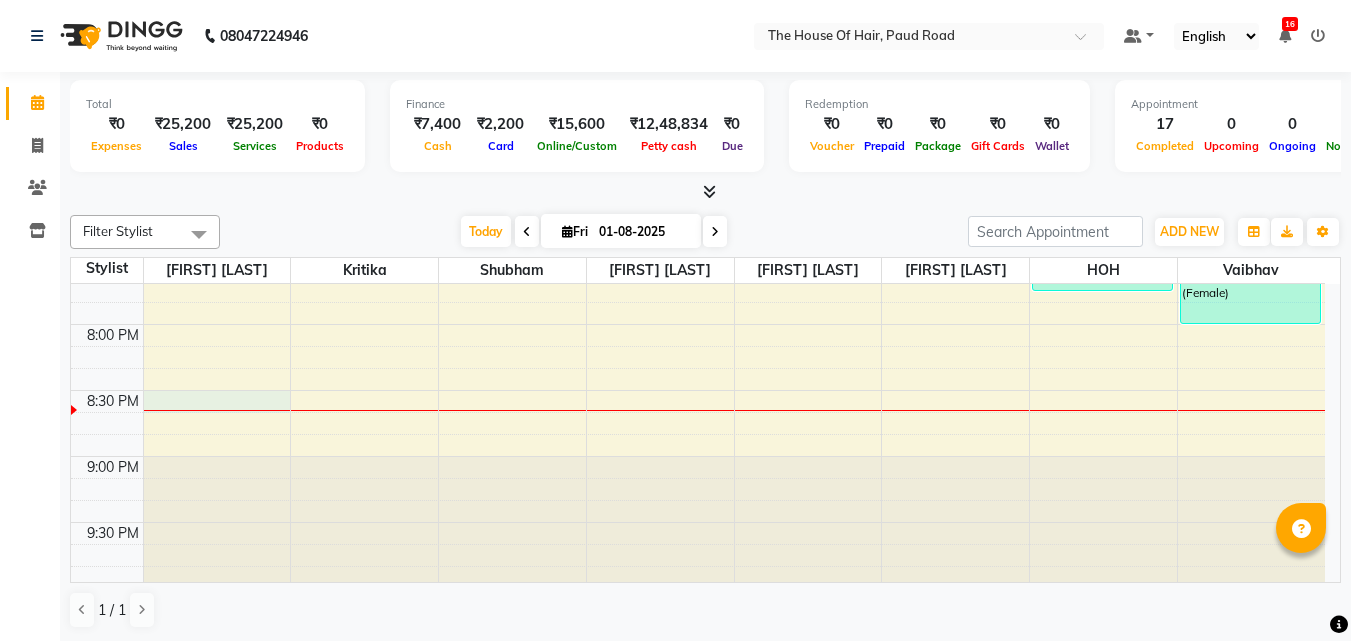 click on "8:00 AM 8:30 AM 9:00 AM 9:30 AM 10:00 AM 10:30 AM 11:00 AM 11:30 AM 12:00 PM 12:30 PM 1:00 PM 1:30 PM 2:00 PM 2:30 PM 3:00 PM 3:30 PM 4:00 PM 4:30 PM 5:00 PM 5:30 PM 6:00 PM 6:30 PM 7:00 PM 7:30 PM 8:00 PM 8:30 PM 9:00 PM 9:30 PM [FIRST] [LAST], TK07, 11:15 AM-11:45 AM, Beard Triming Crafting(Male) [FIRST] [LAST], TK10, 01:00 PM-01:30 PM, HairCut [Male] [FIRST] [LAST], TK10, 01:30 PM-02:00 PM, Beard Triming Crafting(Male) [FIRST] [LAST], TK09, 03:00 PM-03:30 PM, HairCut [Male] [FIRST], TK08, 04:00 PM-04:30 PM, HairCut [Male] [FIRST] [LAST], TK02, 12:30 PM-01:30 PM, Beard Triming Crafting(Male),Haircut by [FIRST] (Male) [FIRST] [LAST], TK03, 02:10 PM-05:40 PM, Haircut by [FIRST] (Female),Highlights & Babylights(Female) [FIRST] [LAST], TK12, 01:45 PM-02:30 PM, HairCut (Female) [FIRST] [LAST], TK01, 02:15 PM-03:15 PM, Global Colour (female) [FIRST] -, TK04, 10:15 AM-11:30 AM, Beard Triming Crafting(Male),HairCut (Female)" at bounding box center (698, -336) 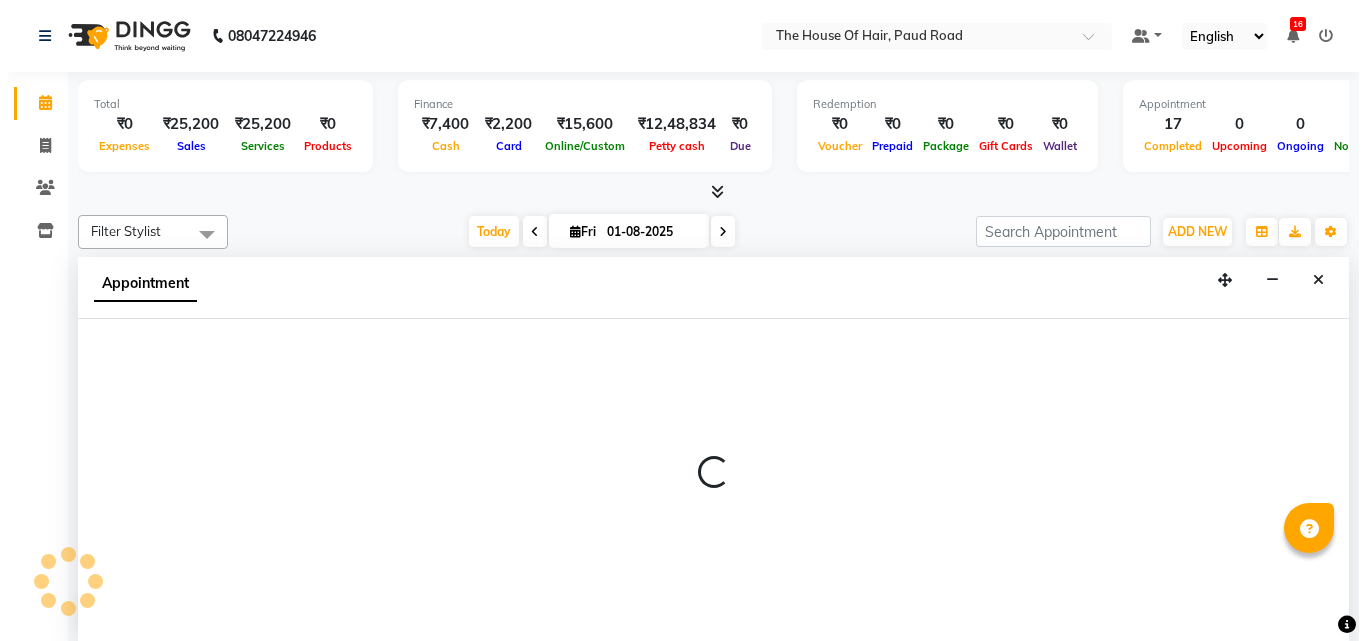 scroll, scrollTop: 1, scrollLeft: 0, axis: vertical 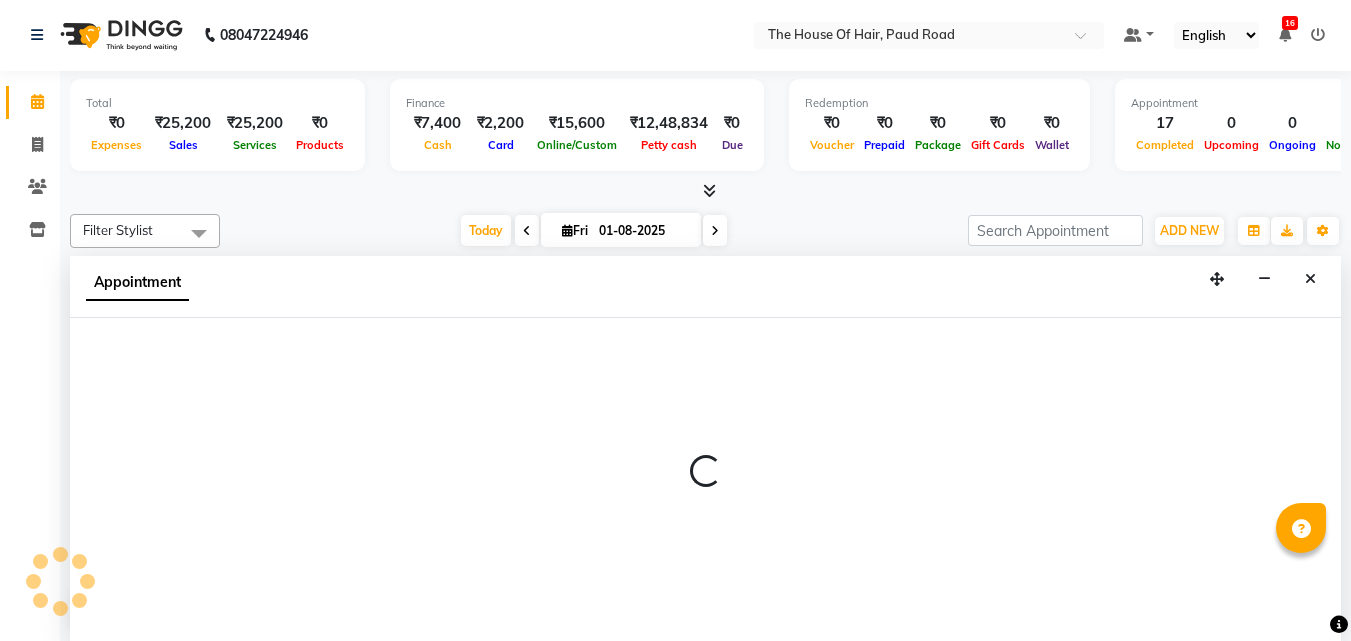 select on "42812" 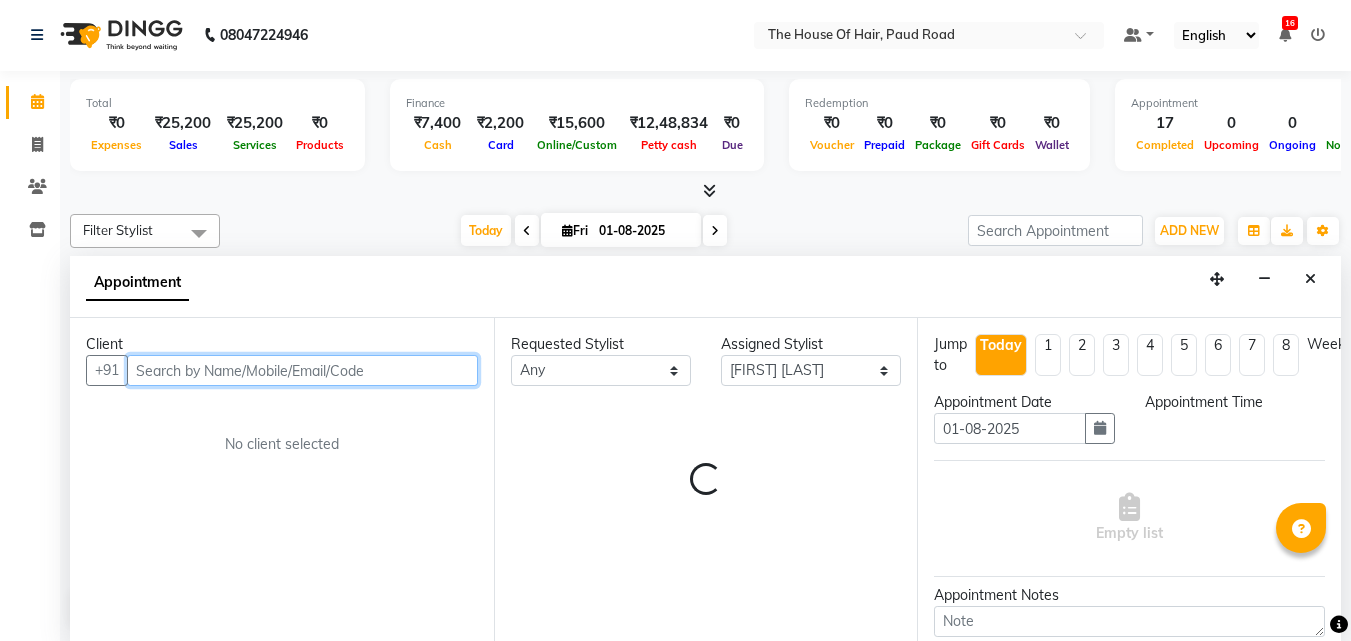 select on "1230" 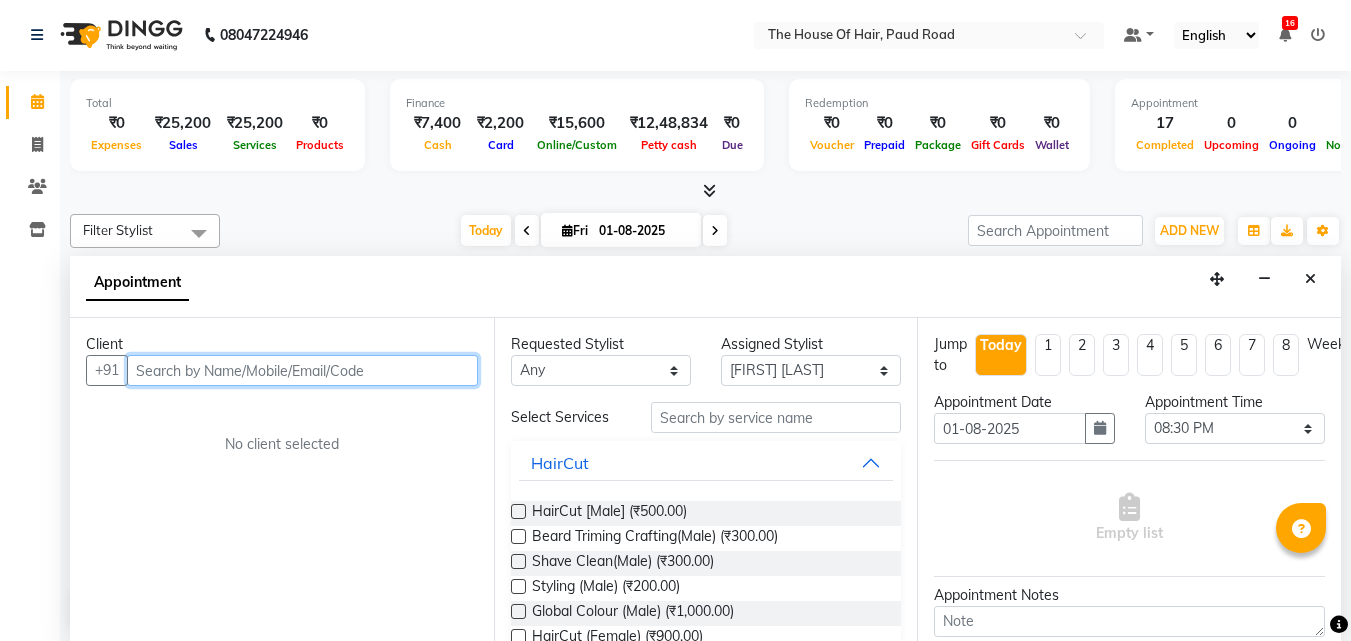 click at bounding box center (302, 370) 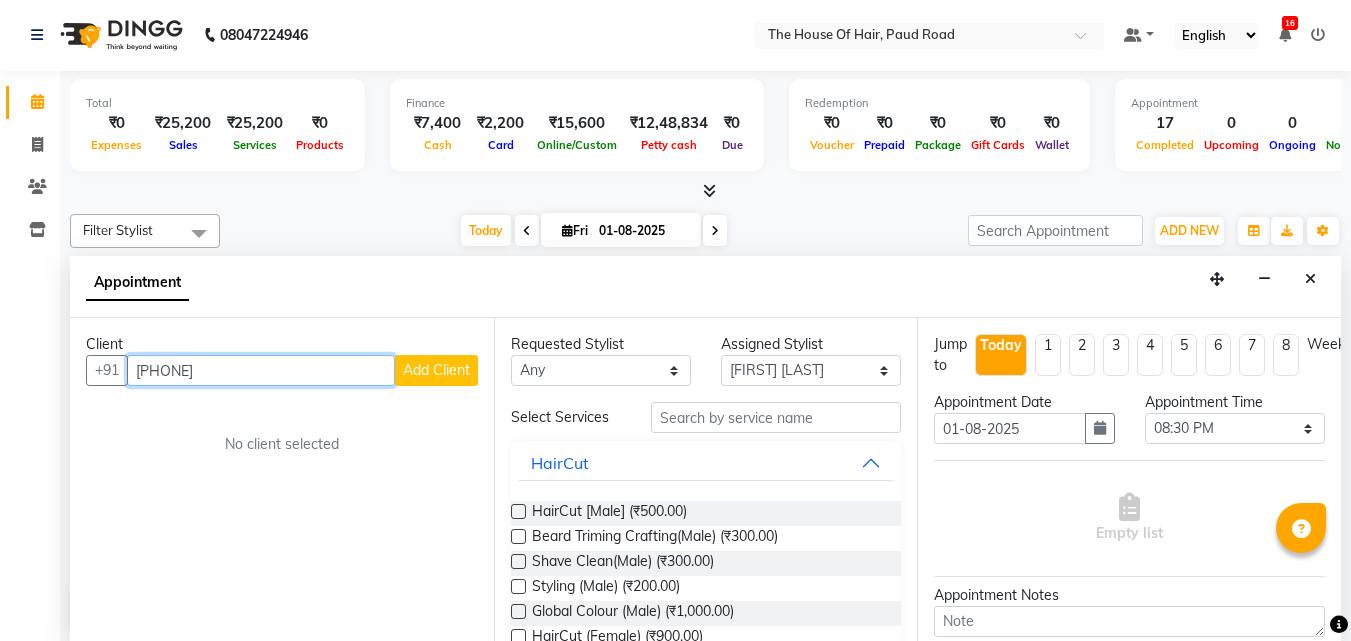type on "[PHONE]" 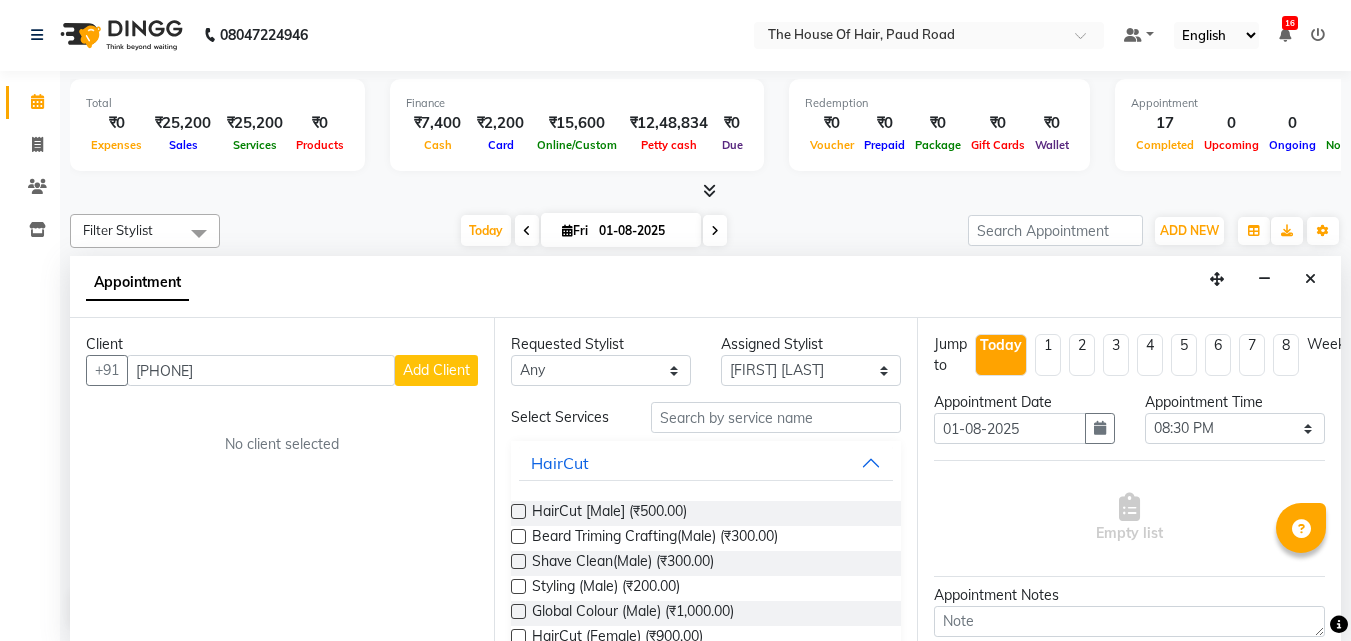 click on "Add Client" at bounding box center (436, 370) 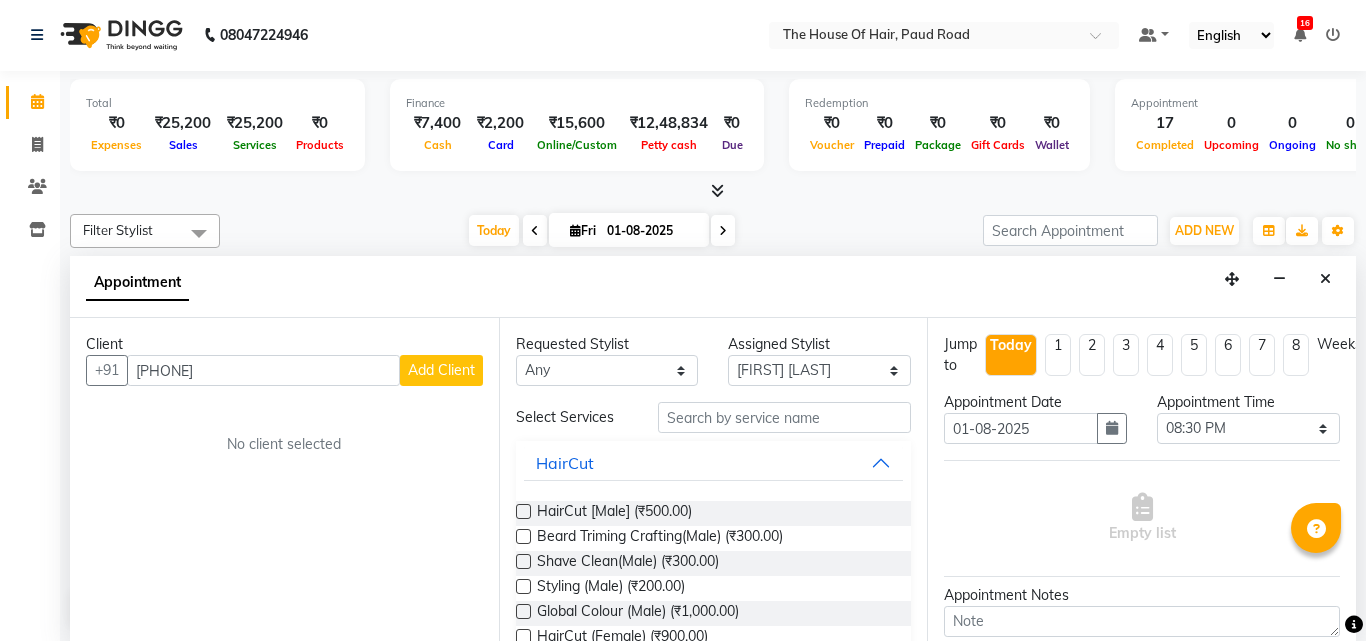select on "22" 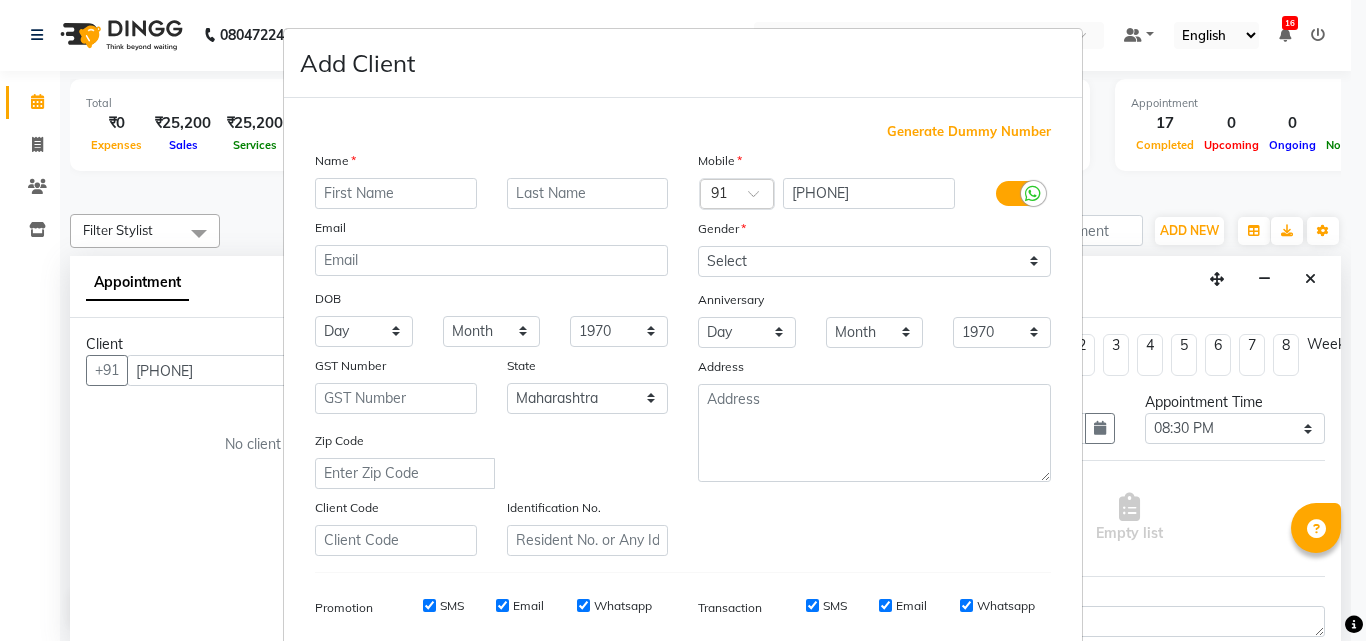 click at bounding box center (396, 193) 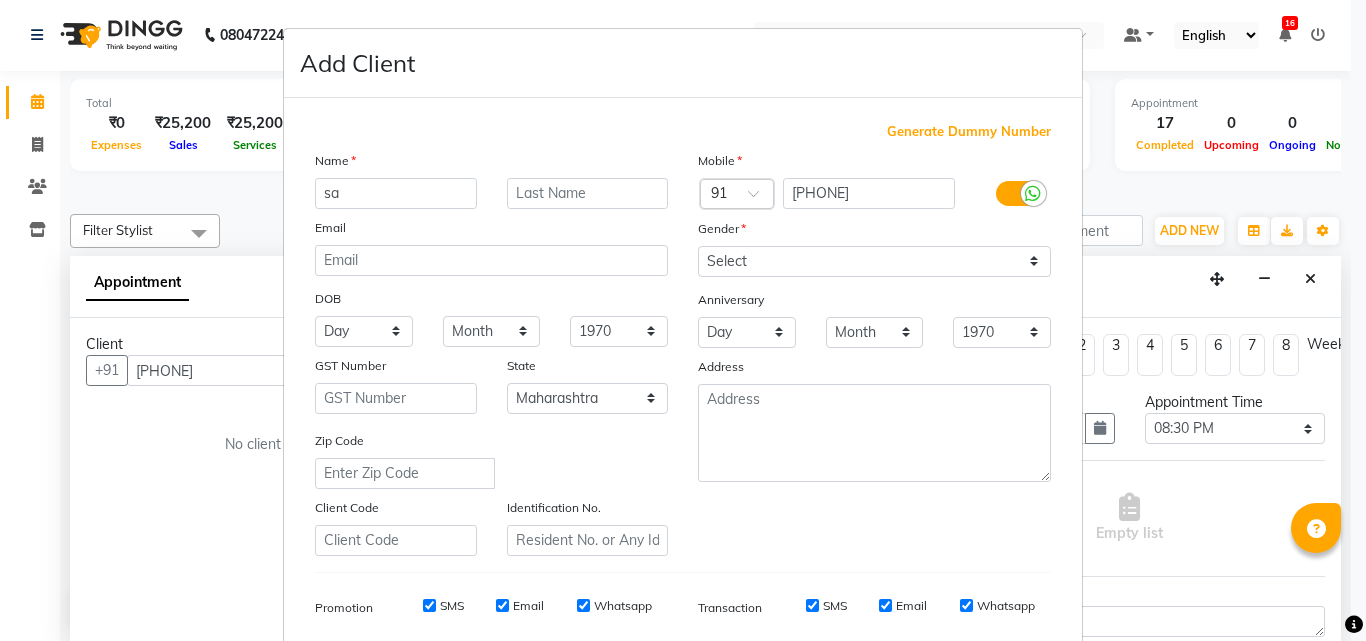 drag, startPoint x: 329, startPoint y: 197, endPoint x: 9, endPoint y: 401, distance: 379.49442 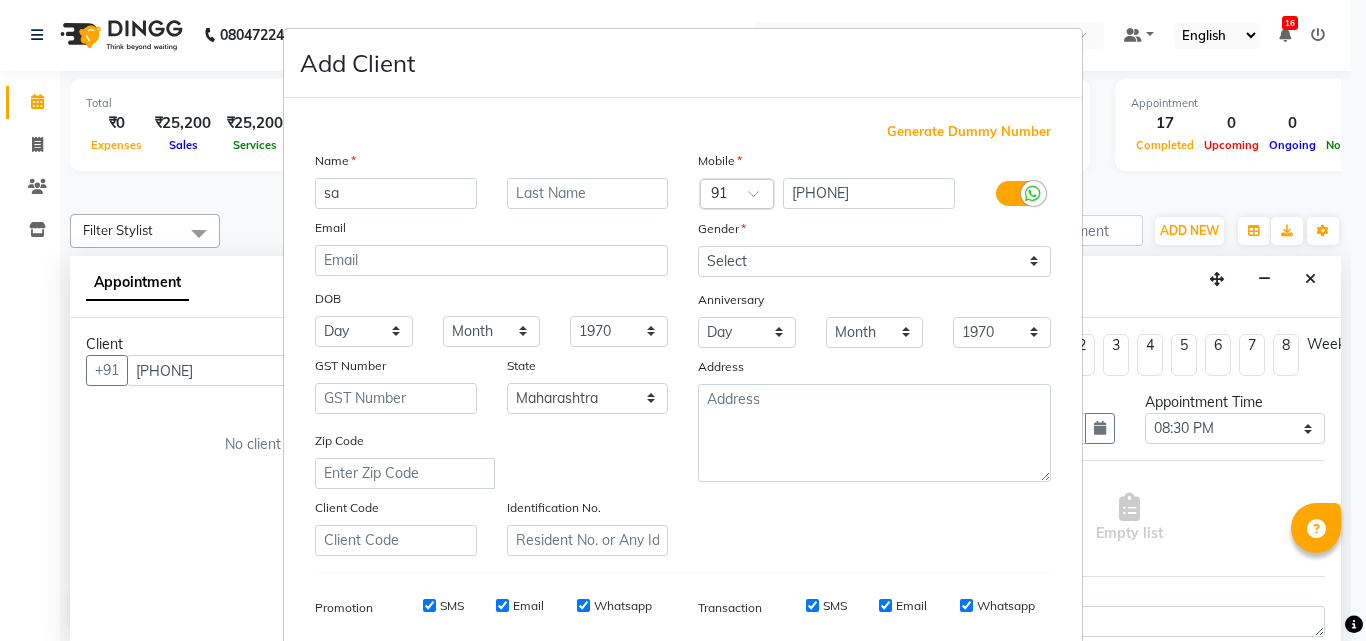 click on "Add Client Generate Dummy Number Name sa Email DOB Day 01 02 03 04 05 06 07 08 09 10 11 12 13 14 15 16 17 18 19 20 21 22 23 24 25 26 27 28 29 30 31 Month January February March April May June July August September October November December 1940 1941 1942 1943 1944 1945 1946 1947 1948 1949 1950 1951 1952 1953 1954 1955 1956 1957 1958 1959 1960 1961 1962 1963 1964 1965 1966 1967 1968 1969 1970 1971 1972 1973 1974 1975 1976 1977 1978 1979 1980 1981 1982 1983 1984 1985 1986 1987 1988 1989 1990 1991 1992 1993 1994 1995 1996 1997 1998 1999 2000 2001 2002 2003 2004 2005 2006 2007 2008 2009 2010 2011 2012 2013 2014 2015 2016 2017 2018 2019 2020 2021 2022 2023 2024 GST Number State Select Andaman and Nicobar Islands Andhra Pradesh Arunachal Pradesh Assam Bihar Chandigarh Chhattisgarh Dadra and Nagar Haveli Daman and Diu Delhi Goa Gujarat Haryana Himachal Pradesh Jammu and Kashmir Jharkhand Karnataka Kerala Lakshadweep Madhya Pradesh Maharashtra Manipur Meghalaya Mizoram Nagaland Odisha Pondicherry Punjab Rajasthan ×" at bounding box center (683, 320) 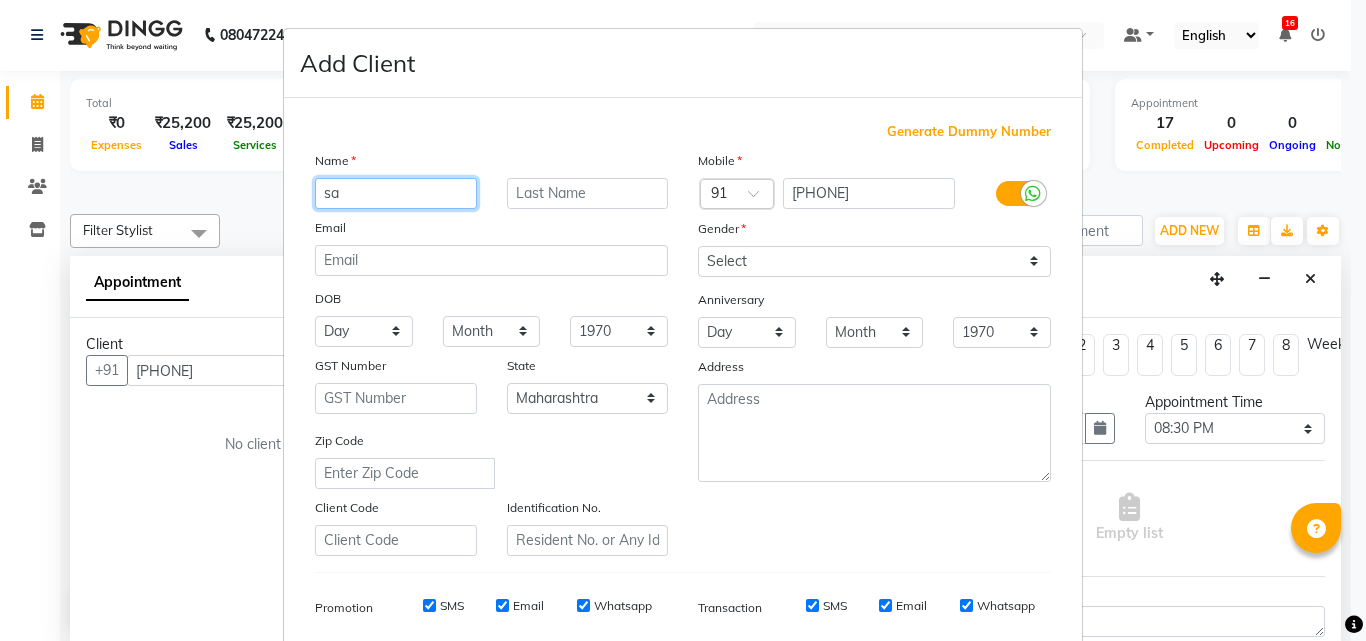 click on "sa" at bounding box center [396, 193] 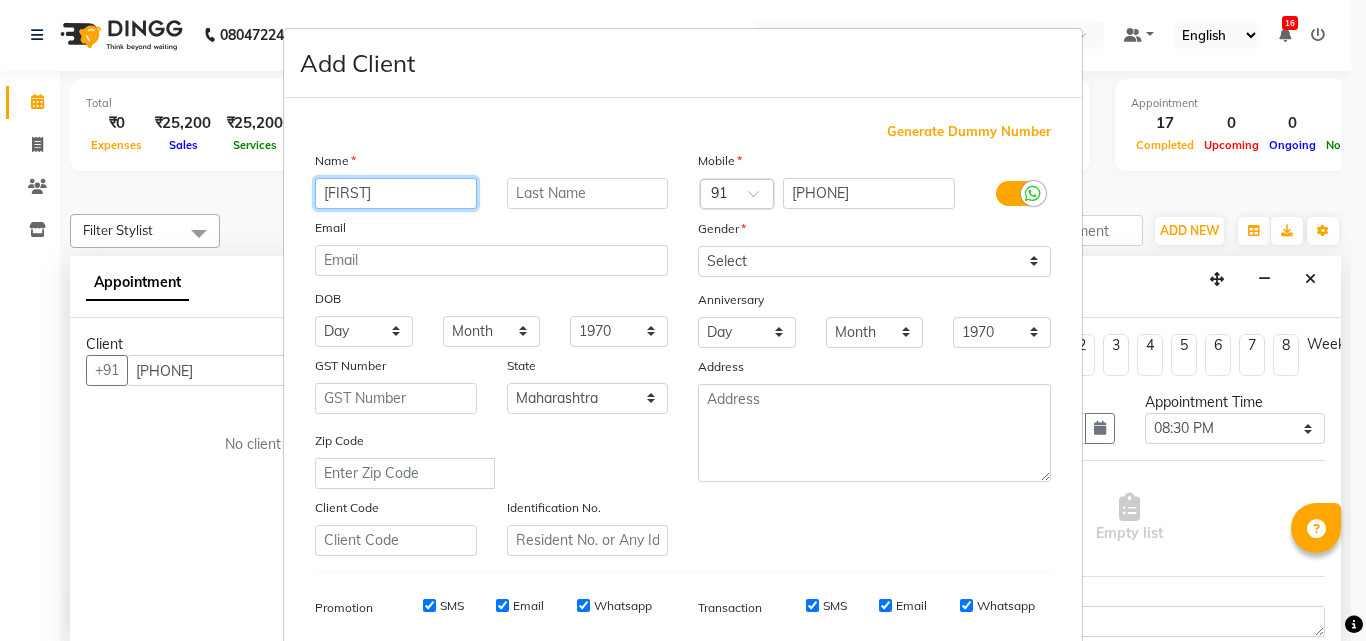 type on "[FIRST]" 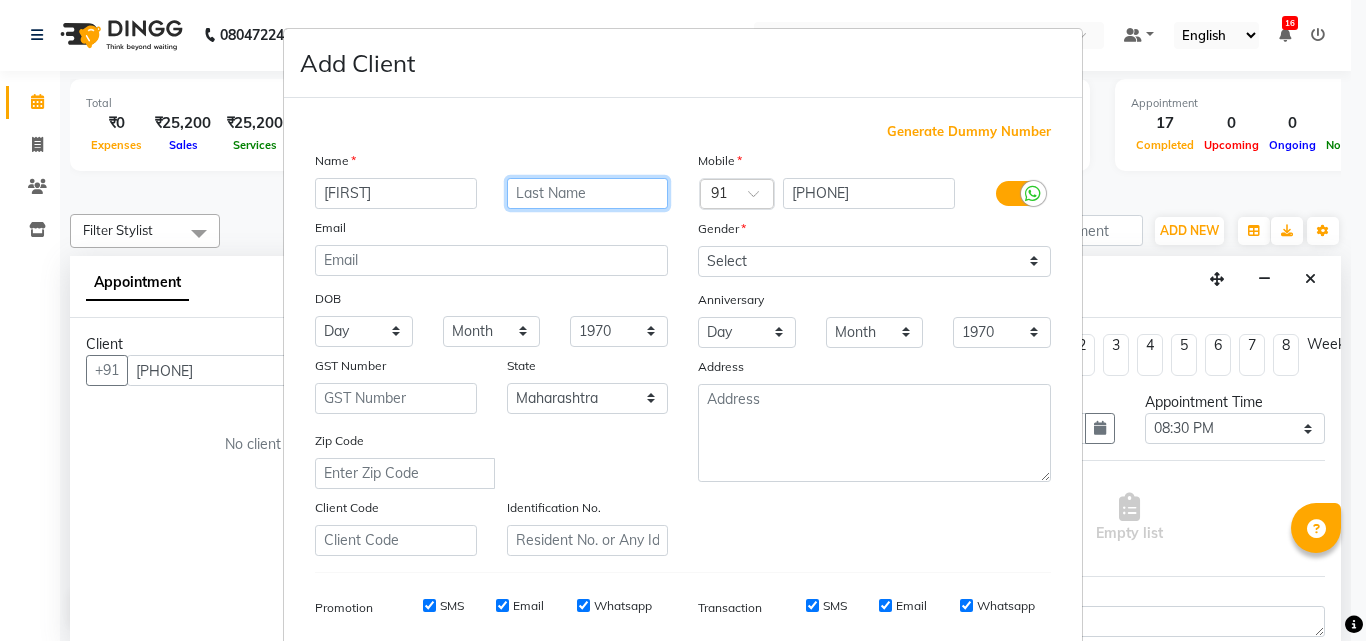 click at bounding box center (588, 193) 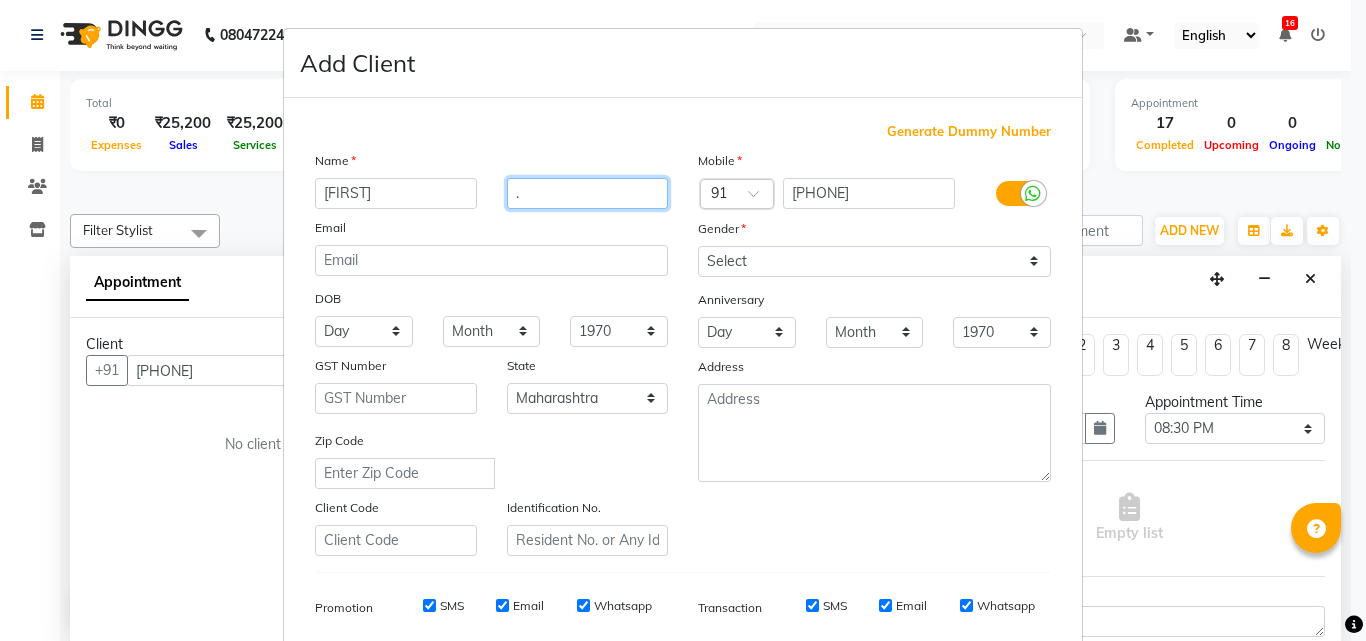 type on "." 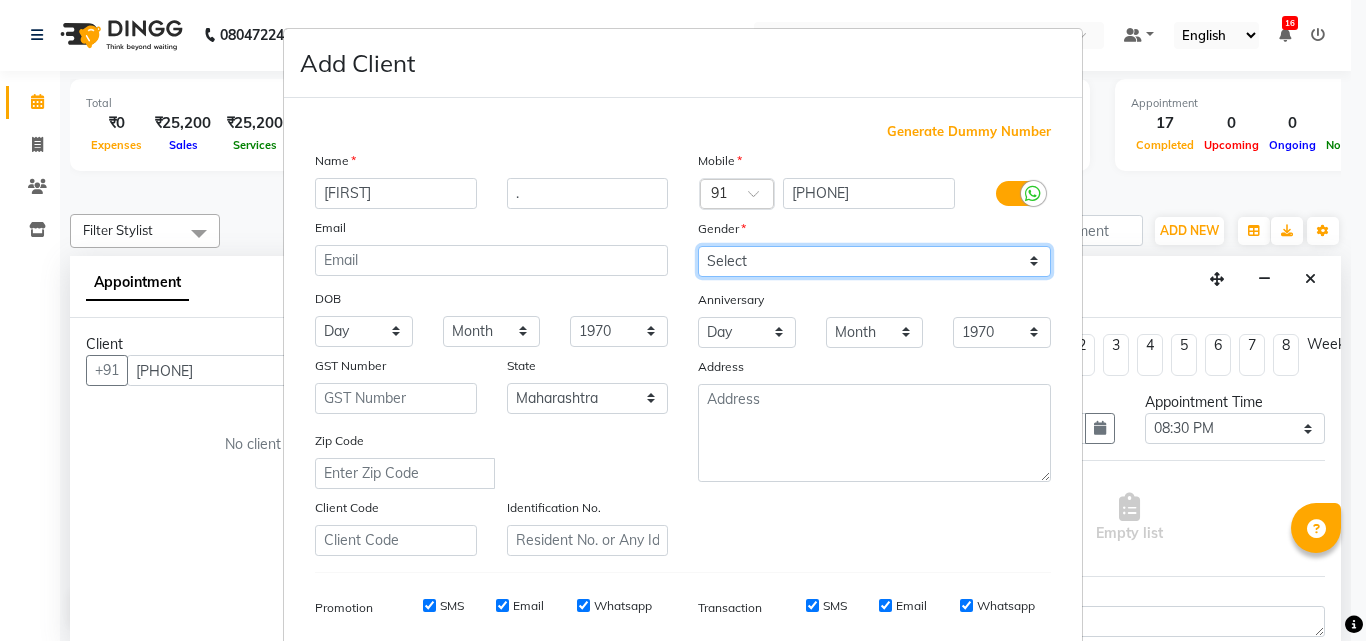 click on "Select Male Female Other Prefer Not To Say" at bounding box center (874, 261) 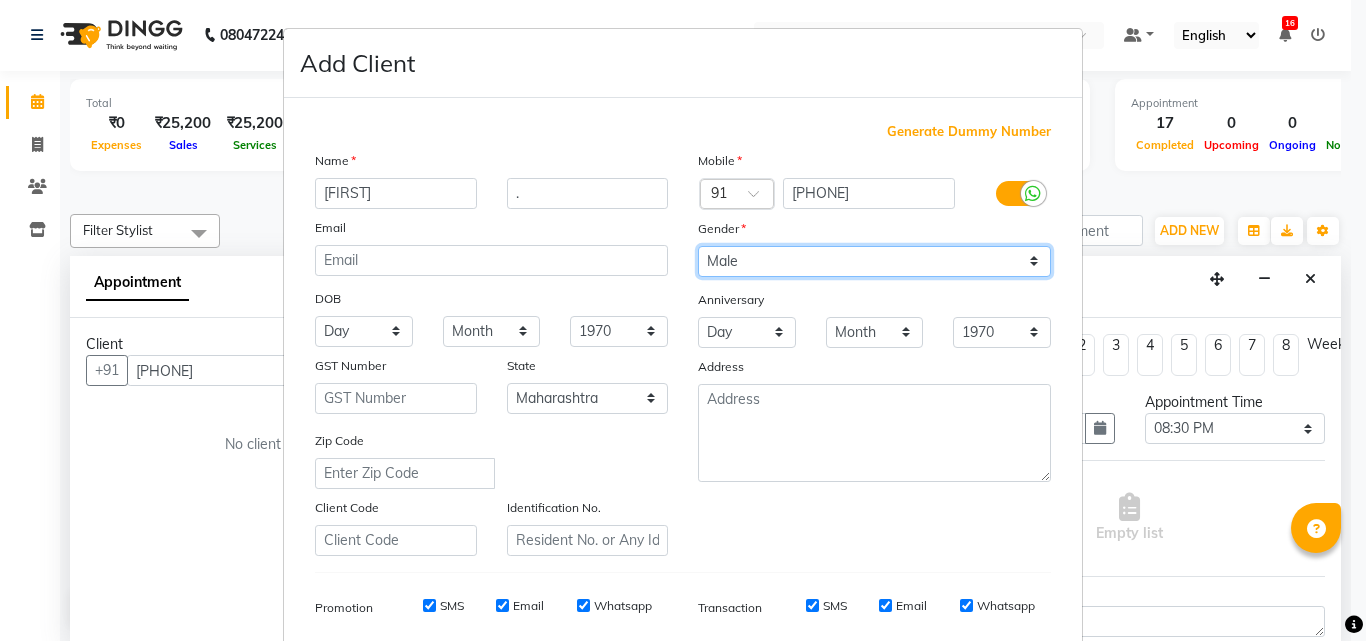 click on "Select Male Female Other Prefer Not To Say" at bounding box center [874, 261] 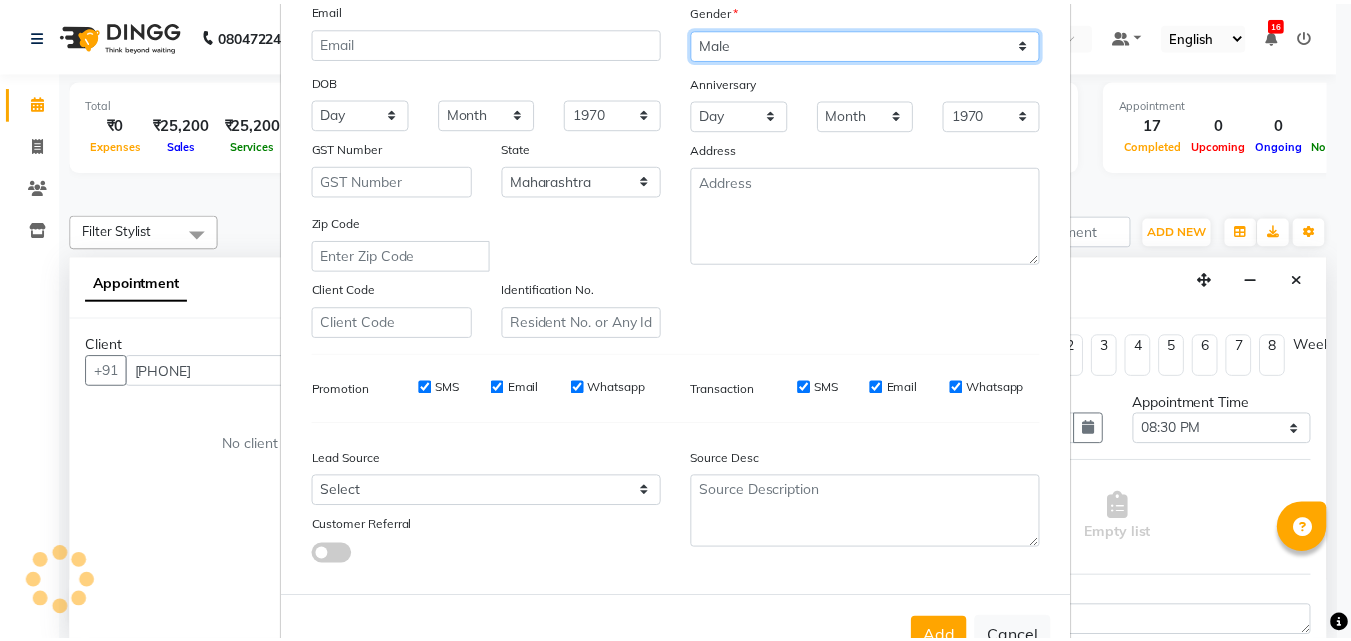 scroll, scrollTop: 282, scrollLeft: 0, axis: vertical 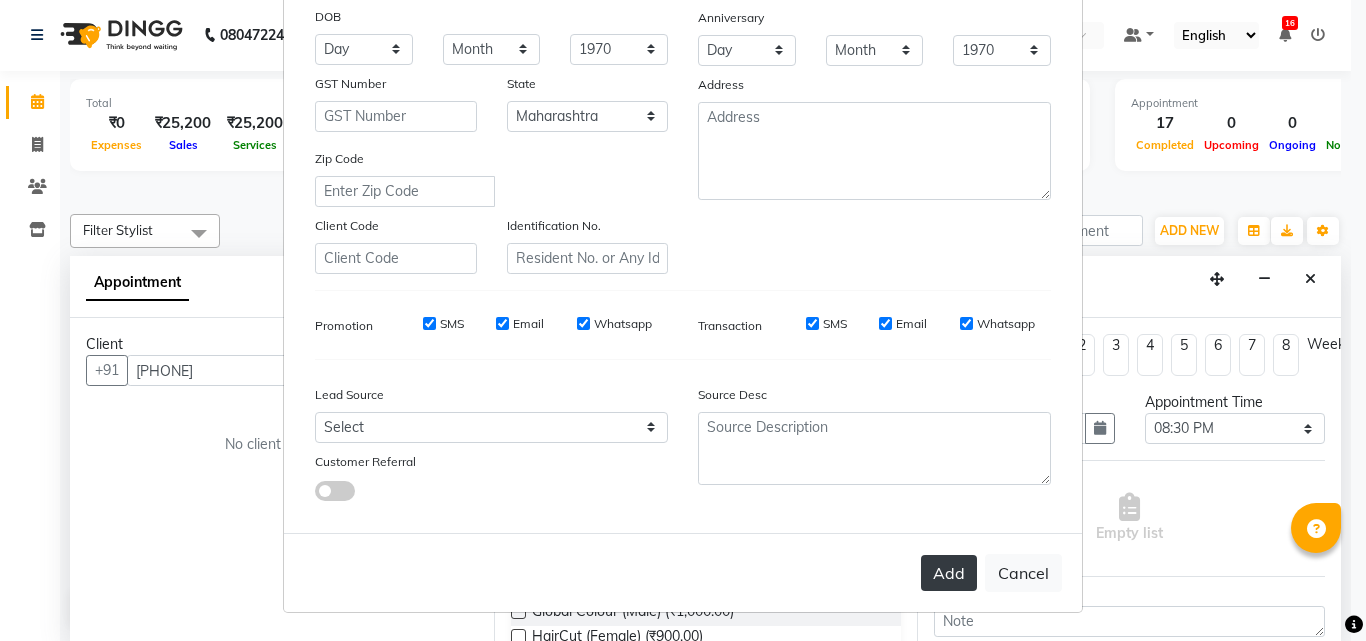 click on "Add" at bounding box center [949, 573] 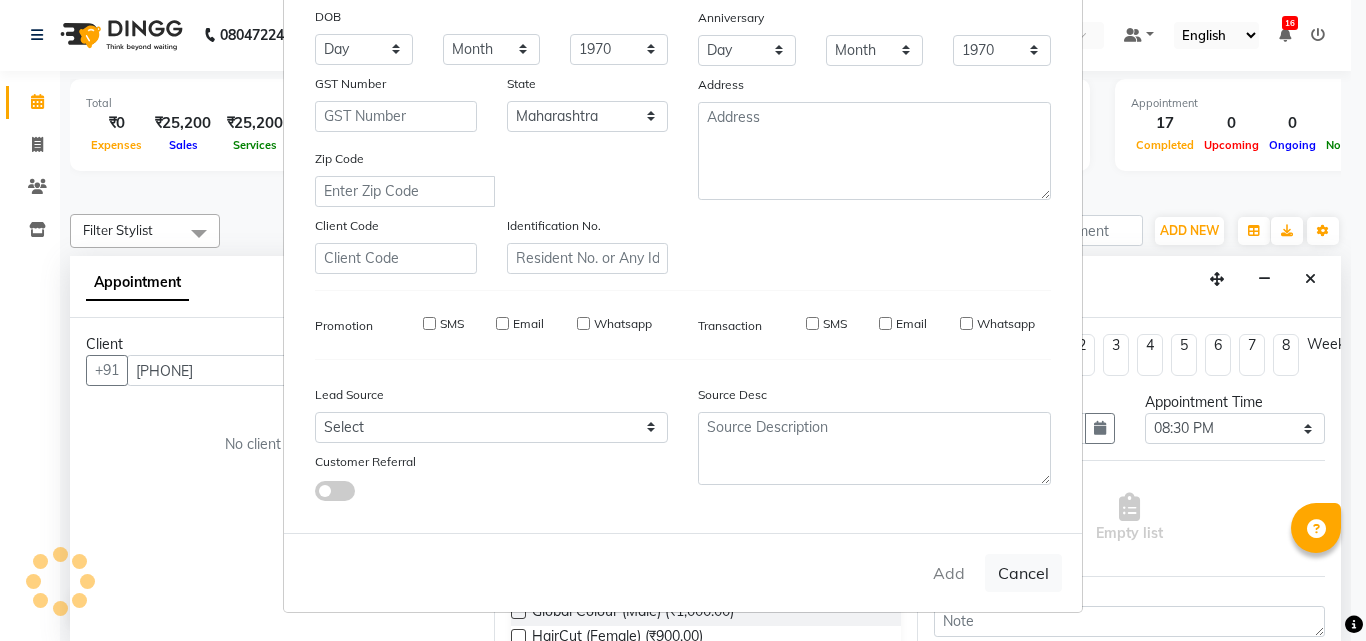 type 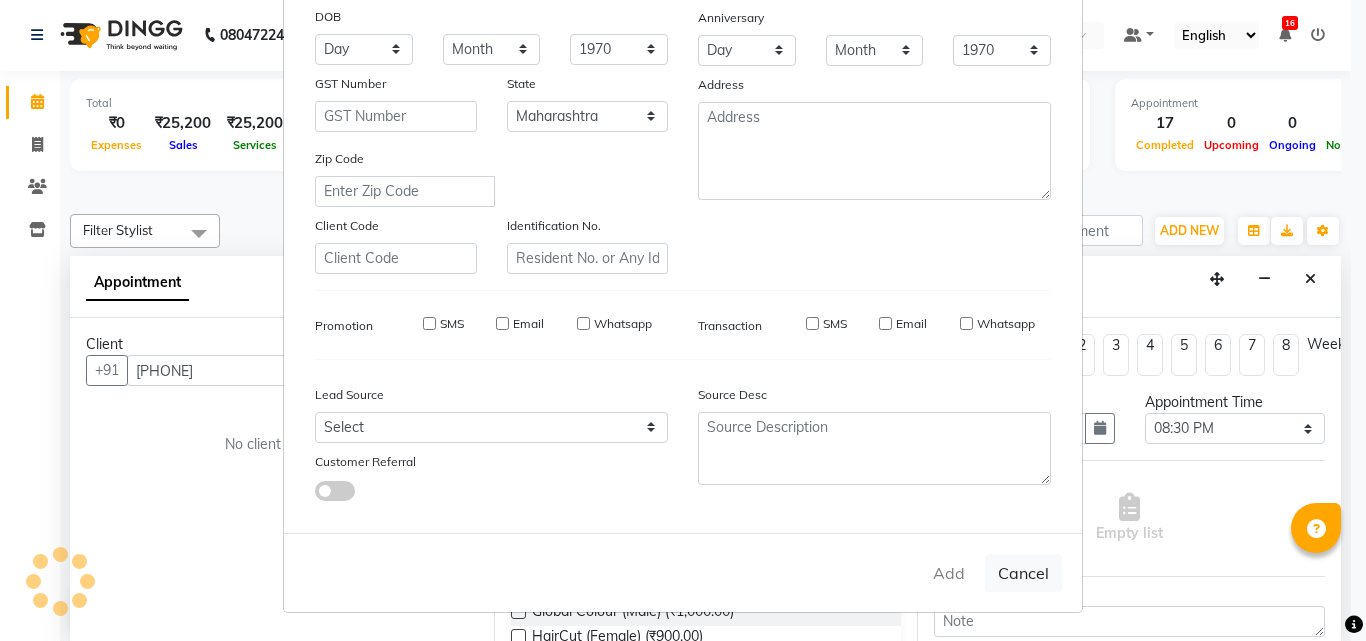type 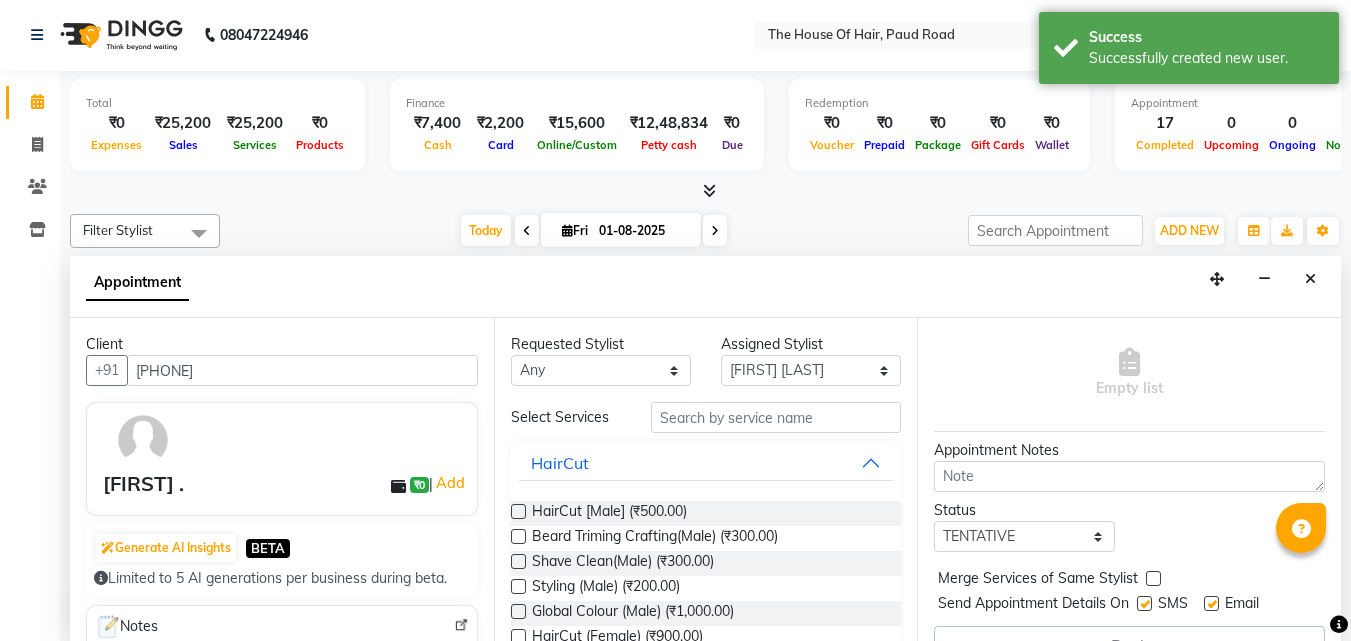 scroll, scrollTop: 156, scrollLeft: 0, axis: vertical 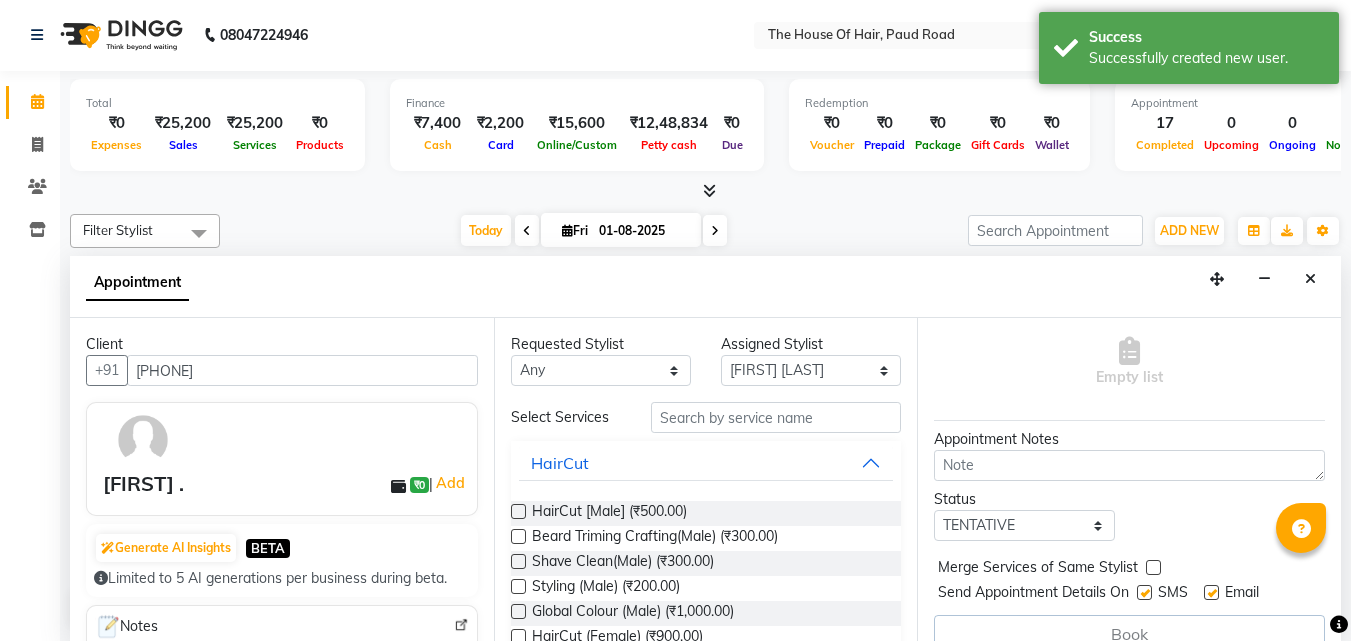 click at bounding box center [518, 536] 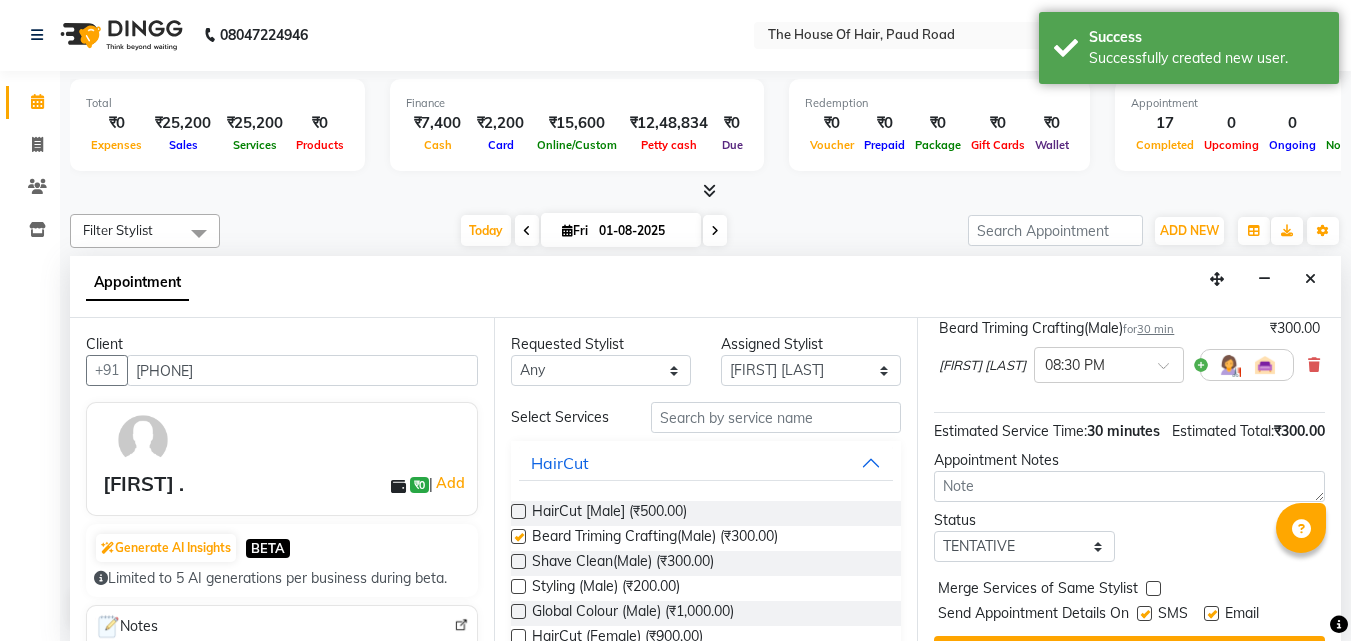 checkbox on "false" 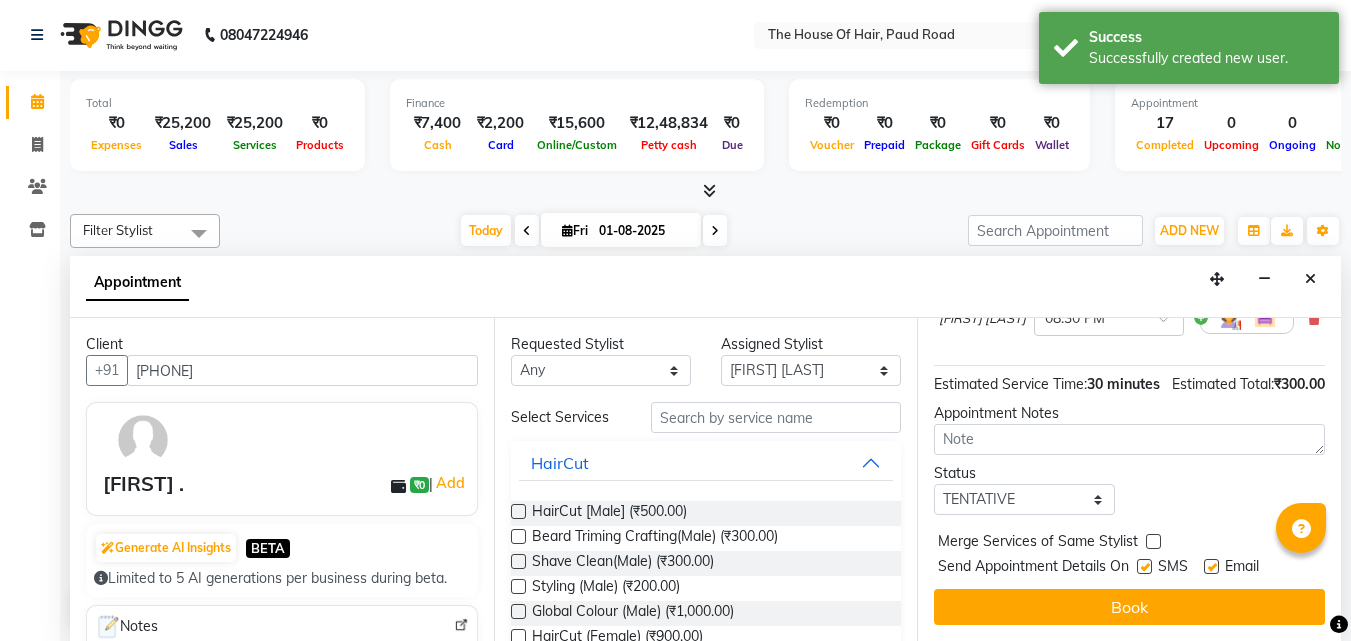 scroll, scrollTop: 239, scrollLeft: 0, axis: vertical 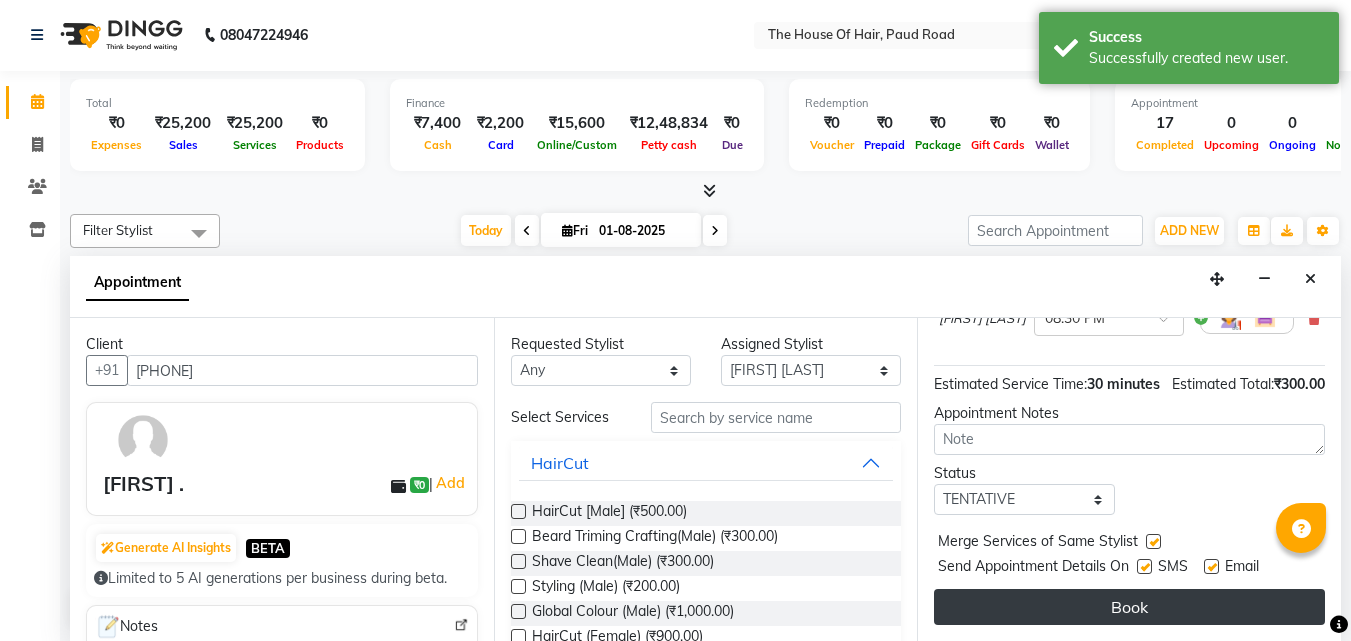 click on "Book" at bounding box center [1129, 607] 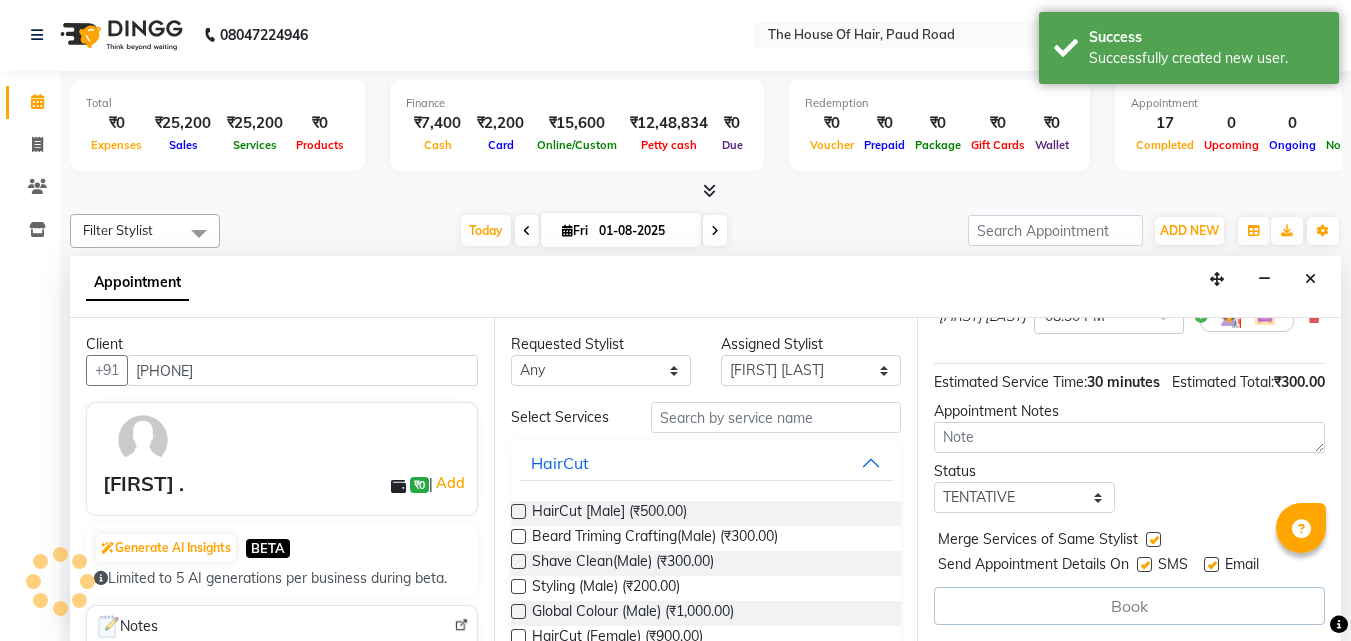 scroll, scrollTop: 241, scrollLeft: 0, axis: vertical 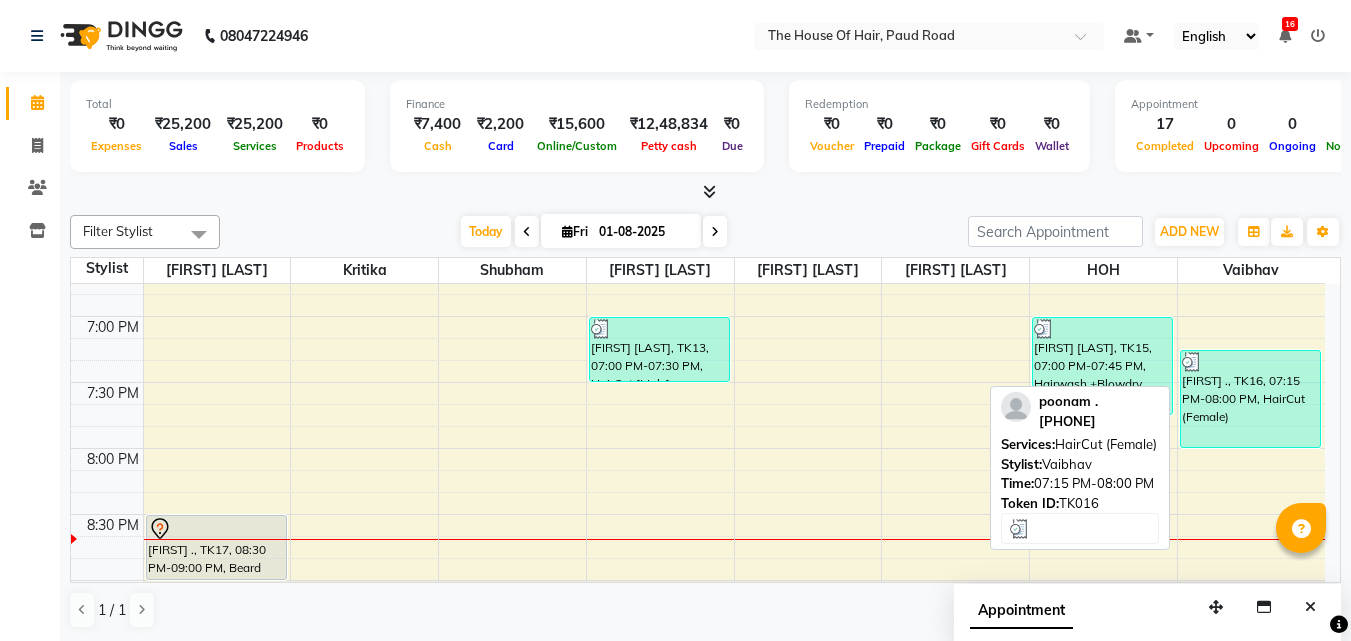click on "[FIRST] ., TK16, 07:15 PM-08:00 PM, HairCut (Female)" at bounding box center (1251, 399) 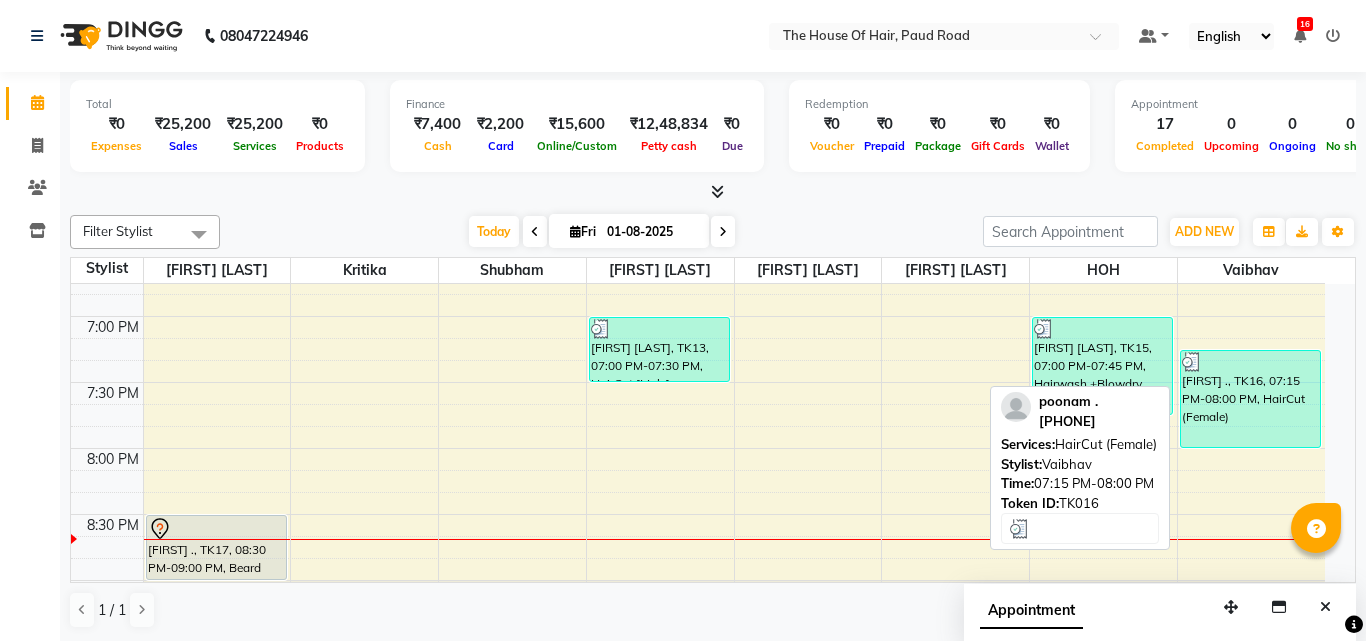 select on "3" 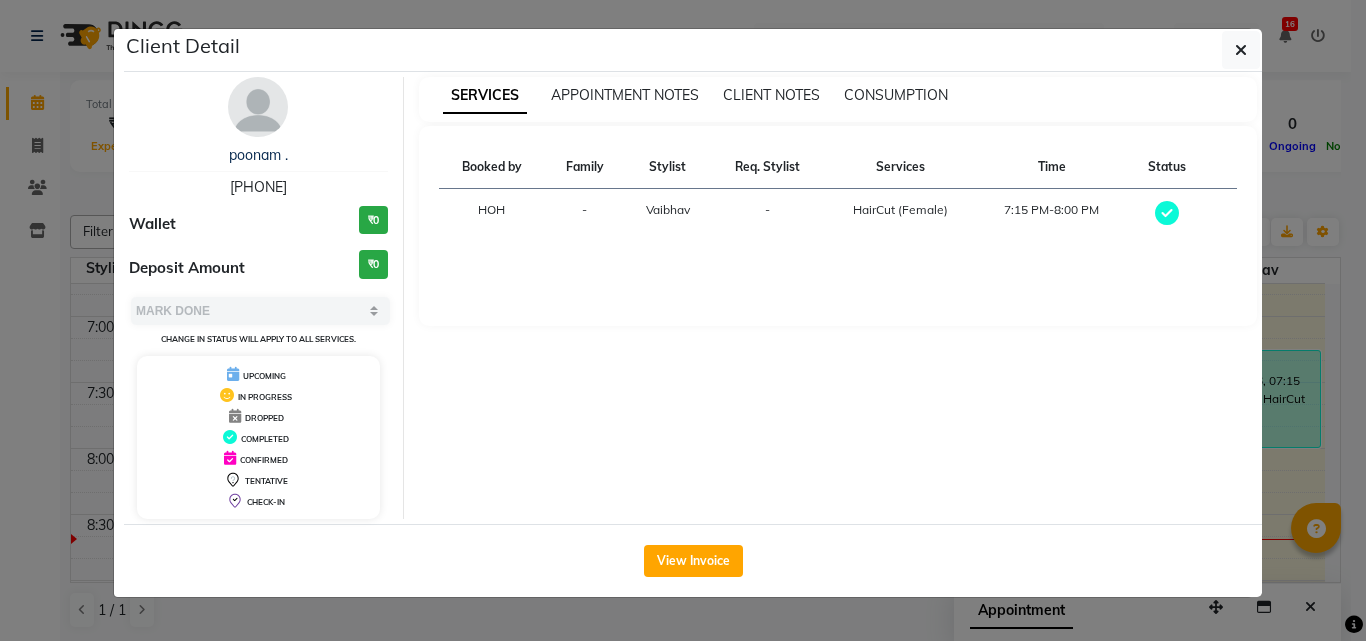 type 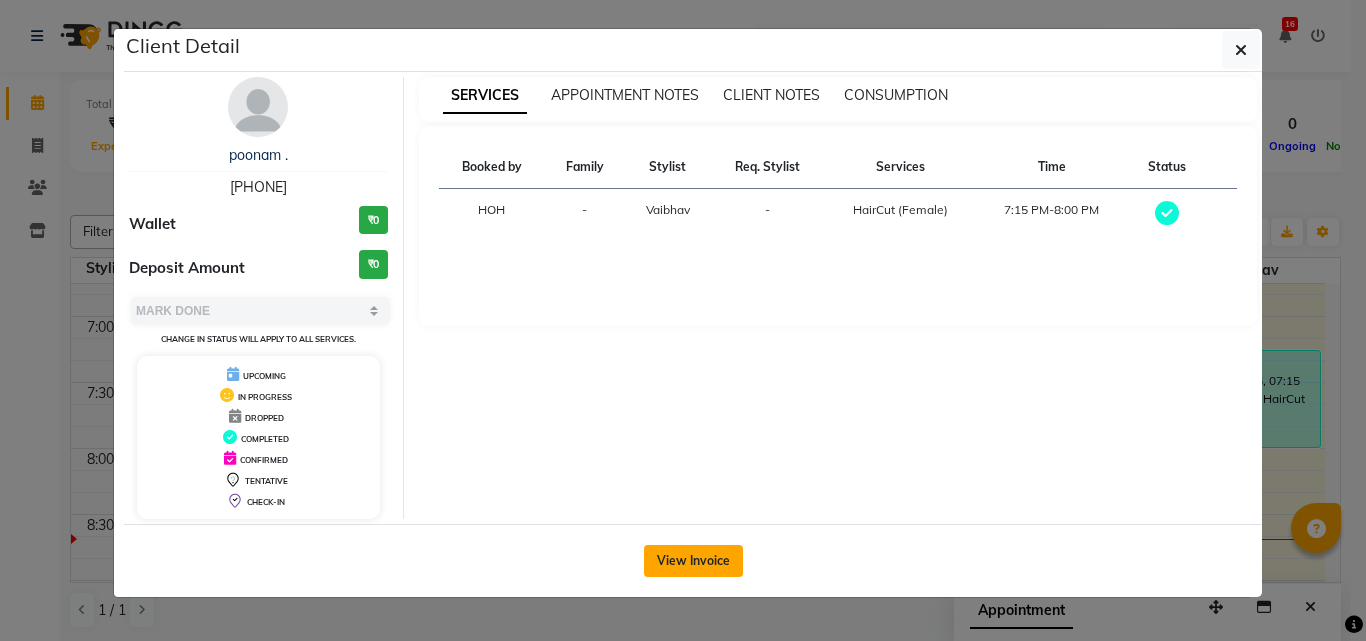 click on "View Invoice" 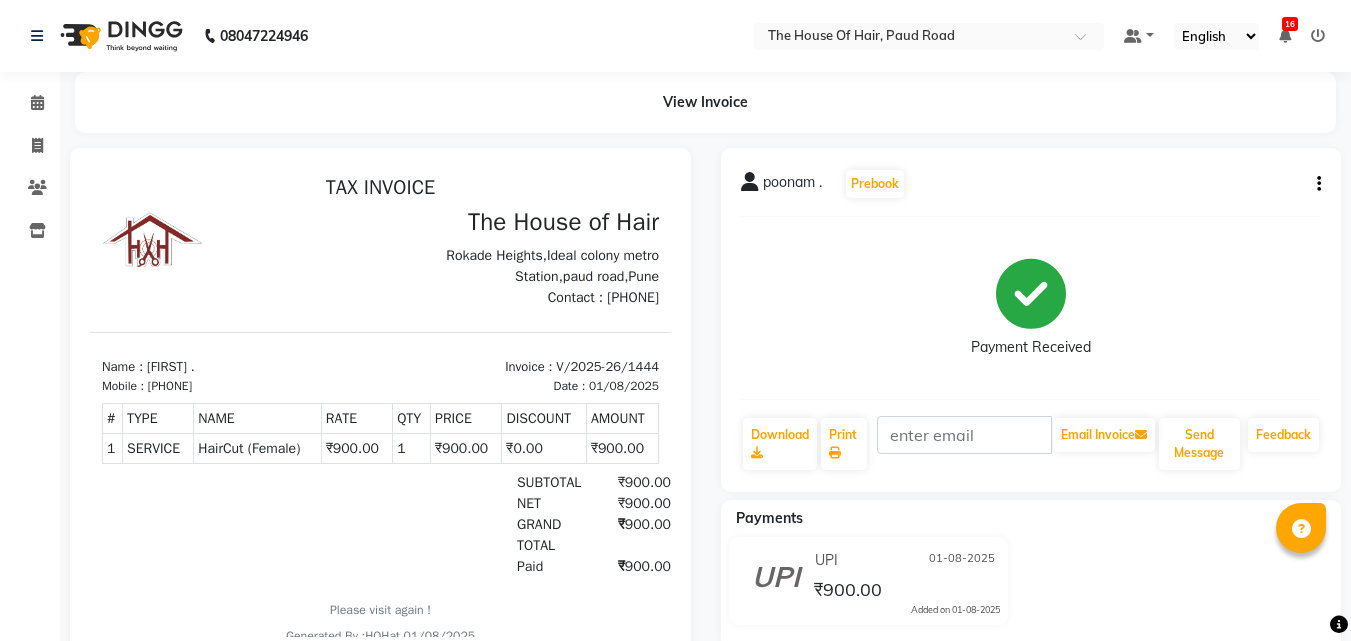 scroll, scrollTop: 0, scrollLeft: 0, axis: both 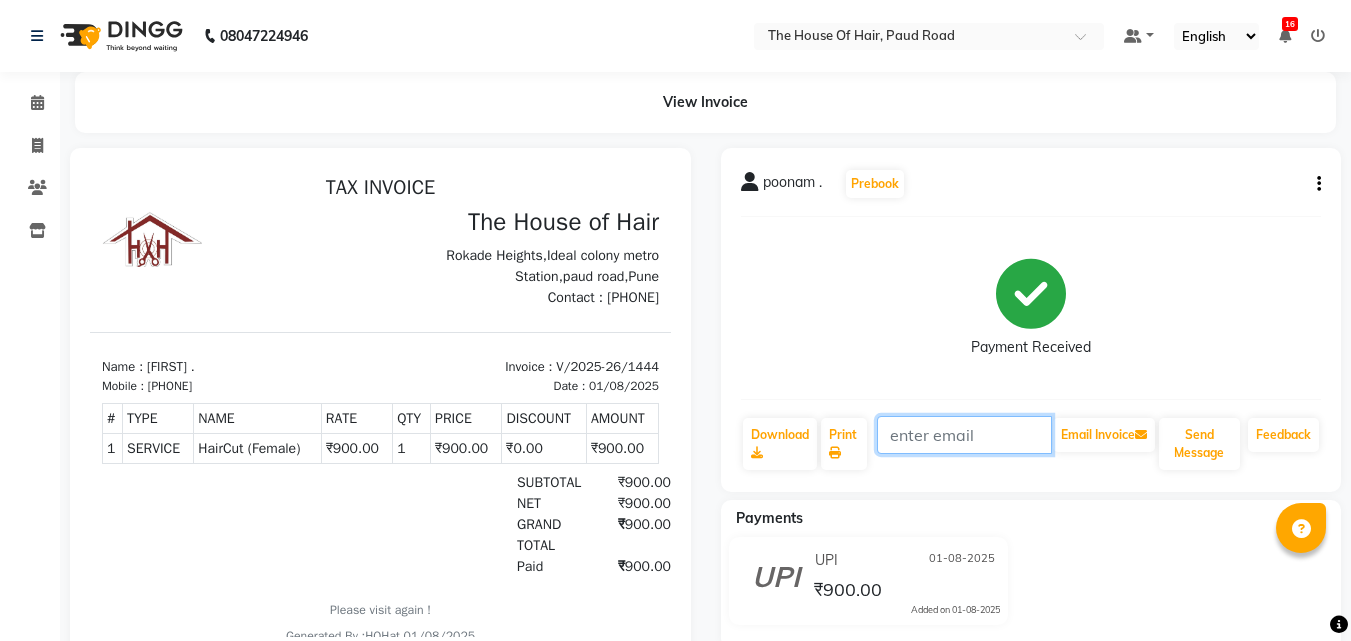 click 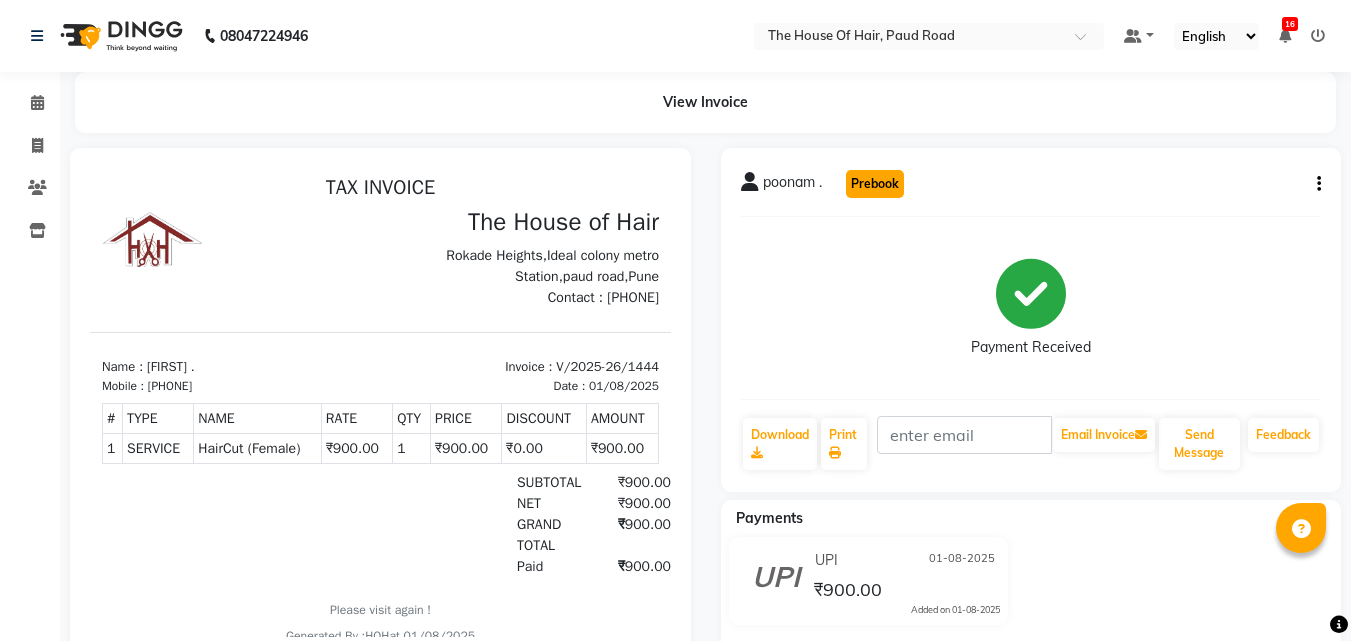 click on "Prebook" 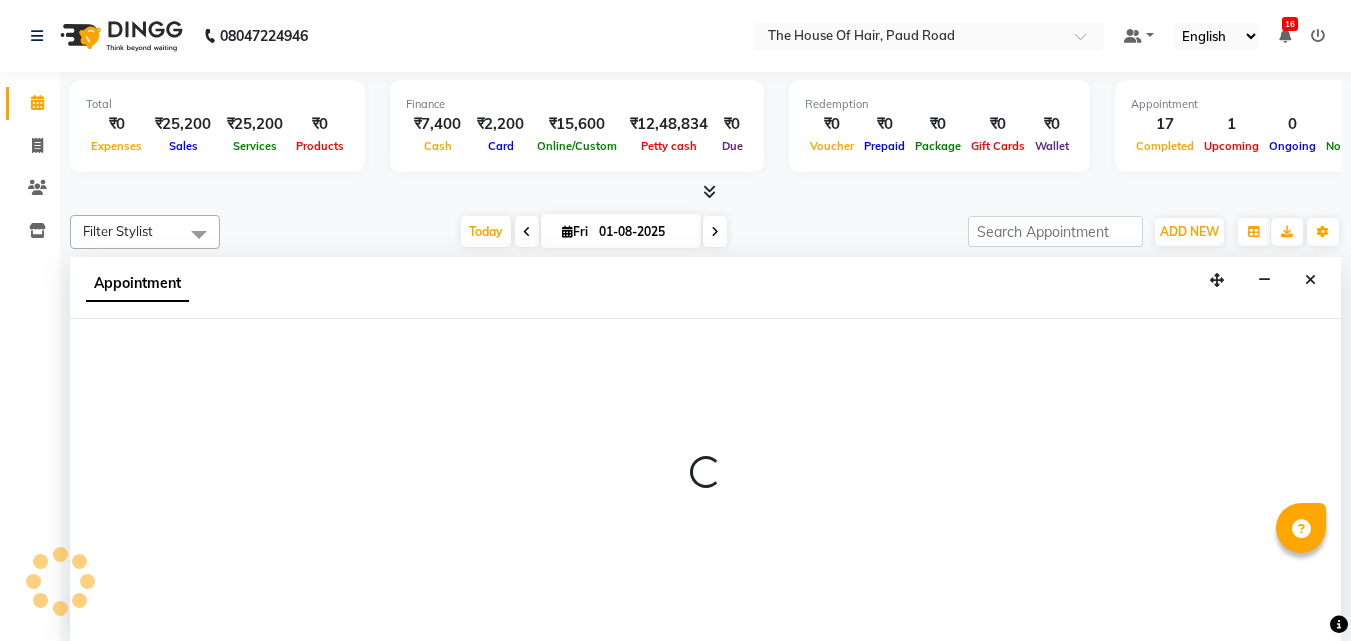 select on "[NUMBER]" 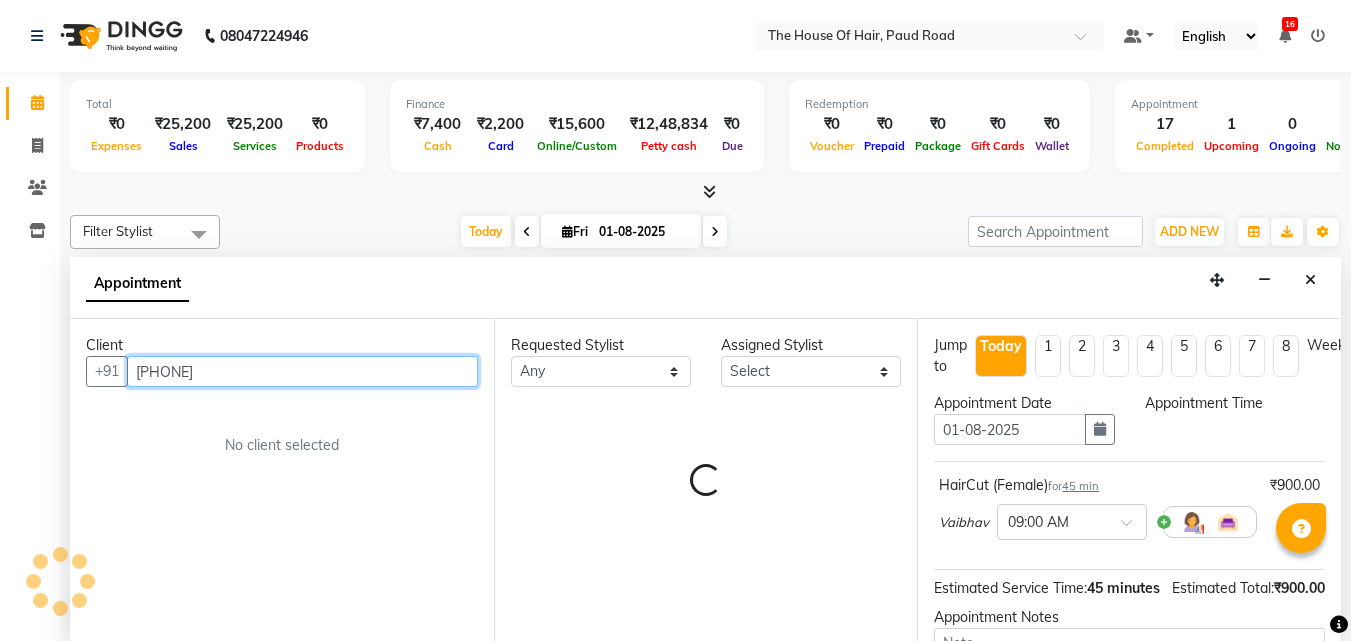 select on "540" 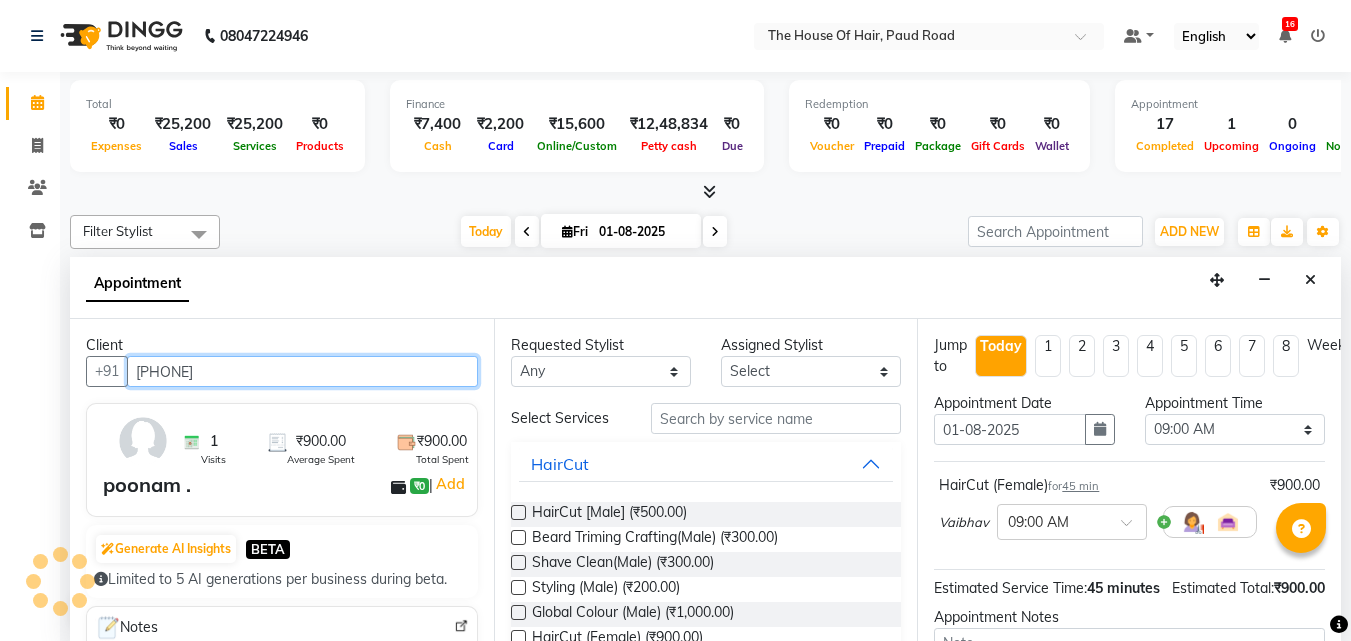 scroll, scrollTop: 1, scrollLeft: 0, axis: vertical 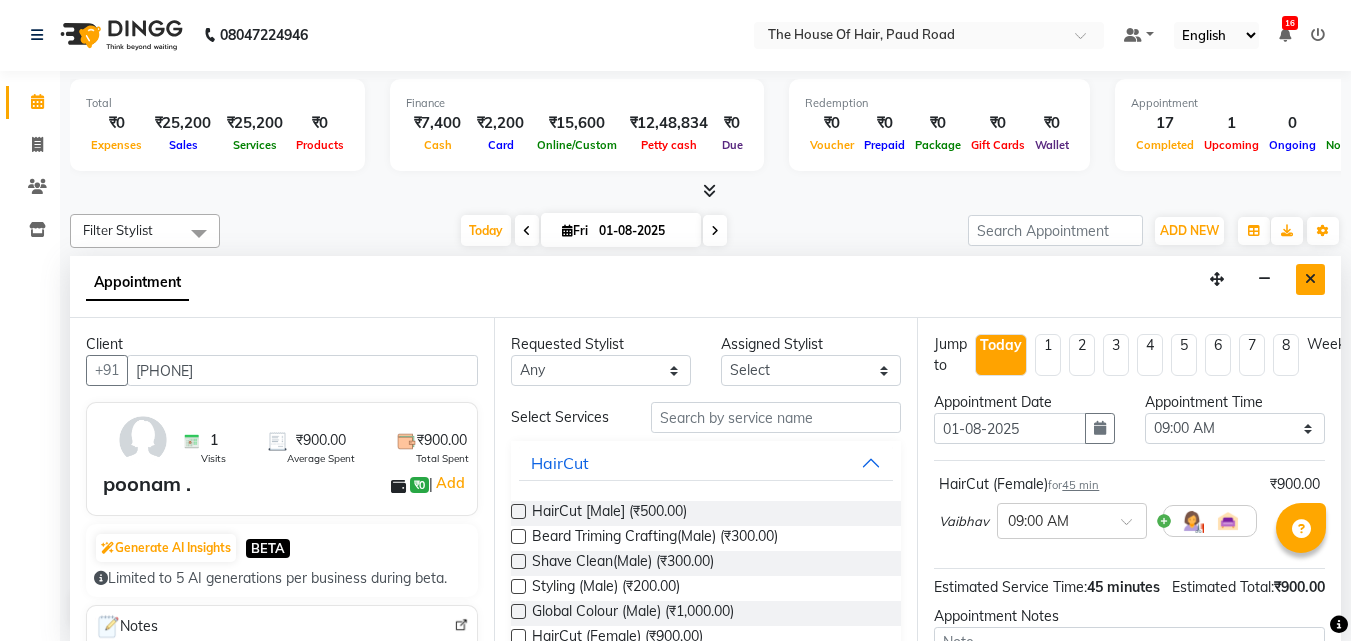 click at bounding box center [1310, 279] 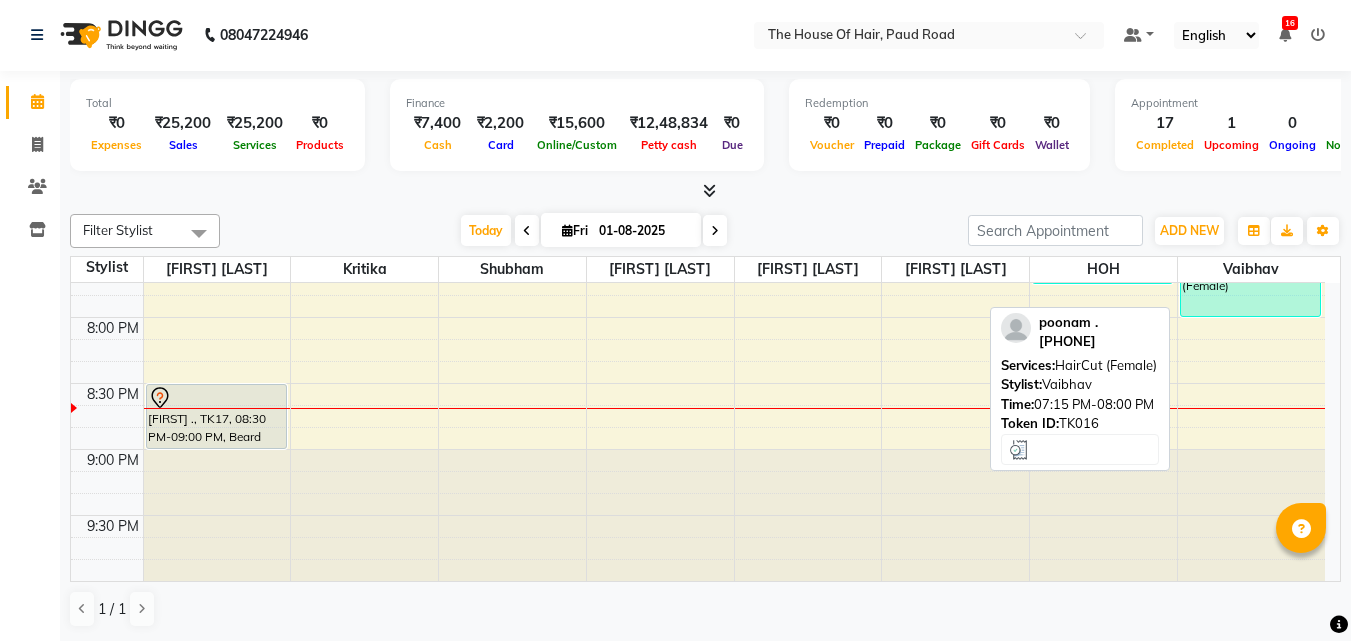 click on "[FIRST] ., TK16, 07:15 PM-08:00 PM, HairCut (Female)" at bounding box center (1251, 268) 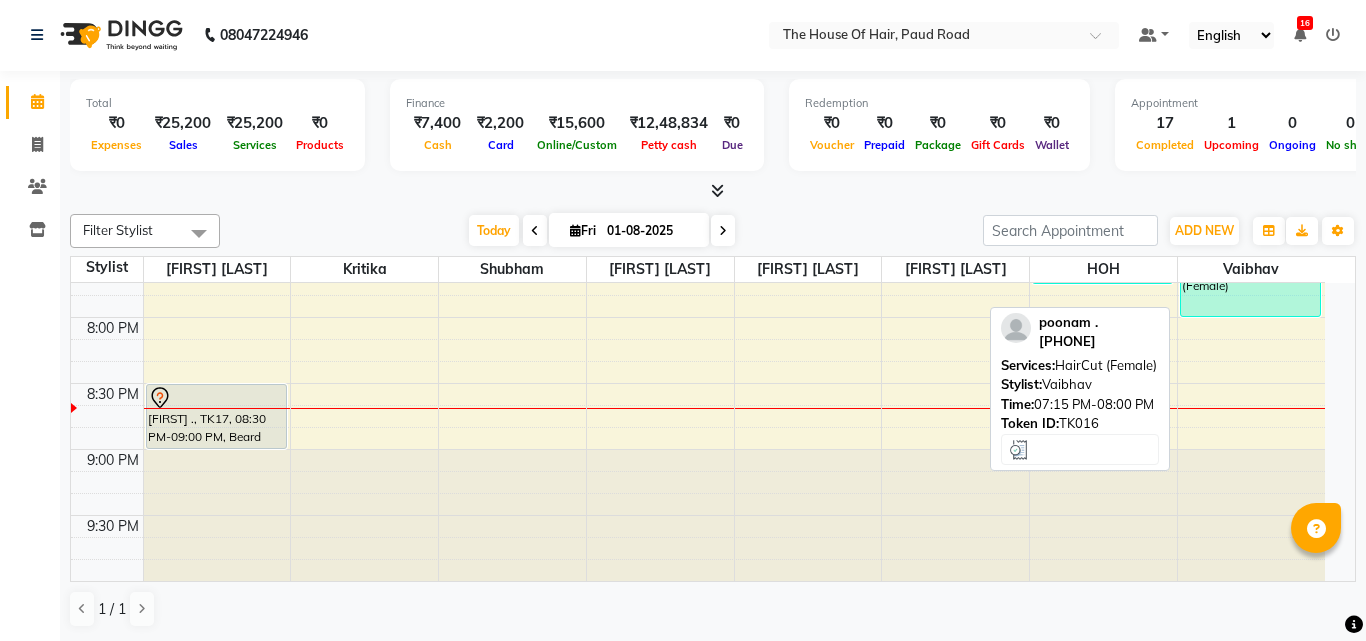select on "3" 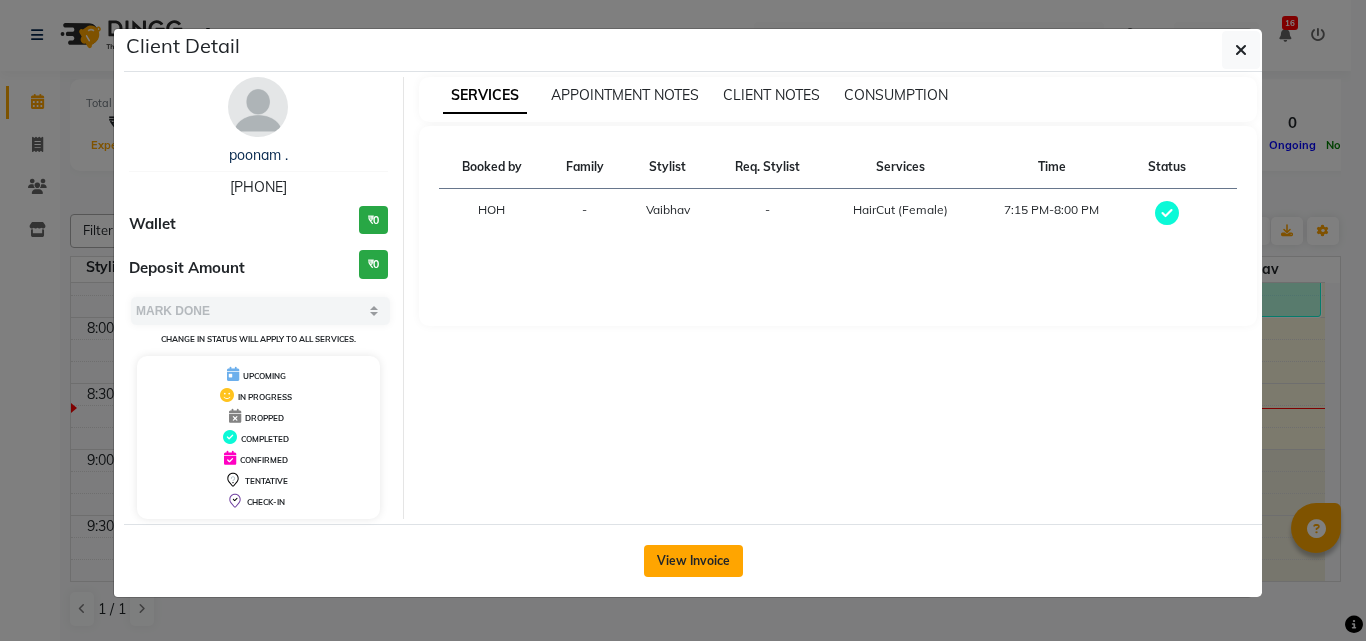 click on "View Invoice" 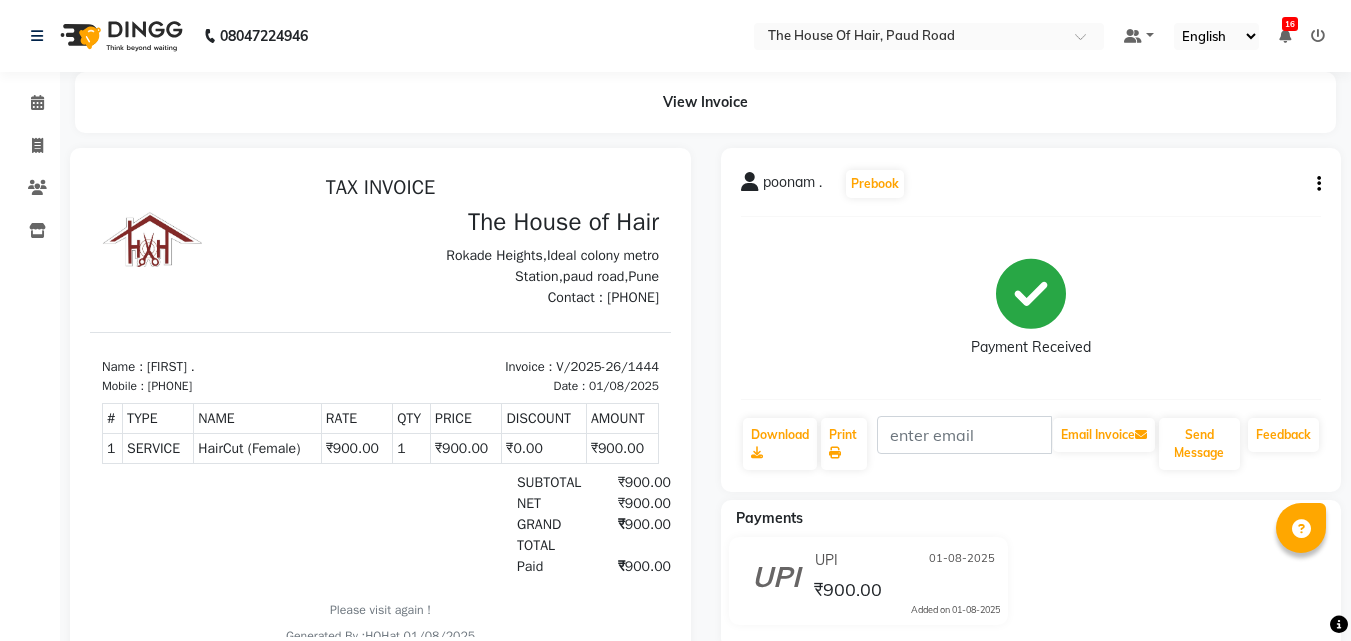 scroll, scrollTop: 67, scrollLeft: 0, axis: vertical 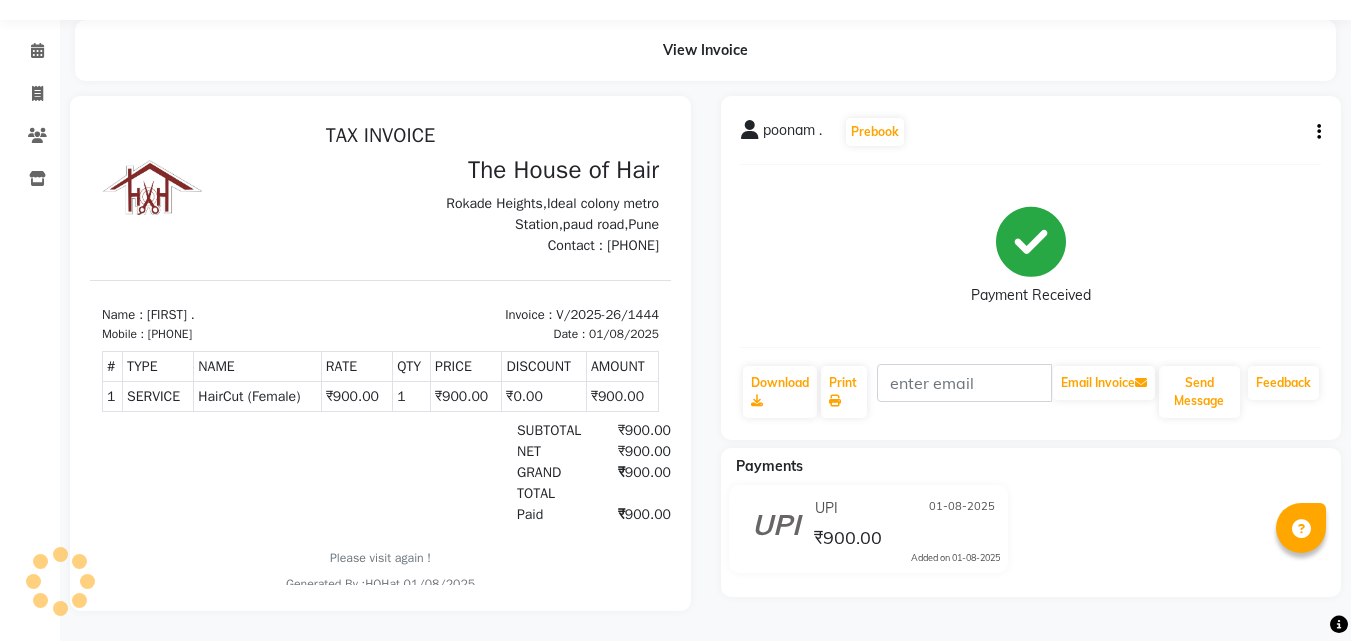 click on "UPI" 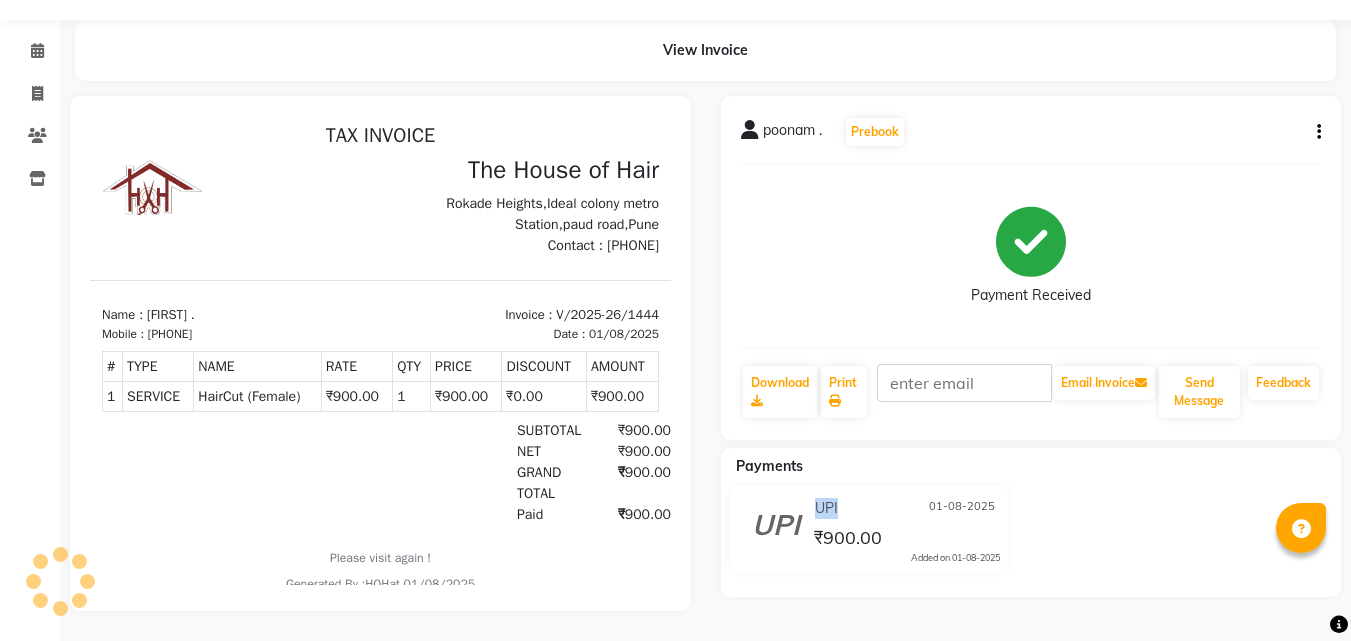 click on "UPI" 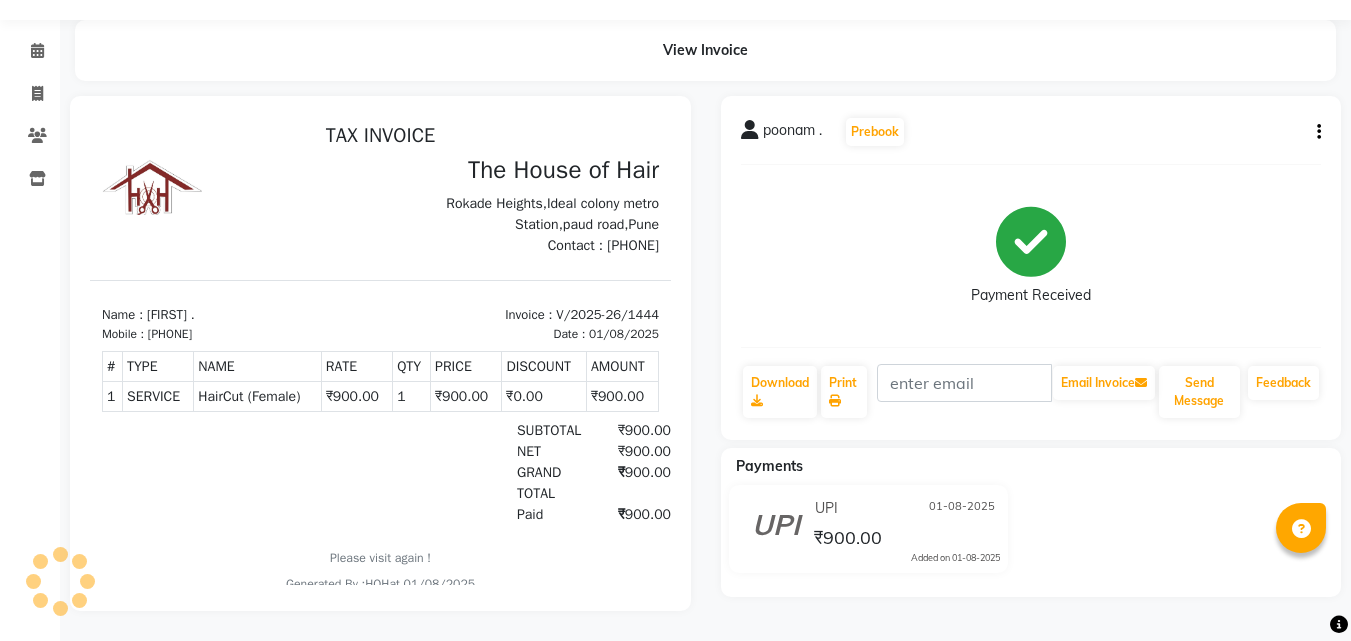 click on "₹900.00" 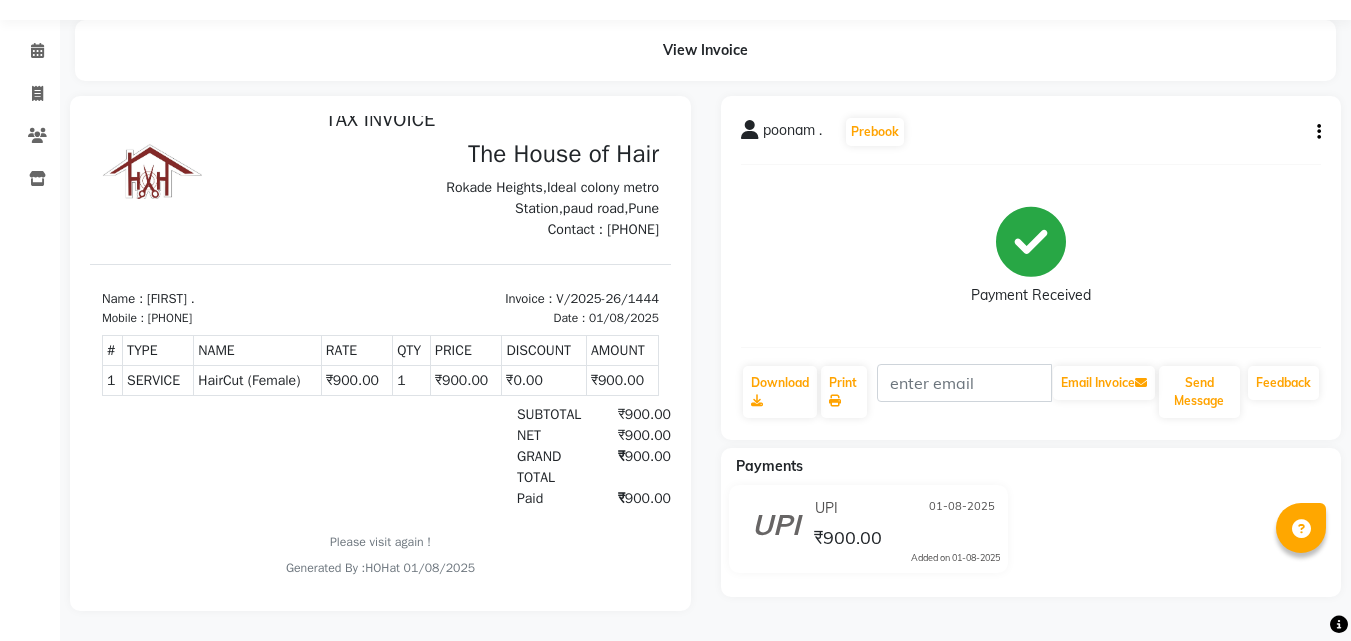 scroll, scrollTop: 0, scrollLeft: 0, axis: both 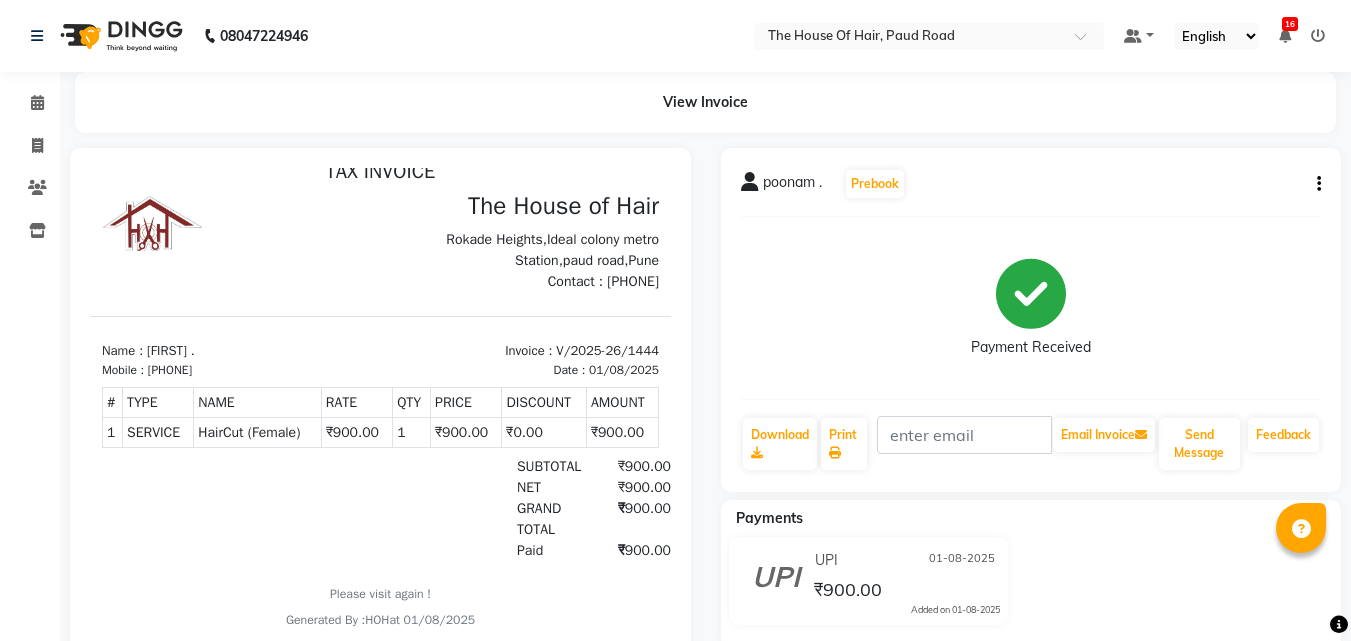 click 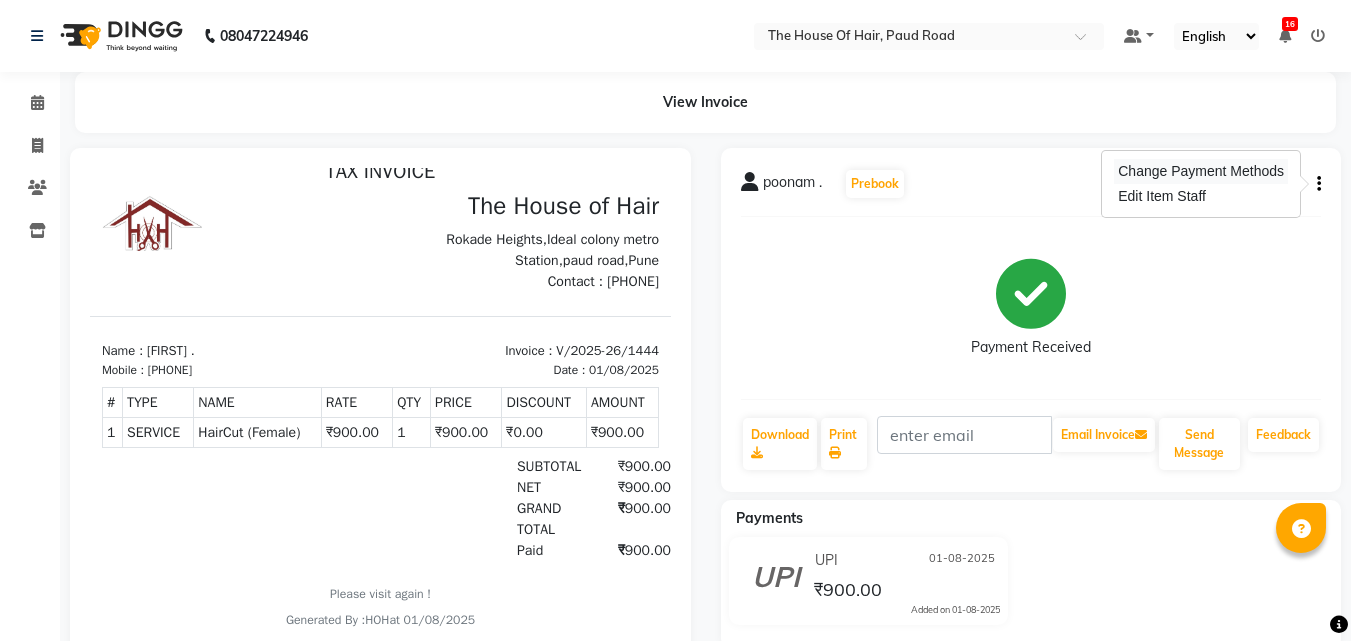 click on "Change Payment Methods" at bounding box center (1201, 171) 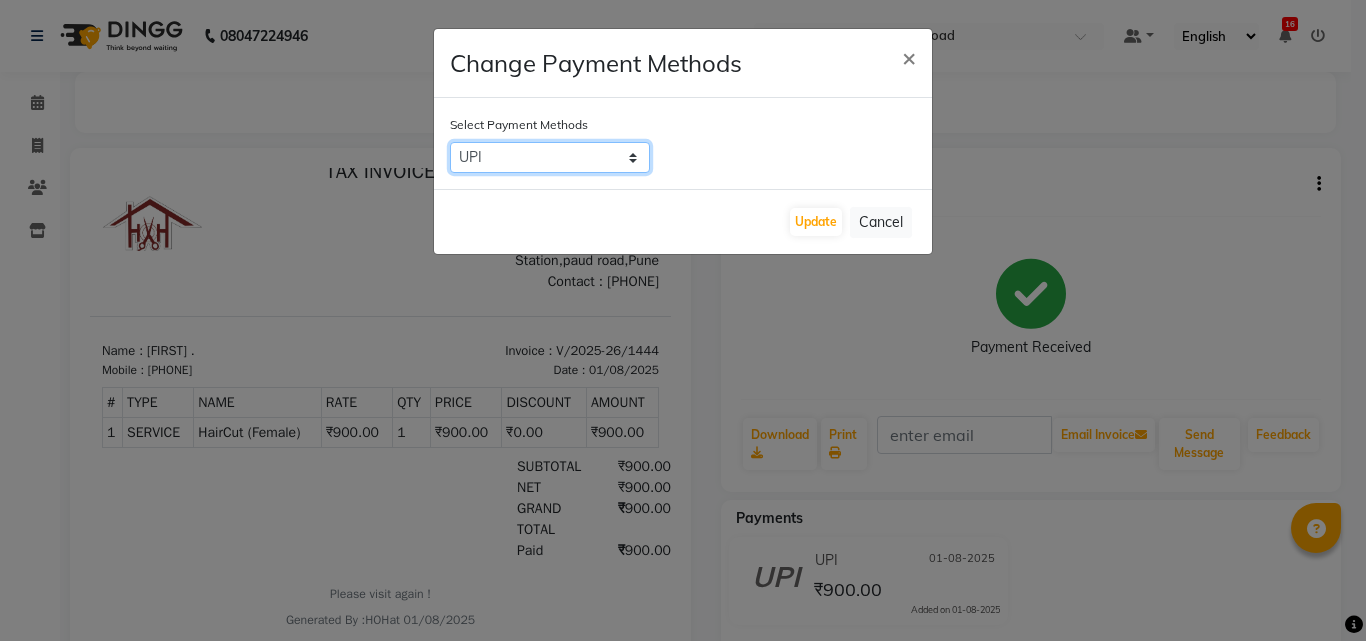 click on "CASH PhonePe NearBuy CARD PayTM UPI" 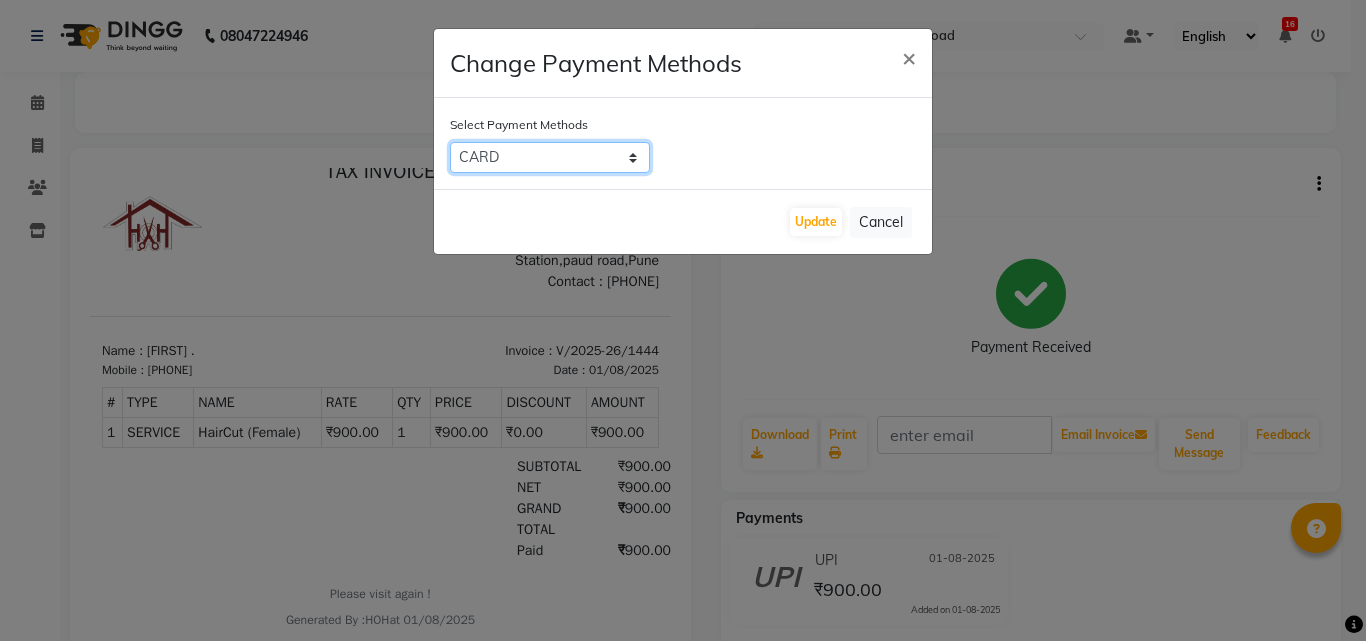 click on "CASH PhonePe NearBuy CARD PayTM UPI" 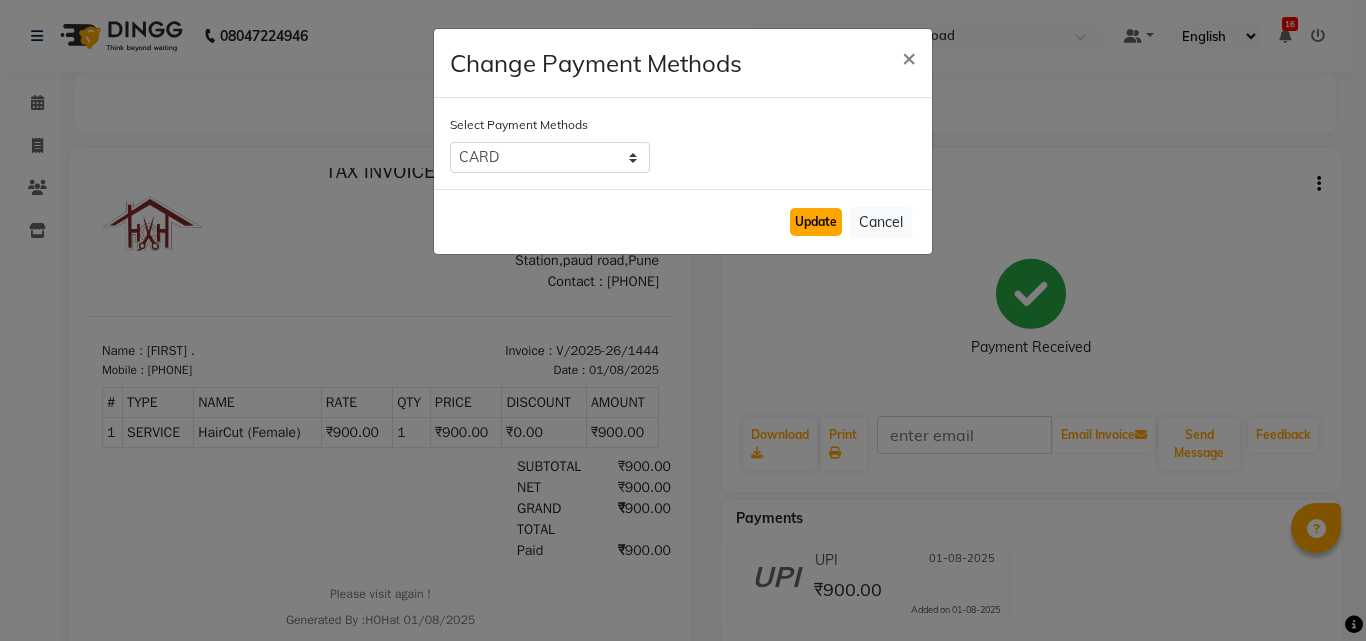 click on "Update" 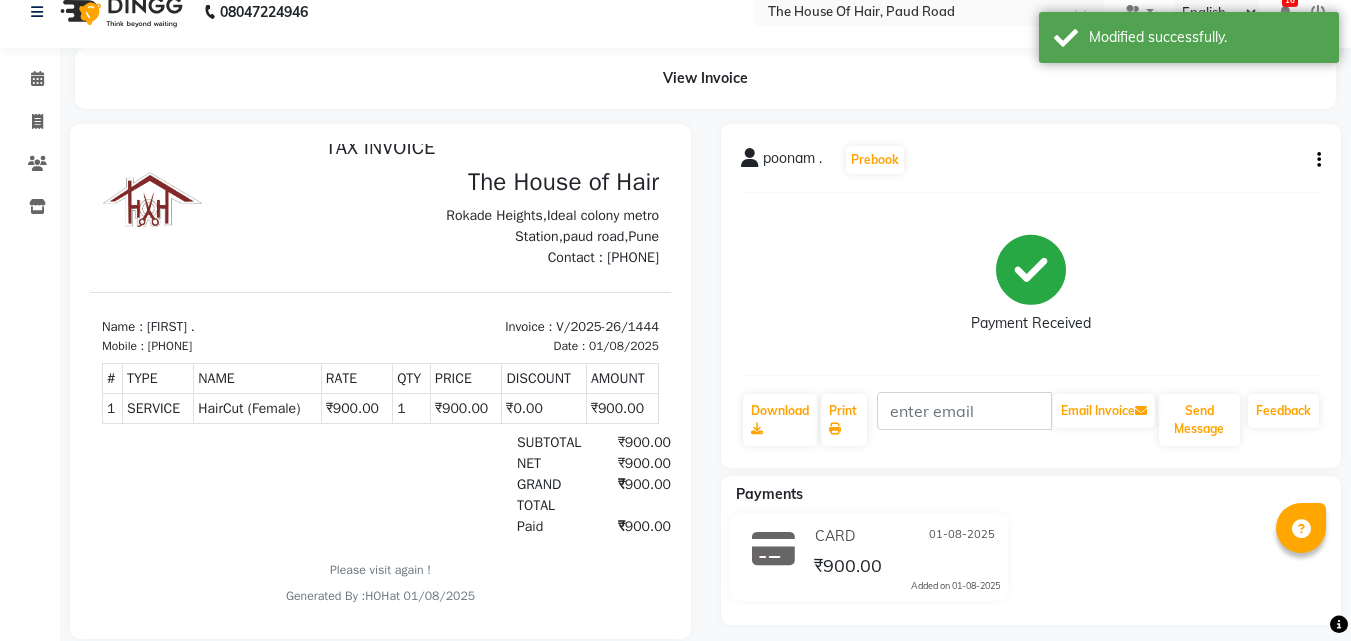 scroll, scrollTop: 0, scrollLeft: 0, axis: both 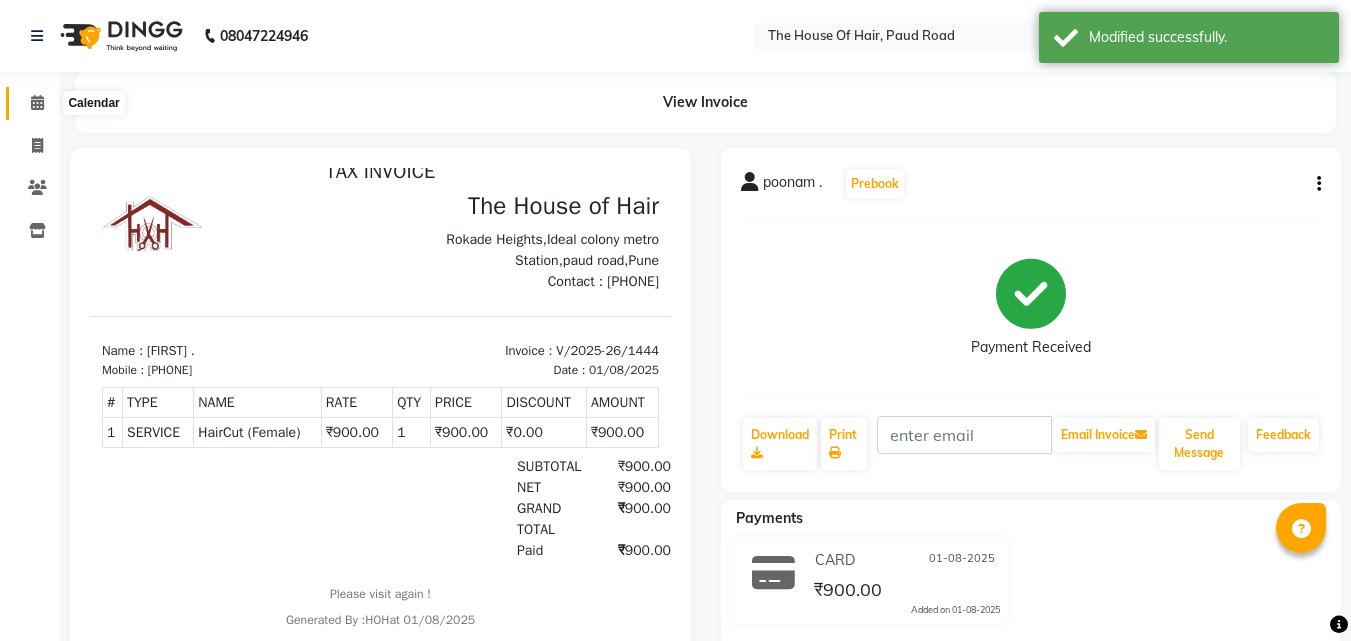 click 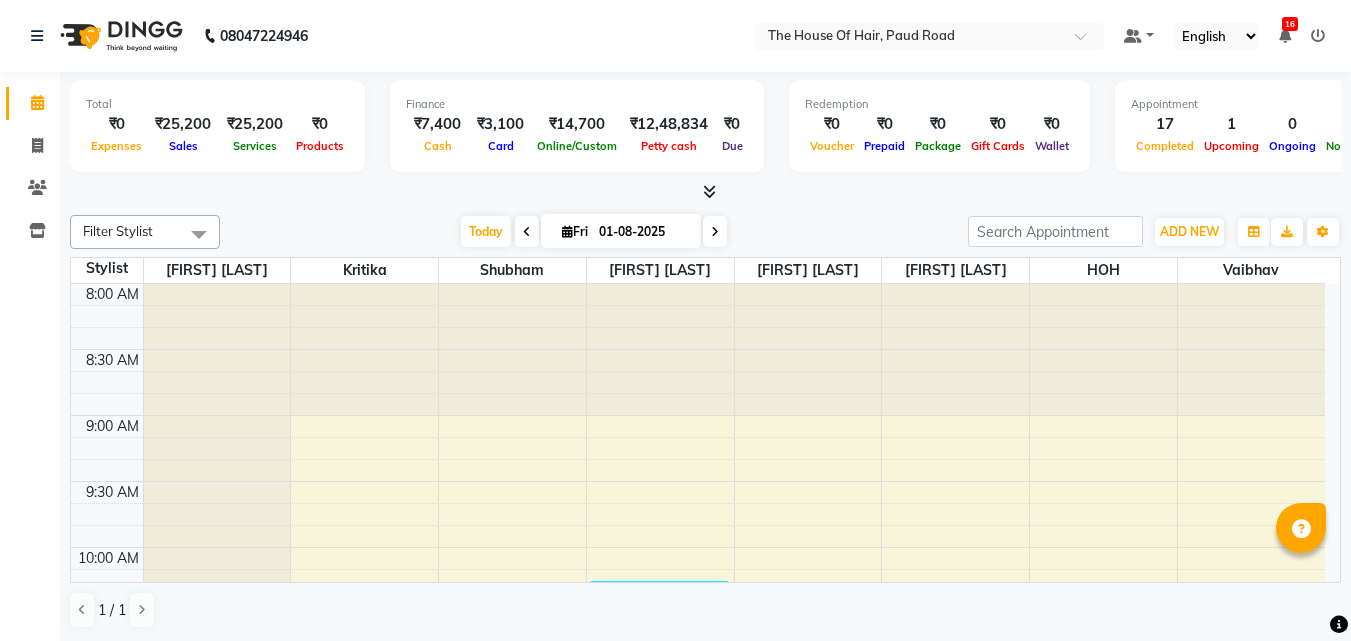 click on "Filter Stylist Select All [FIRST] [LAST] HOH [FIRST] [LAST] [FIRST] [LAST] [FIRST] [LAST] [FIRST] [LAST] [FIRST] [LAST] HOH [FIRST] [LAST] 8:00 AM 8:30 AM 9:00 AM 9:30 AM 10:00 AM 10:30 AM 11:00 AM 11:30 AM 12:00 PM 12:30 PM 1:00 PM 1:30 PM 2:00 PM 2:30 PM 3:00 PM 3:30 PM 4:00 PM 4:30 PM 5:00 PM 5:30 PM 6:00 PM 6:30 PM 7:00 PM 7:30 PM 8:00 PM 8:30 PM 9:00 PM 9:30 PM" 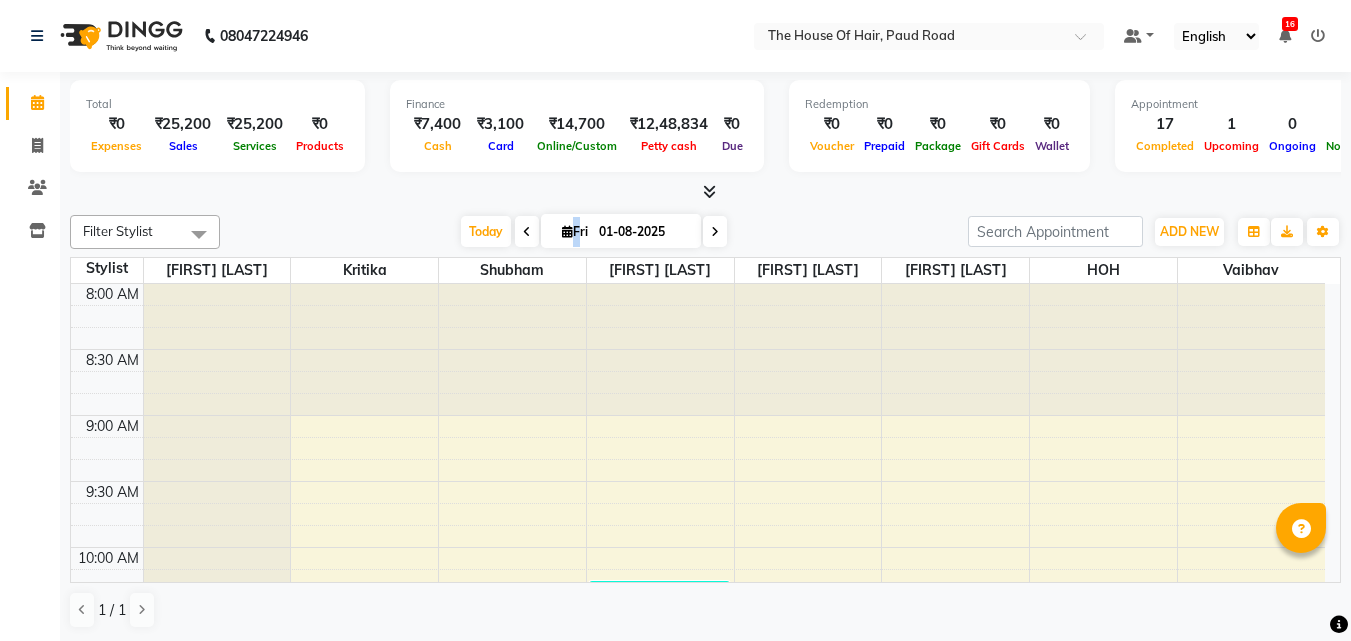 click on "Filter Stylist Select All [FIRST] [LAST] HOH [FIRST] [LAST] [FIRST] [LAST] [FIRST] [LAST] [FIRST] [LAST] [FIRST] [LAST] HOH [FIRST] [LAST] 8:00 AM 8:30 AM 9:00 AM 9:30 AM 10:00 AM 10:30 AM 11:00 AM 11:30 AM 12:00 PM 12:30 PM 1:00 PM 1:30 PM 2:00 PM 2:30 PM 3:00 PM 3:30 PM 4:00 PM 4:30 PM 5:00 PM 5:30 PM 6:00 PM 6:30 PM 7:00 PM 7:30 PM 8:00 PM 8:30 PM 9:00 PM 9:30 PM" 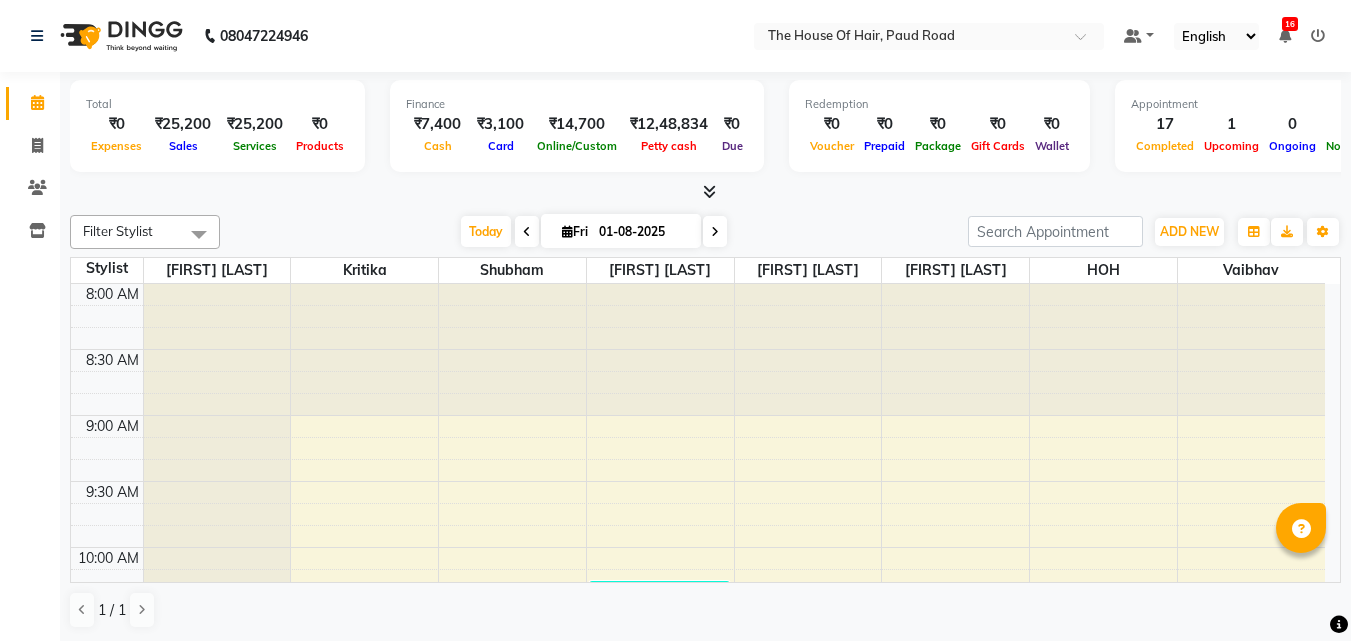 click on "Filter Stylist Select All [FIRST] [LAST] HOH [FIRST] [LAST] [FIRST] [LAST] [FIRST] [LAST] [FIRST] [LAST] [FIRST] [LAST] HOH [FIRST] [LAST] 8:00 AM 8:30 AM 9:00 AM 9:30 AM 10:00 AM 10:30 AM 11:00 AM 11:30 AM 12:00 PM 12:30 PM 1:00 PM 1:30 PM 2:00 PM 2:30 PM 3:00 PM 3:30 PM 4:00 PM 4:30 PM 5:00 PM 5:30 PM 6:00 PM 6:30 PM 7:00 PM 7:30 PM 8:00 PM 8:30 PM 9:00 PM 9:30 PM" 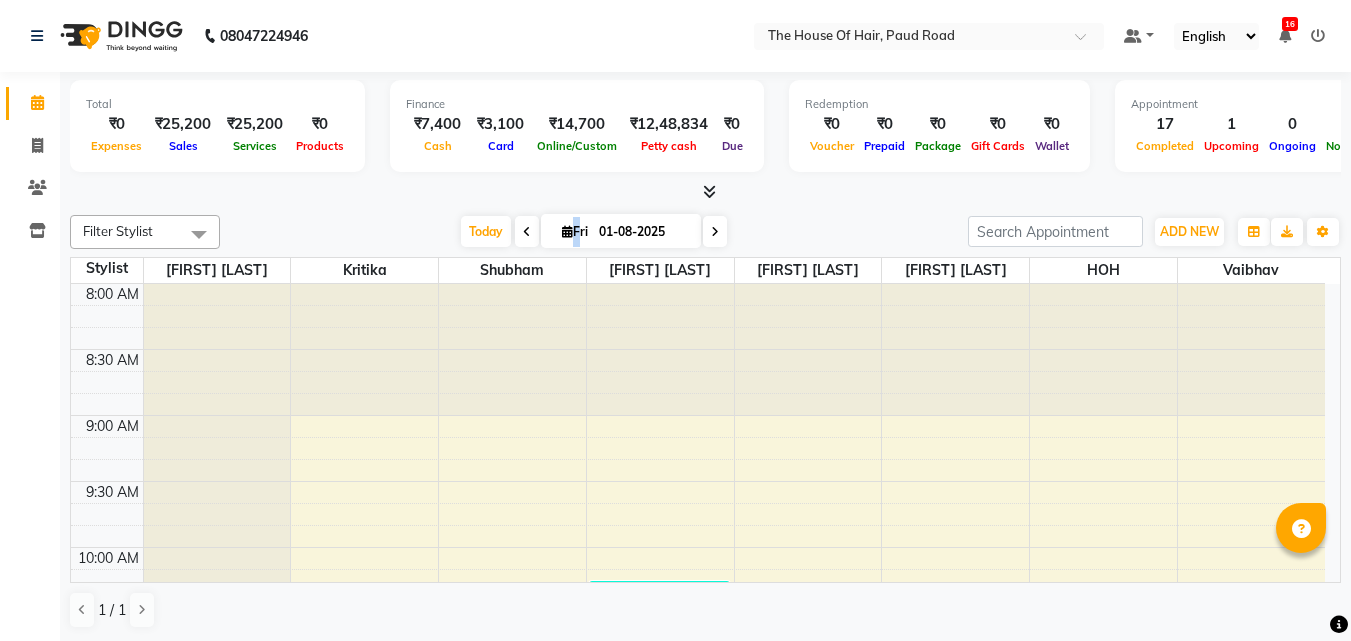 click on "Filter Stylist Select All [FIRST] [LAST] HOH [FIRST] [LAST] [FIRST] [LAST] [FIRST] [LAST] [FIRST] [LAST] [FIRST] [LAST] HOH [FIRST] [LAST] 8:00 AM 8:30 AM 9:00 AM 9:30 AM 10:00 AM 10:30 AM 11:00 AM 11:30 AM 12:00 PM 12:30 PM 1:00 PM 1:30 PM 2:00 PM 2:30 PM 3:00 PM 3:30 PM 4:00 PM 4:30 PM 5:00 PM 5:30 PM 6:00 PM 6:30 PM 7:00 PM 7:30 PM 8:00 PM 8:30 PM 9:00 PM 9:30 PM" 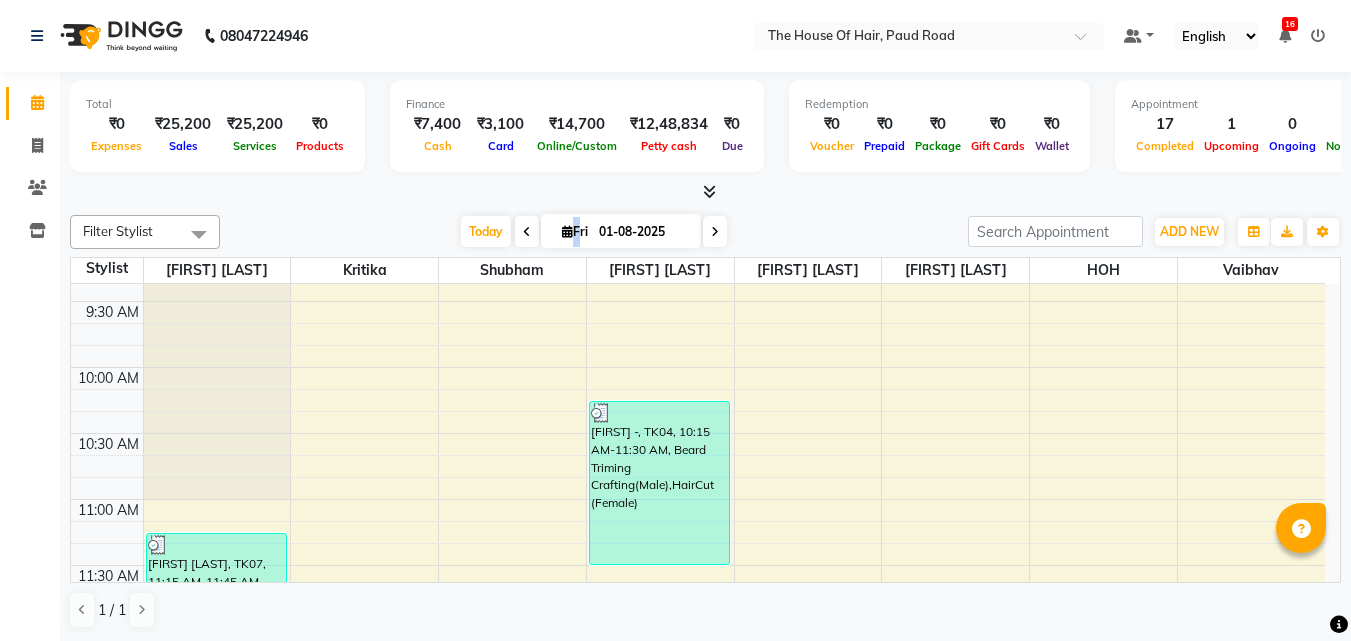 scroll, scrollTop: 250, scrollLeft: 0, axis: vertical 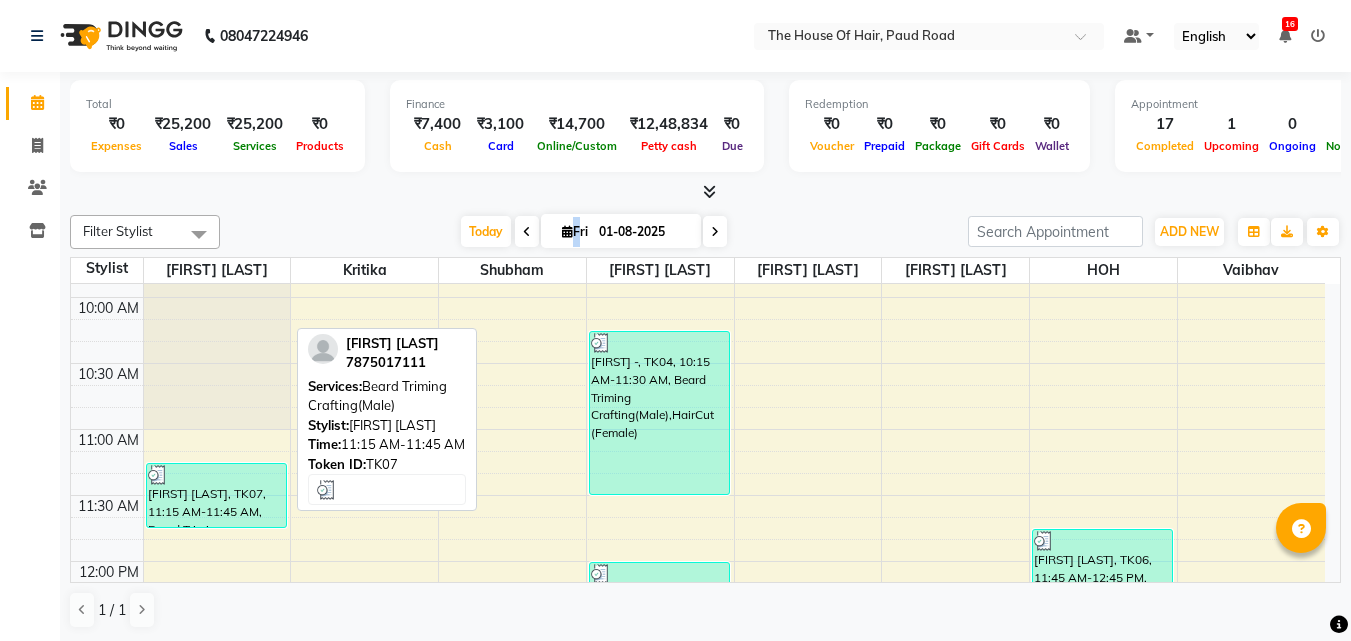 click on "[FIRST] [LAST], TK07, 11:15 AM-11:45 AM, Beard Triming Crafting(Male)" at bounding box center [216, 495] 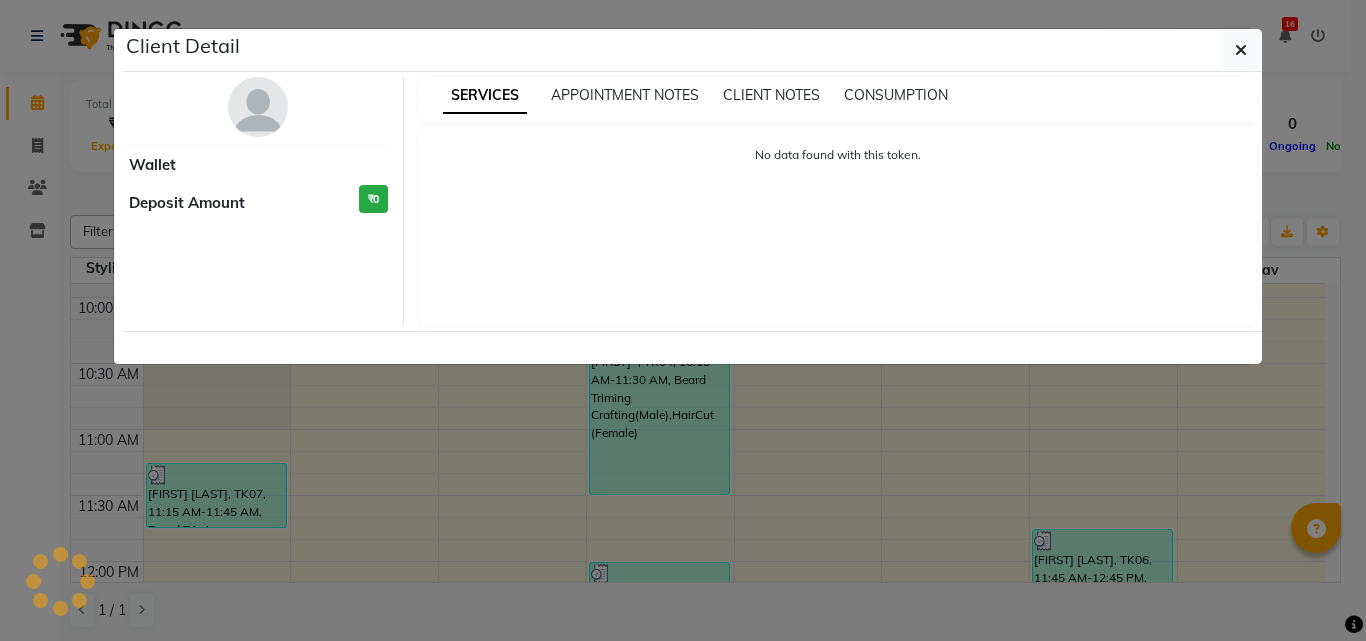 select on "3" 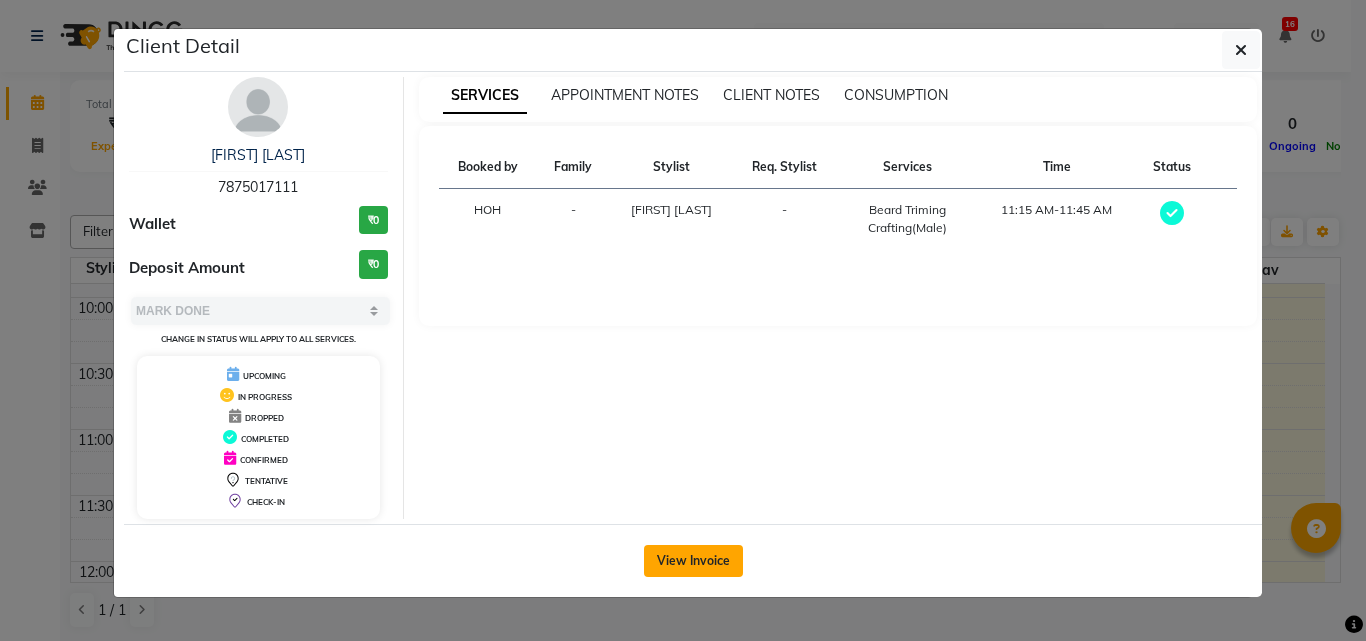 click on "View Invoice" 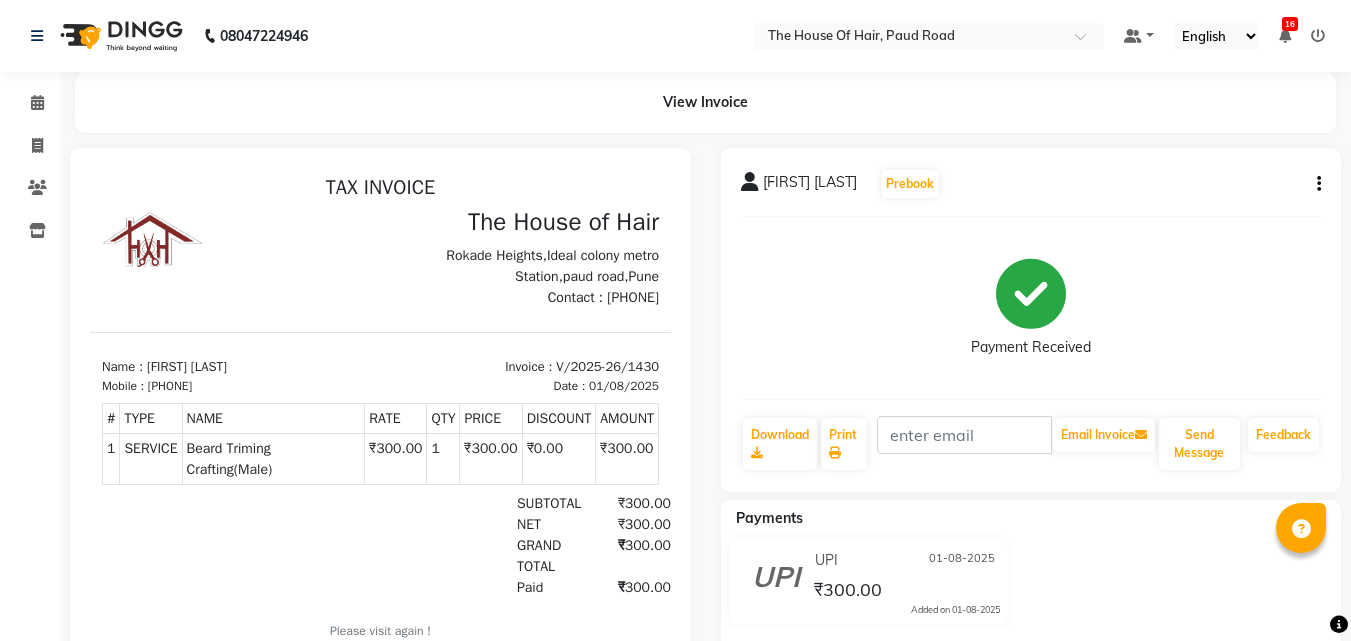 scroll, scrollTop: 0, scrollLeft: 0, axis: both 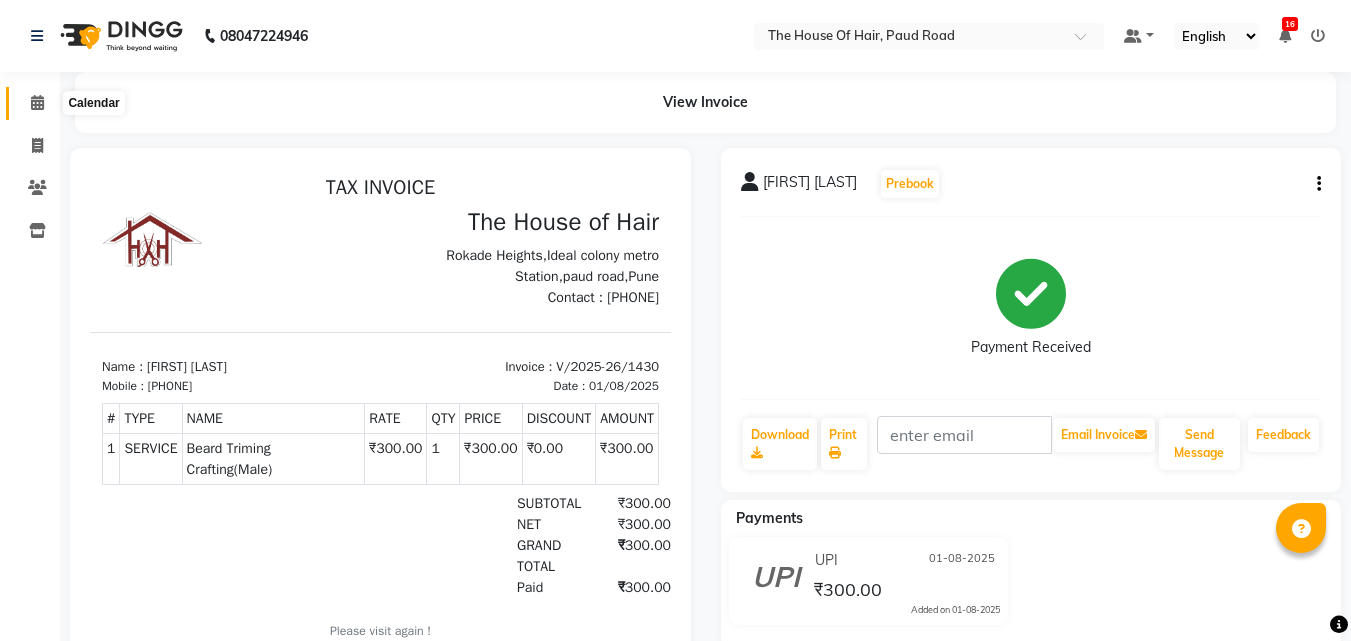 click 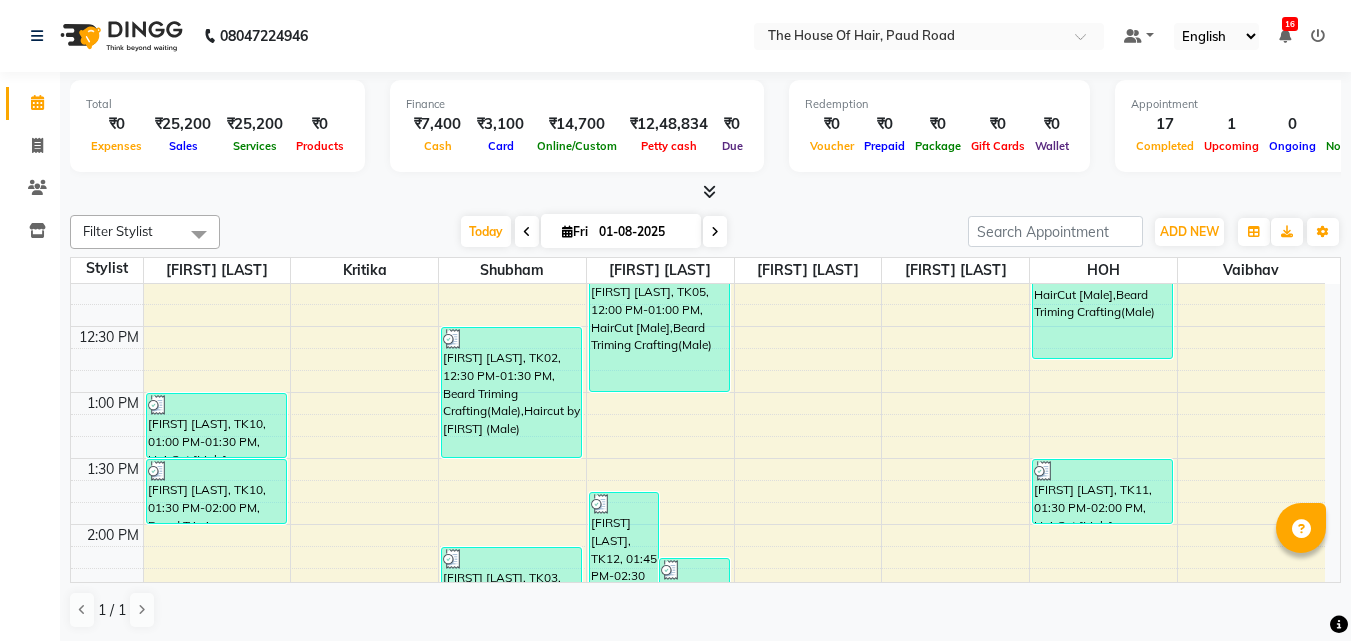 scroll, scrollTop: 552, scrollLeft: 0, axis: vertical 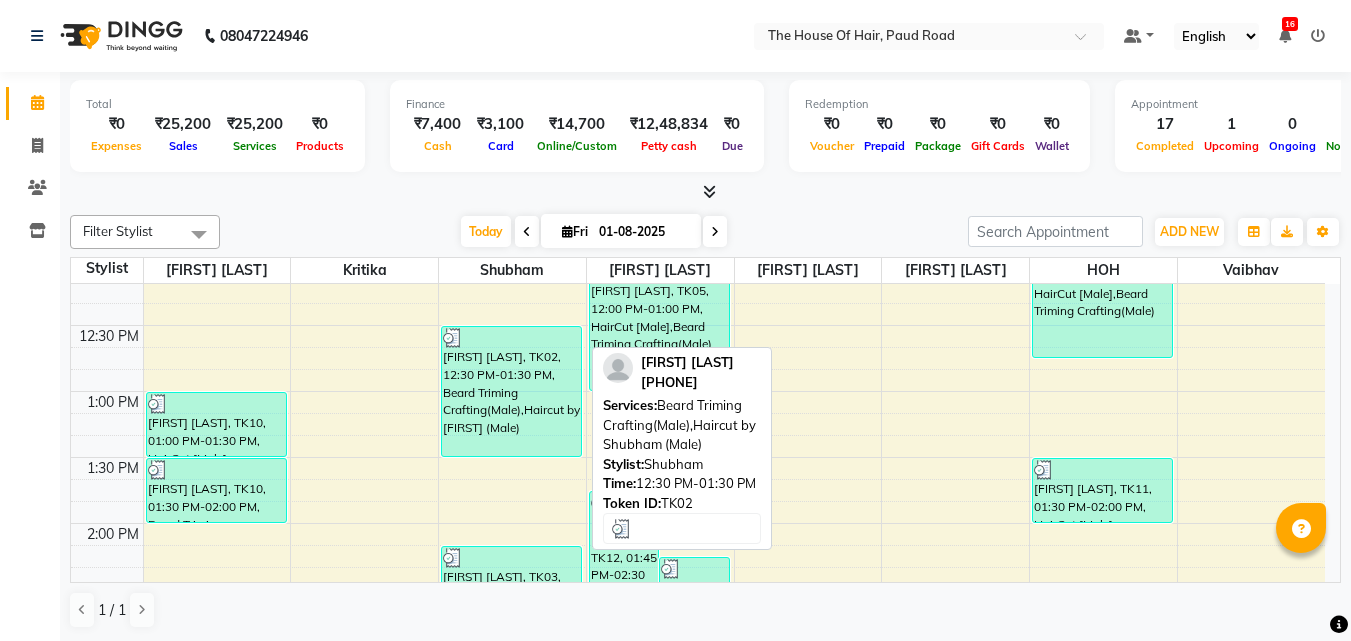 click on "[FIRST] [LAST], TK02, 12:30 PM-01:30 PM, Beard Triming Crafting(Male),Haircut by [FIRST] (Male)" at bounding box center (511, 391) 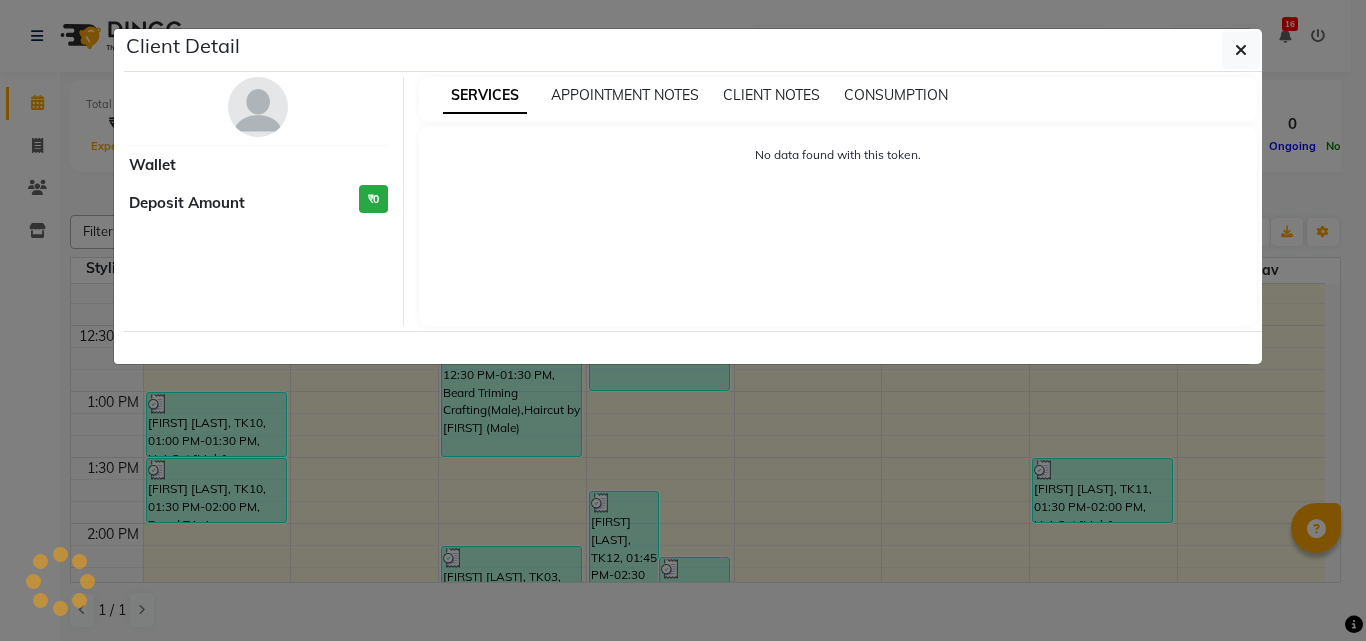 select on "3" 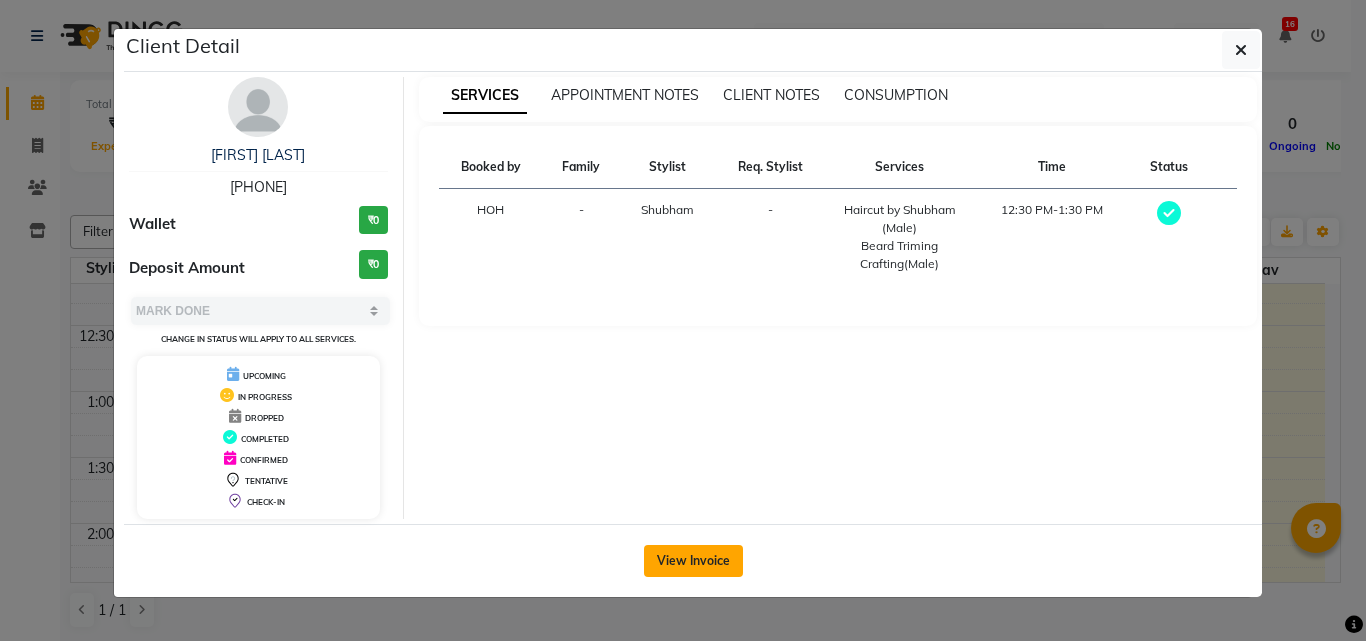 click on "View Invoice" 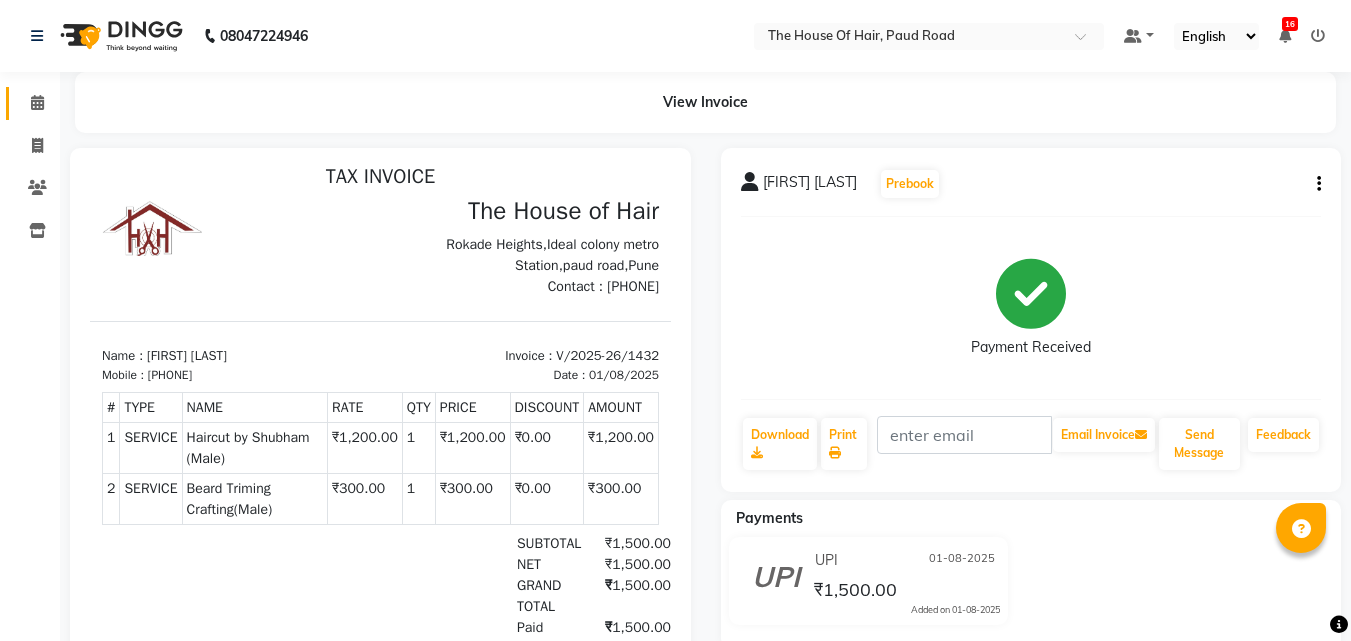 scroll, scrollTop: 16, scrollLeft: 0, axis: vertical 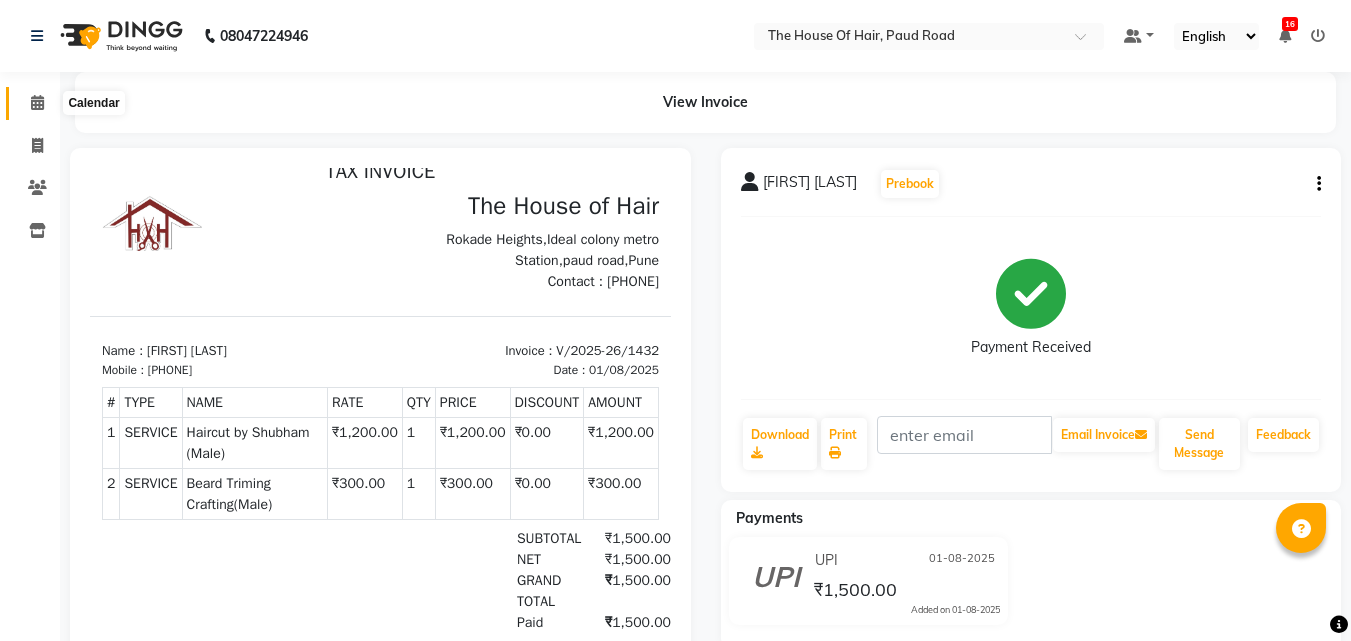 click 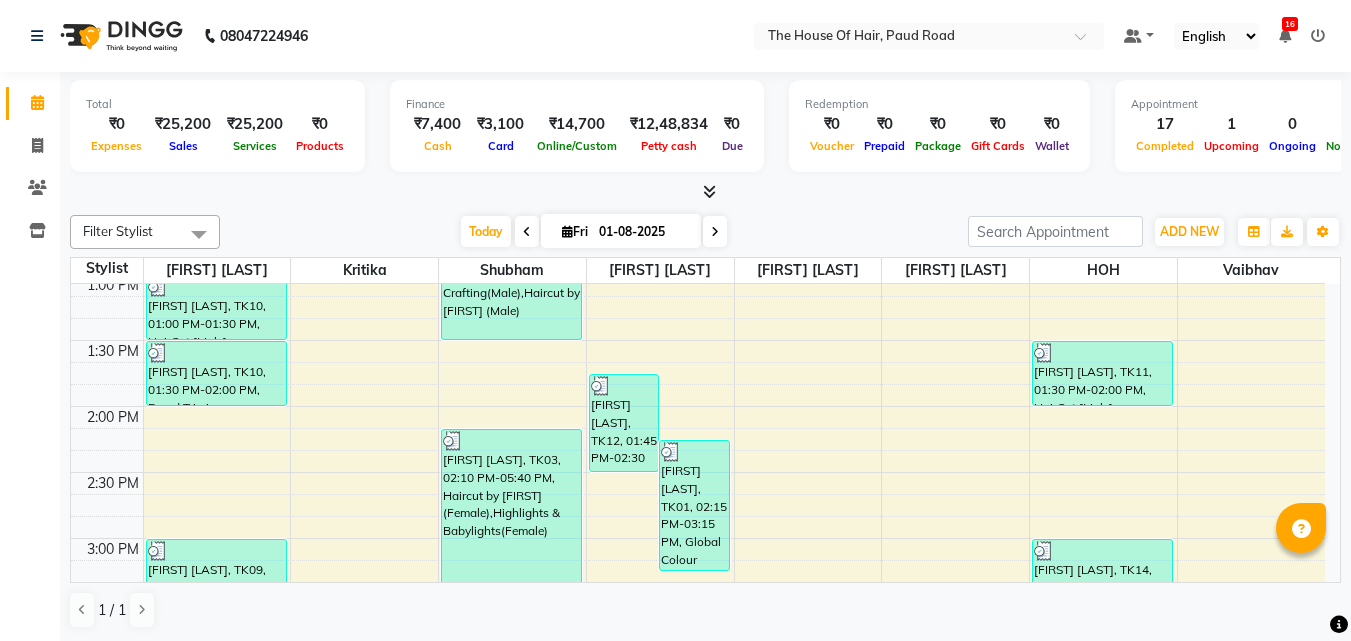 scroll, scrollTop: 715, scrollLeft: 0, axis: vertical 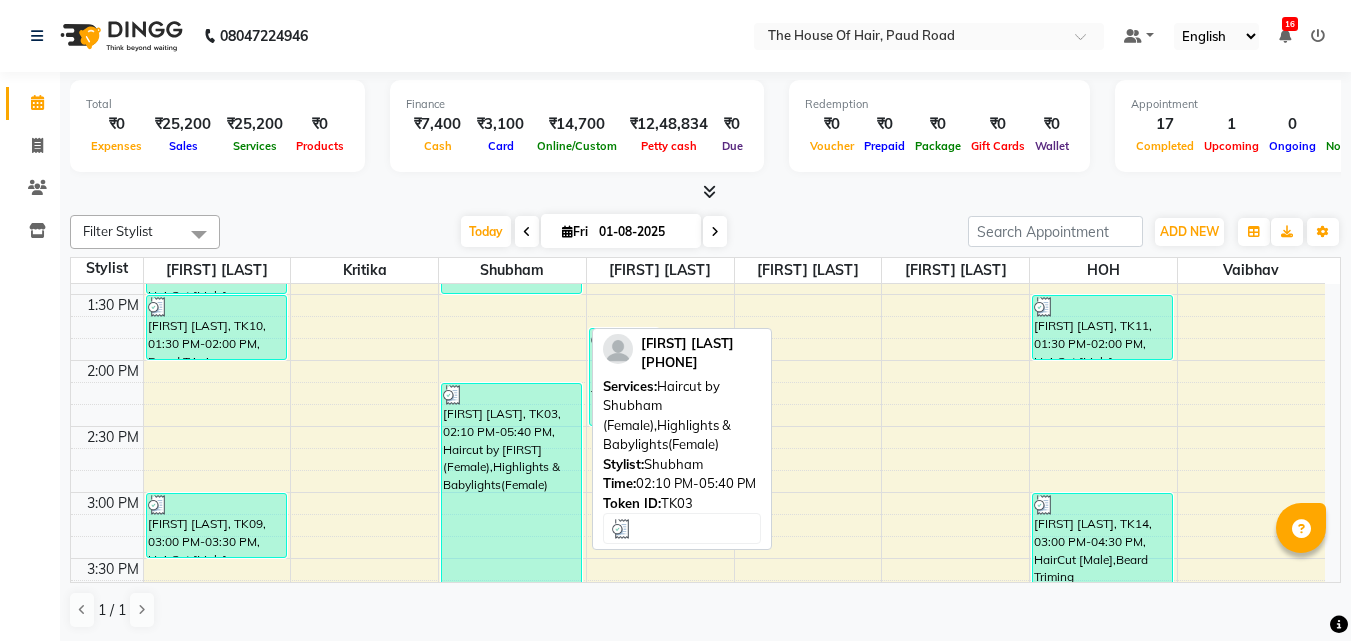 click on "[FIRST] [LAST], TK03, 02:10 PM-05:40 PM, Haircut by [FIRST] (Female),Highlights & Babylights(Female)" at bounding box center (511, 613) 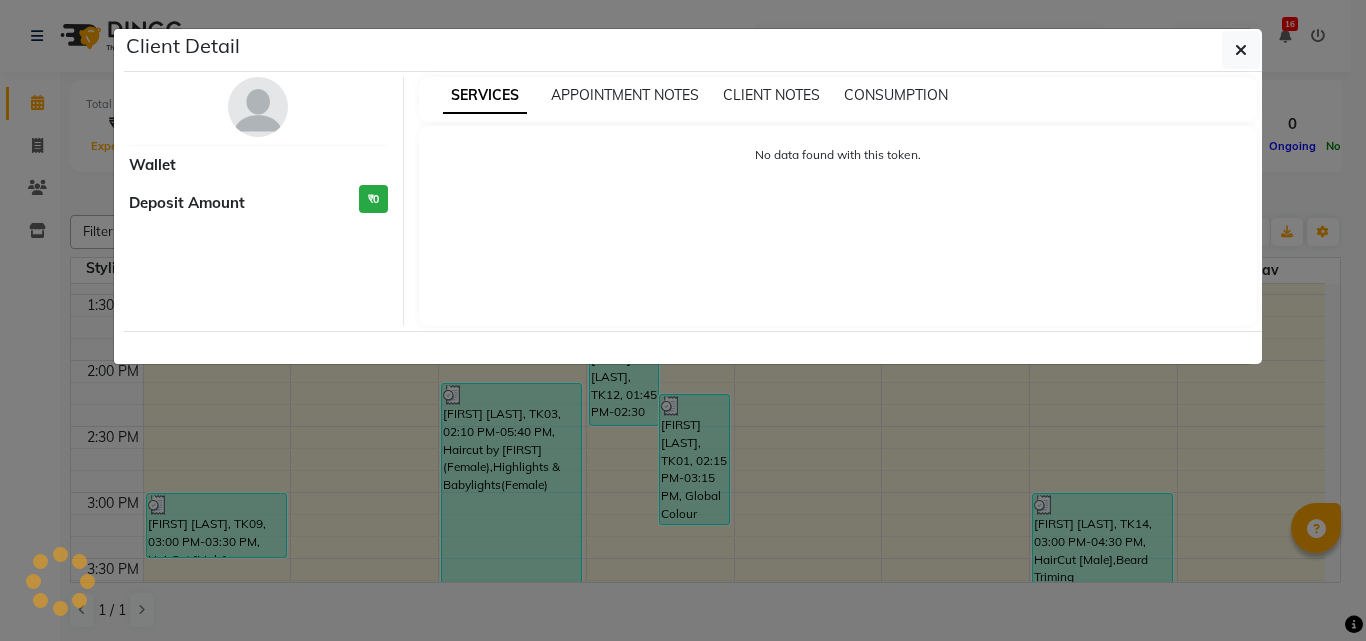 select on "3" 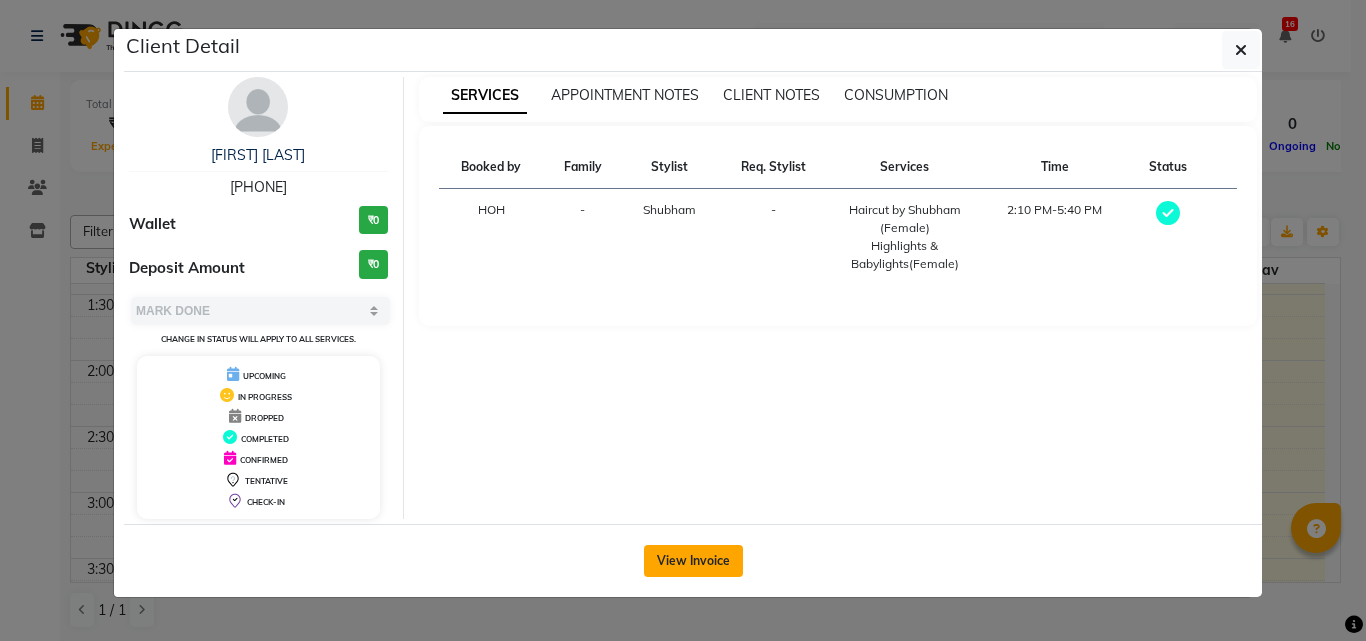 click on "View Invoice" 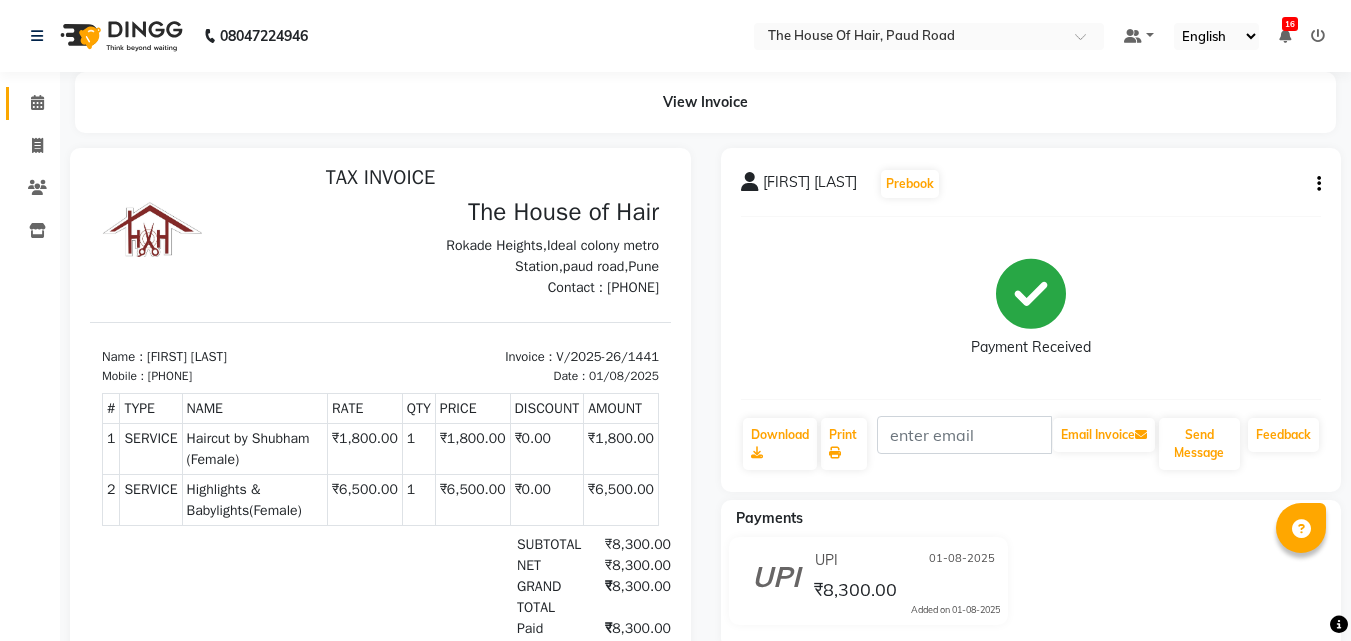 scroll, scrollTop: 16, scrollLeft: 0, axis: vertical 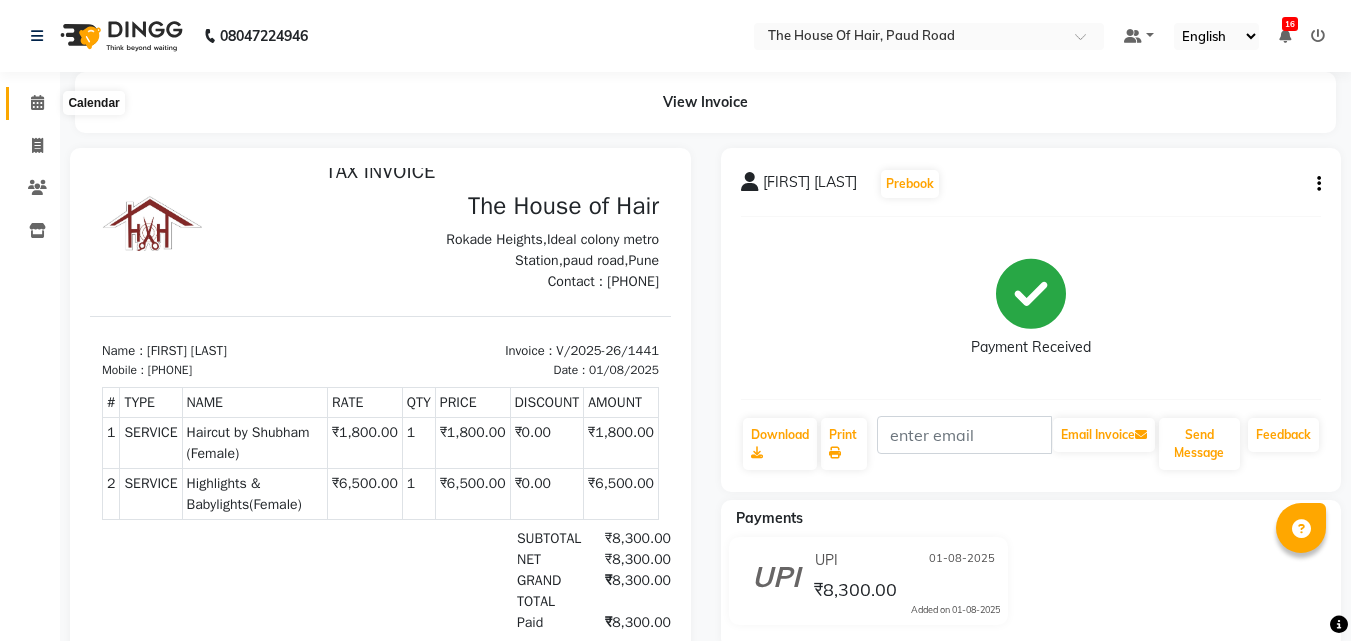 click 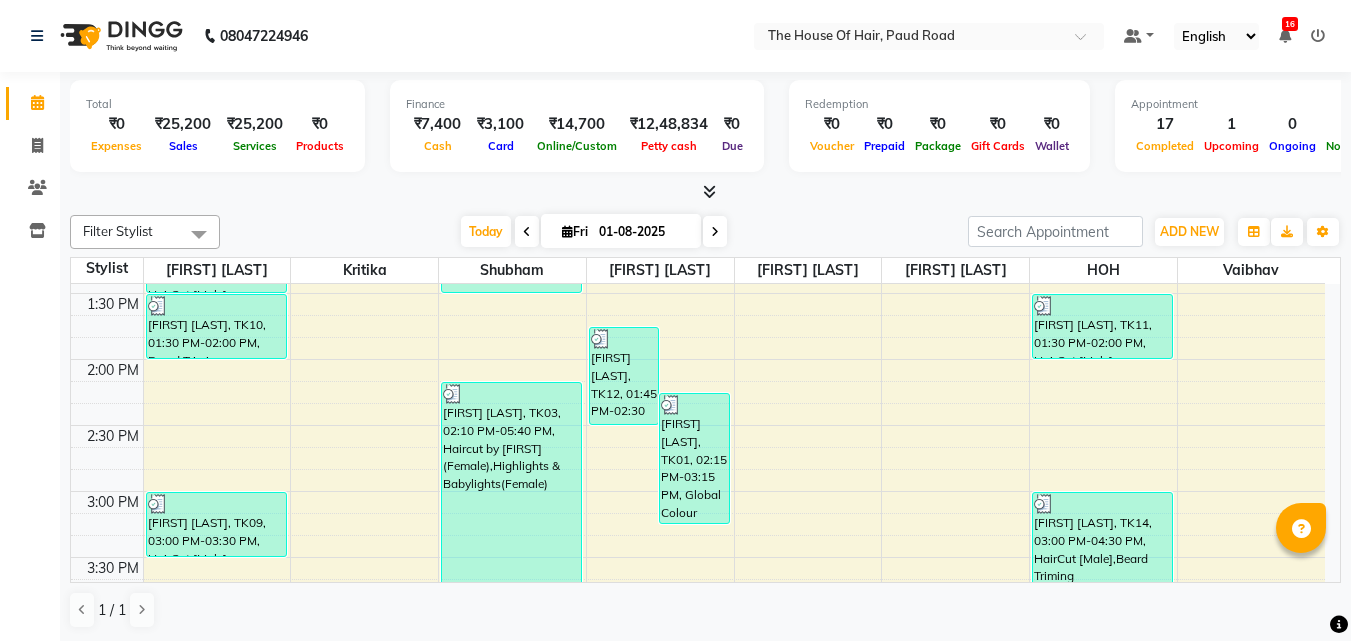 scroll, scrollTop: 753, scrollLeft: 0, axis: vertical 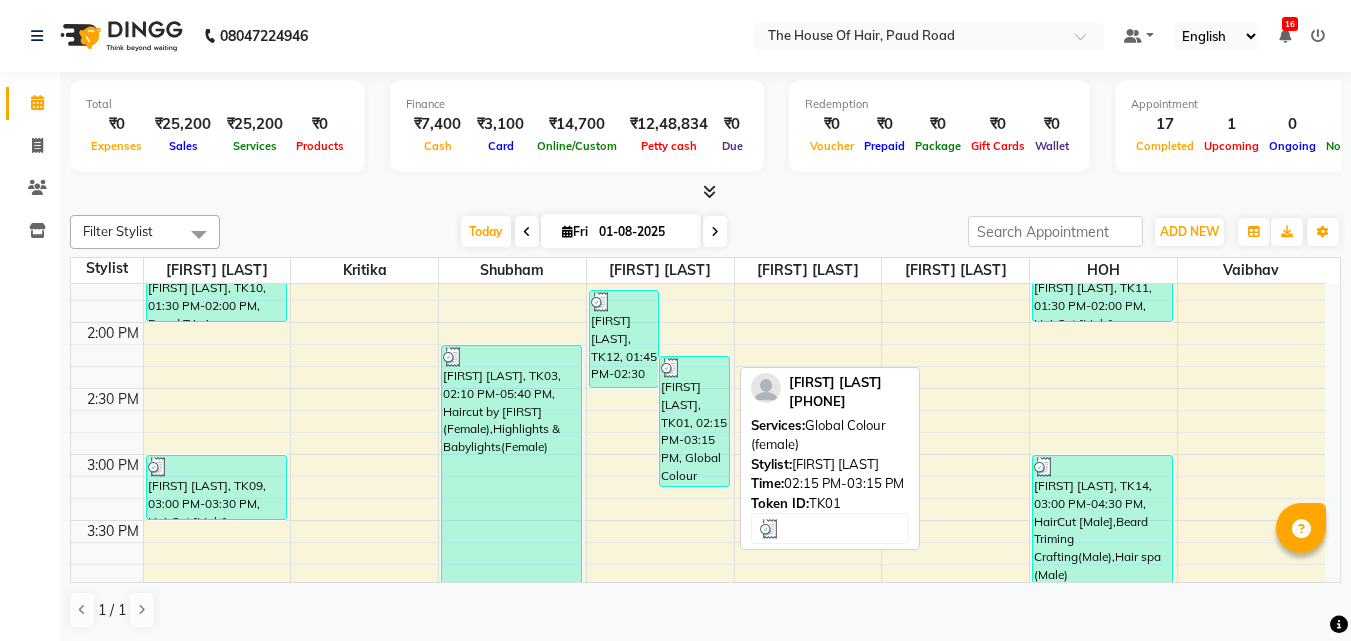 click on "[FIRST] [LAST], TK01, 02:15 PM-03:15 PM, Global Colour (female)" at bounding box center [694, 421] 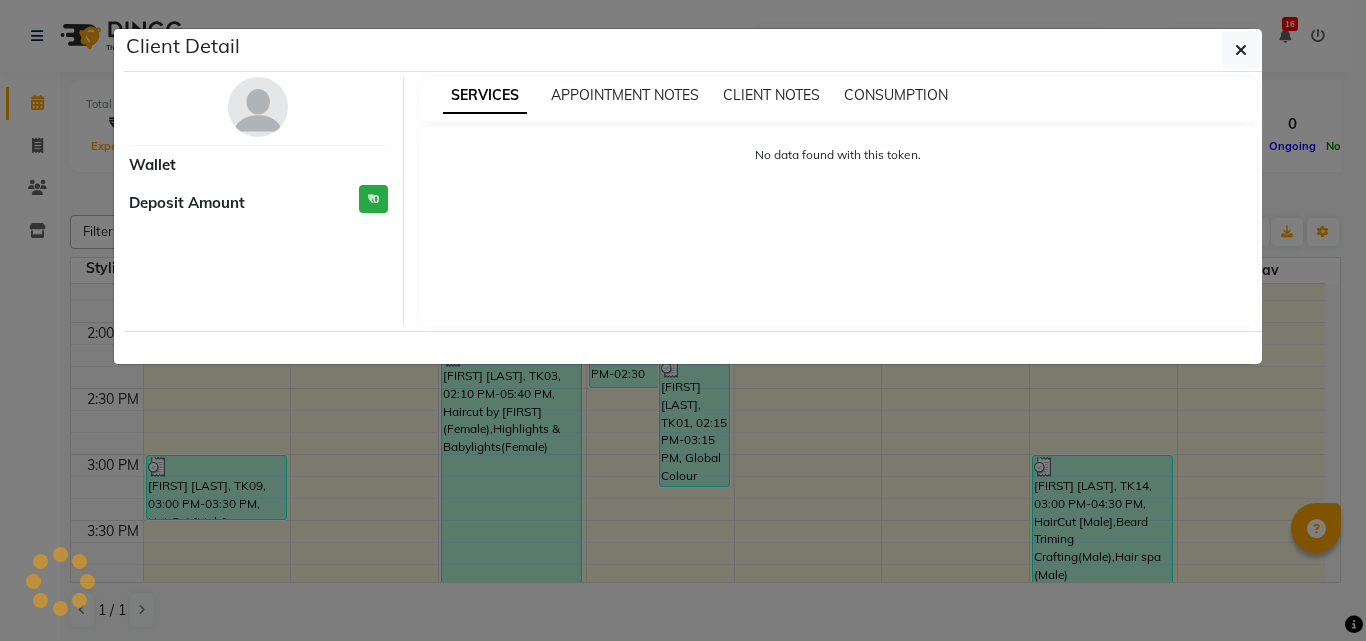 select on "3" 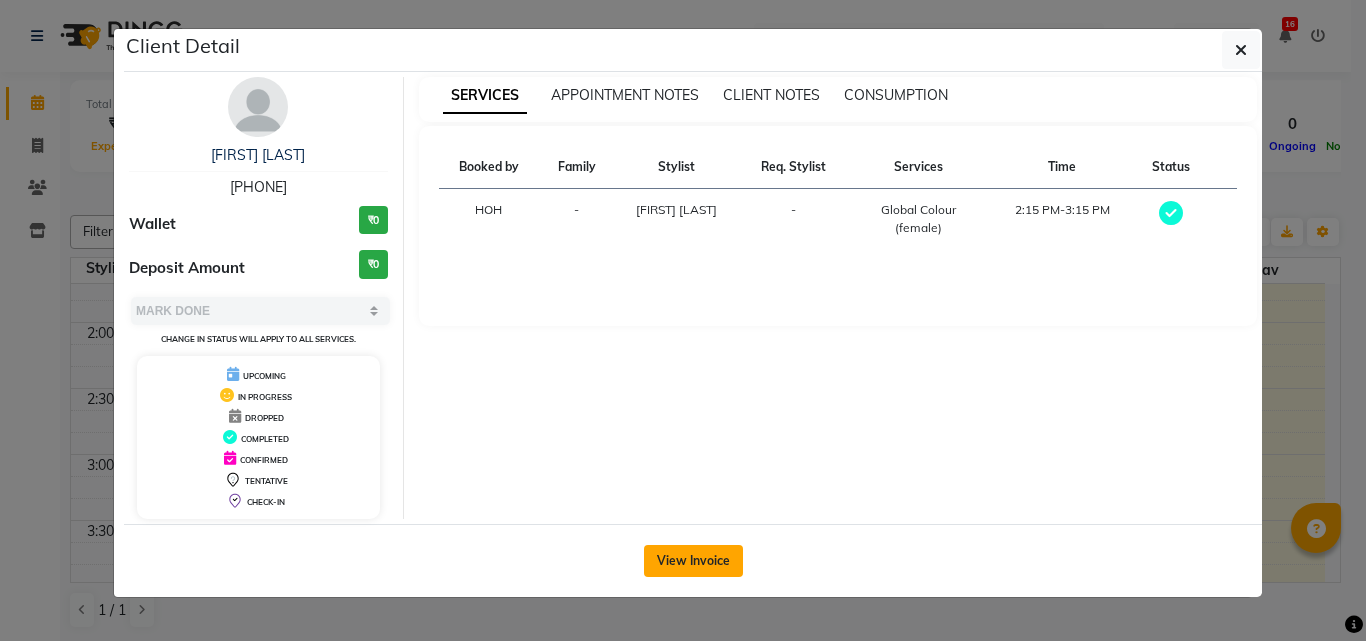 click on "View Invoice" 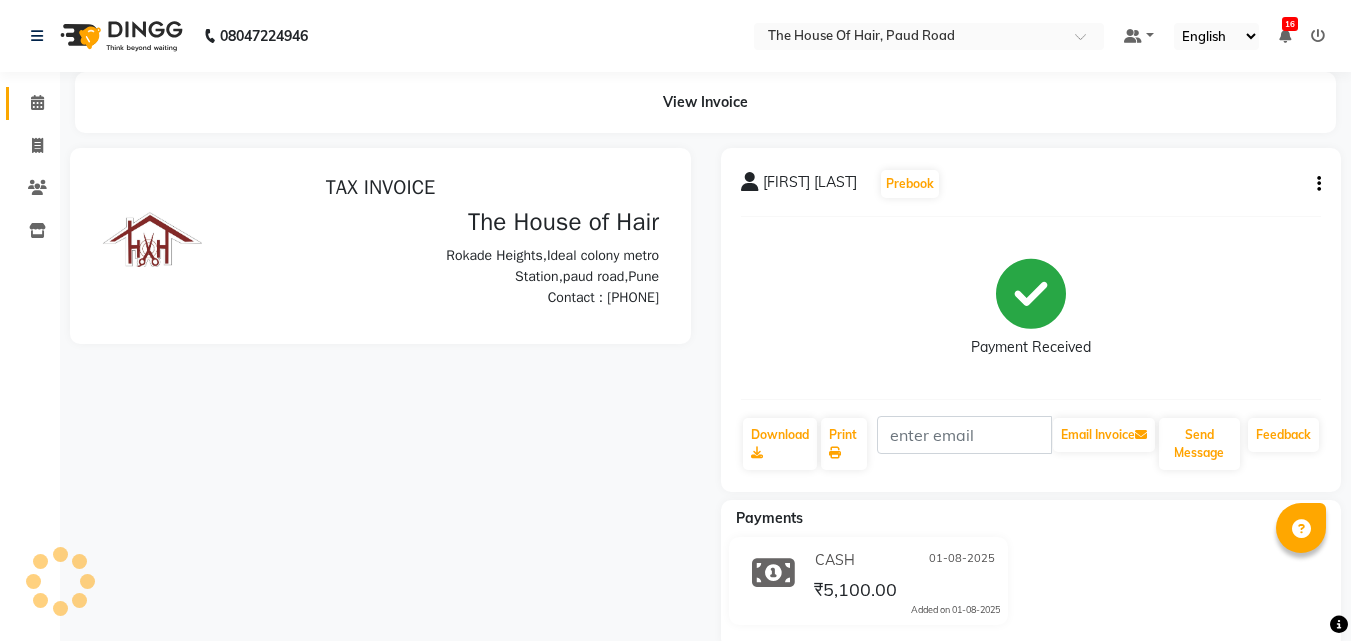 scroll, scrollTop: 0, scrollLeft: 0, axis: both 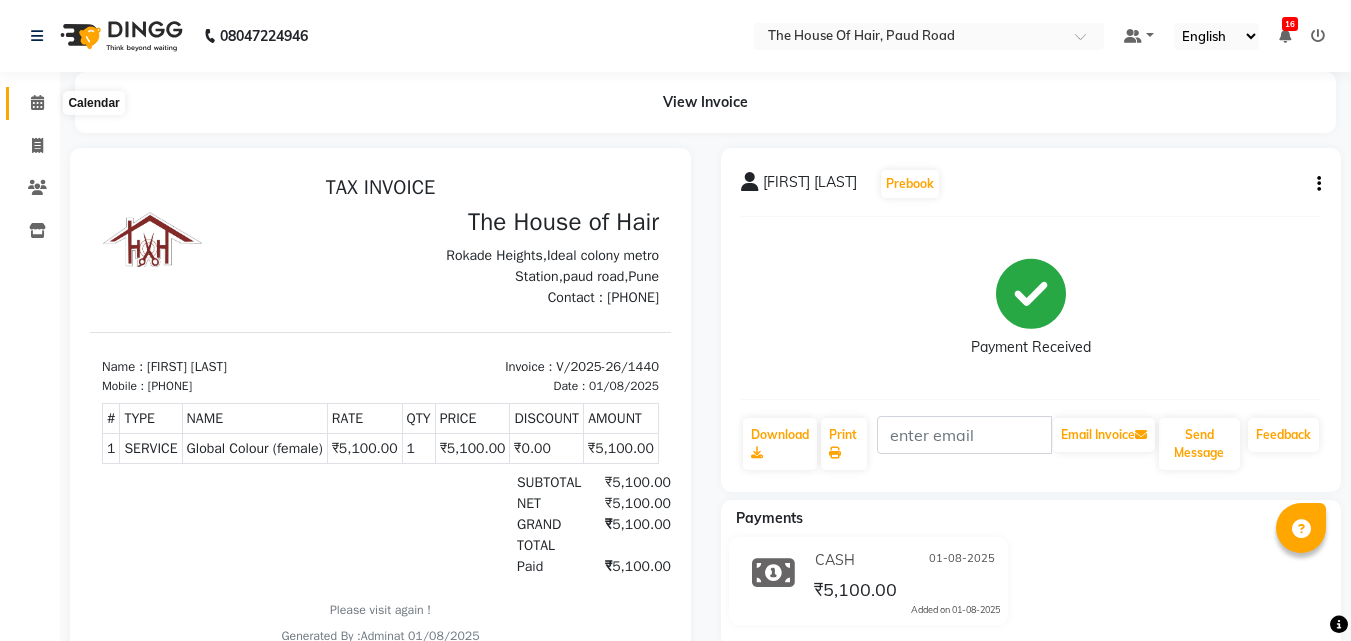 click 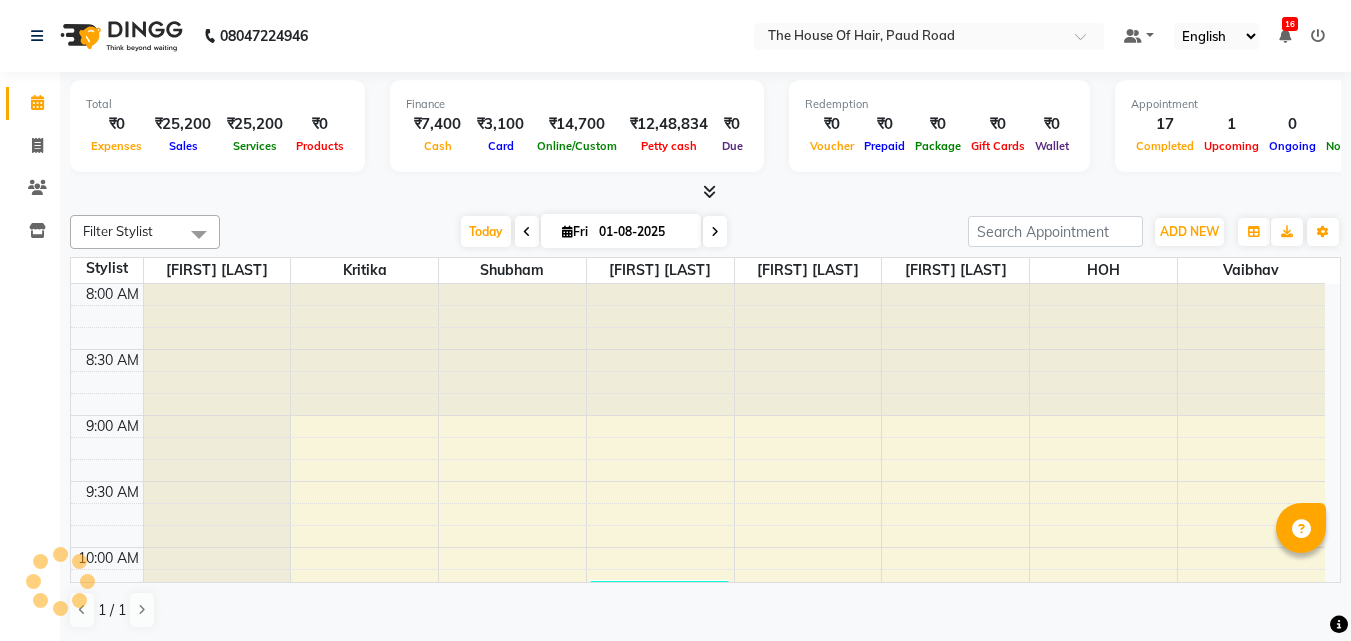 scroll, scrollTop: 1549, scrollLeft: 0, axis: vertical 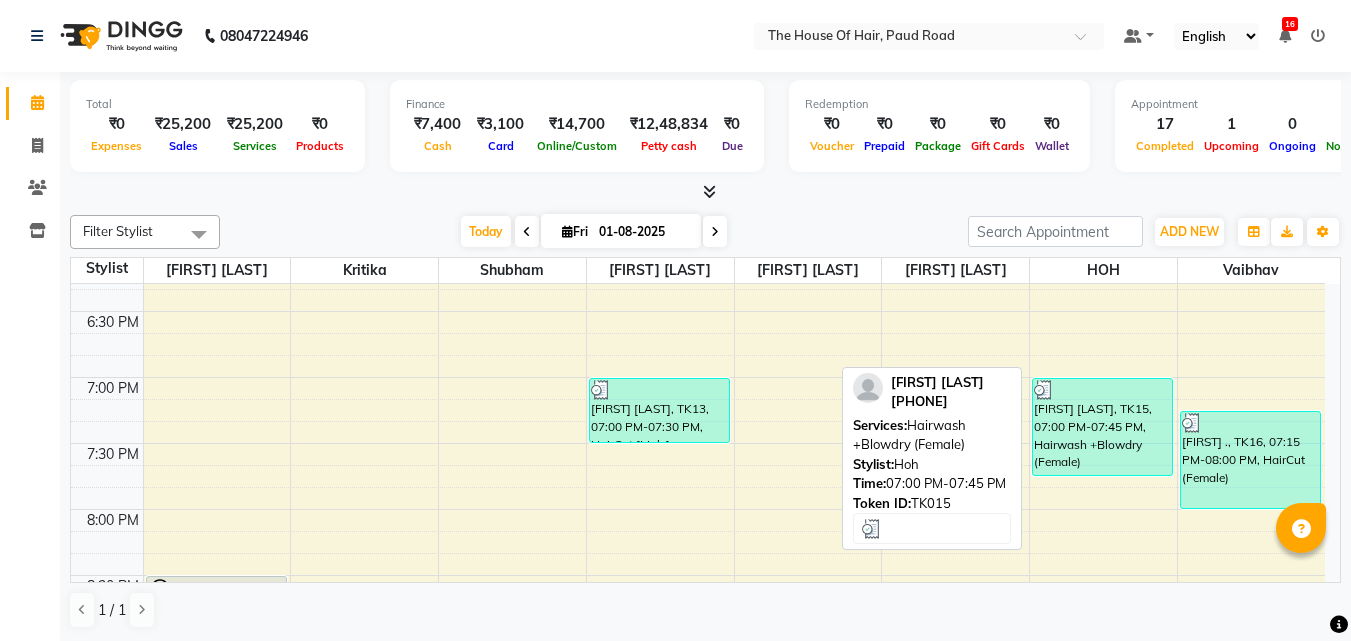 click on "[FIRST] [LAST], TK15, 07:00 PM-07:45 PM, Hairwash +Blowdry (Female)" at bounding box center (1102, 427) 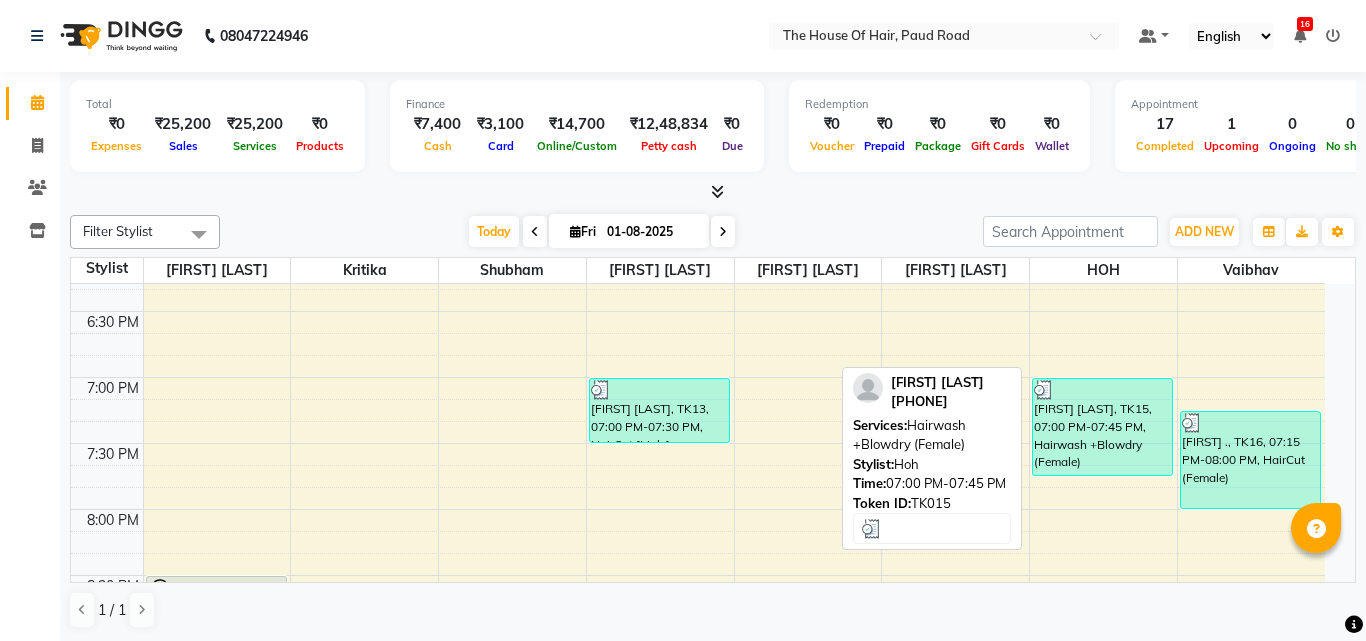 select on "3" 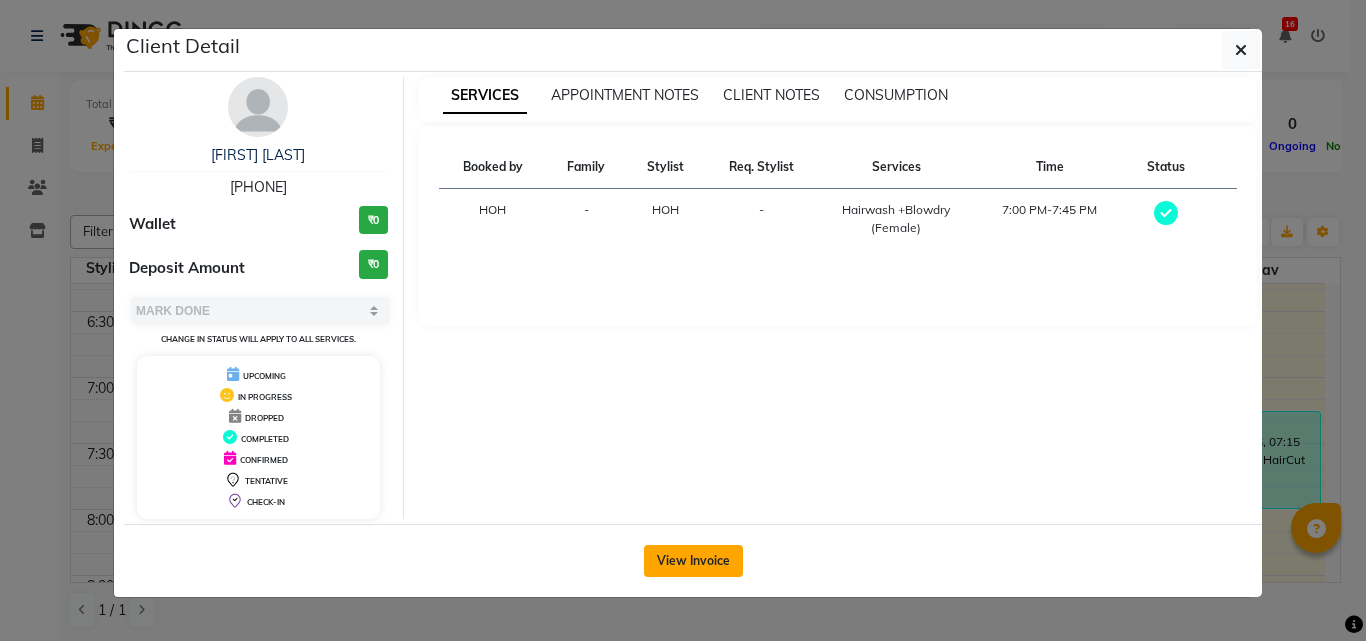click on "View Invoice" 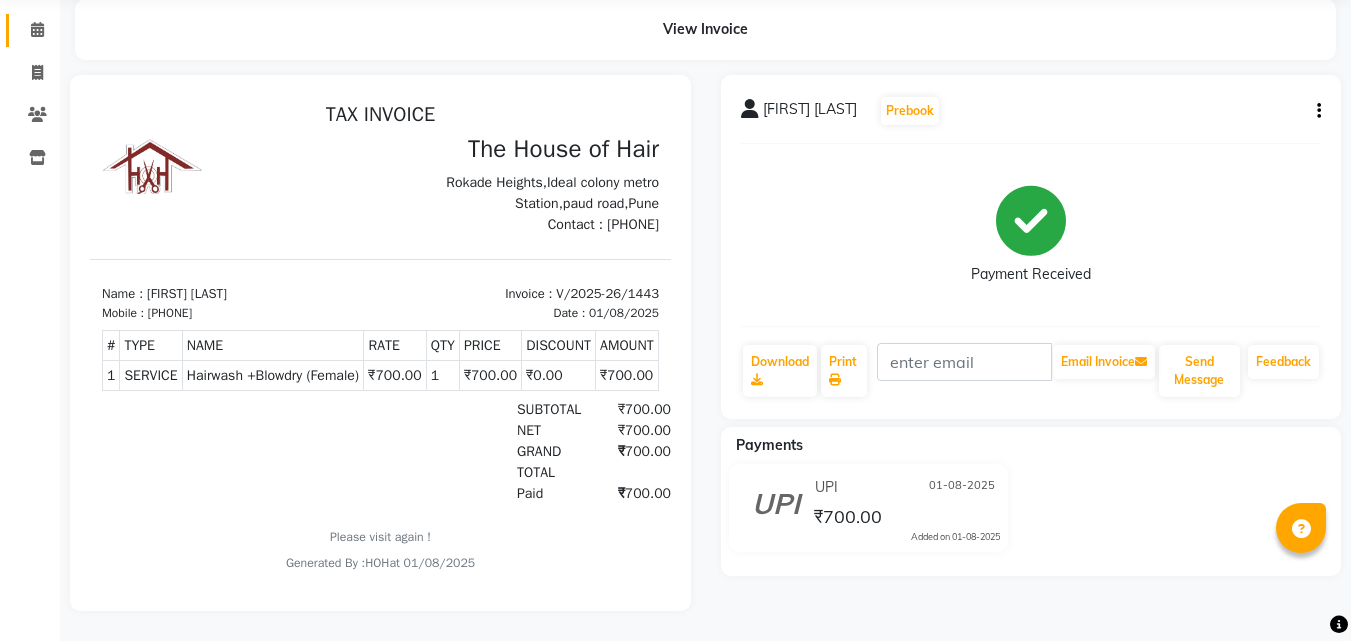 scroll, scrollTop: 0, scrollLeft: 0, axis: both 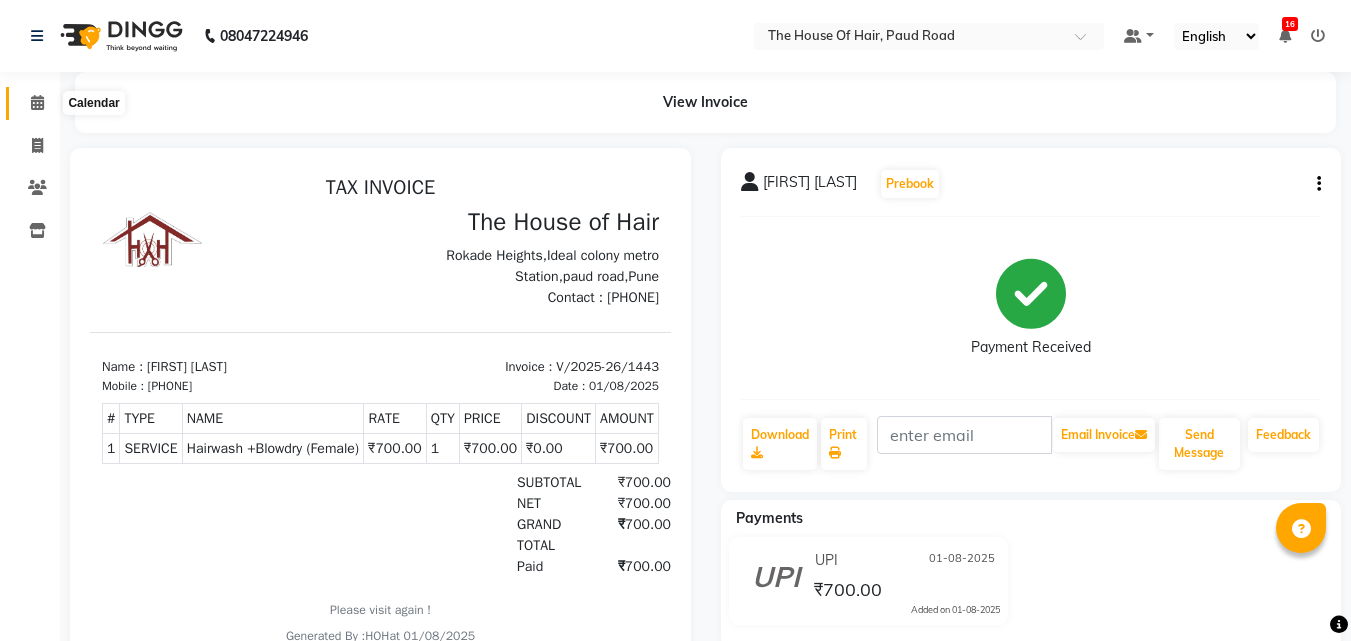 click 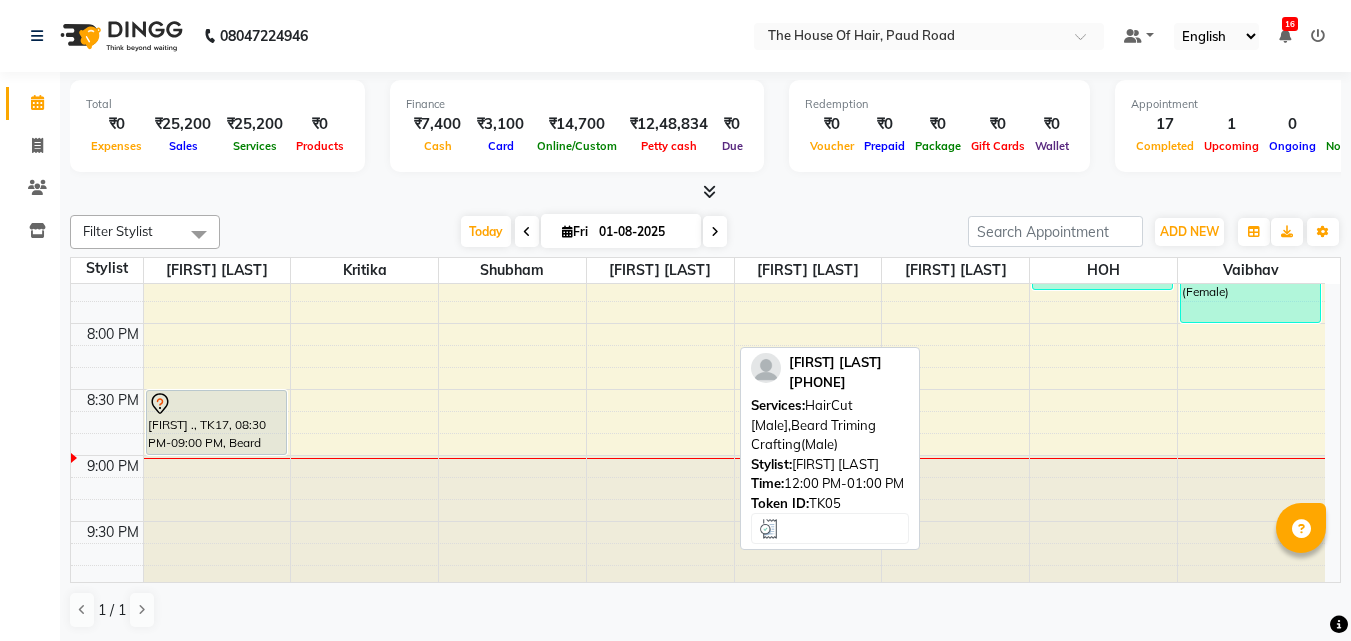 scroll, scrollTop: 1549, scrollLeft: 0, axis: vertical 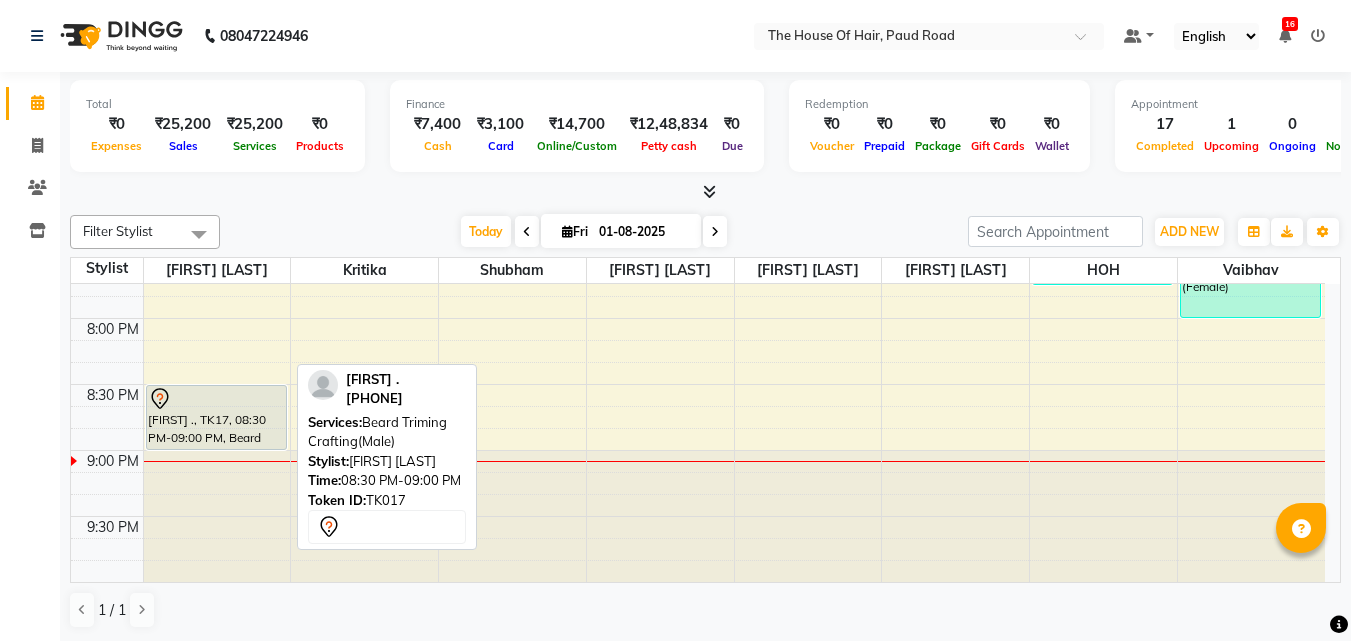 click at bounding box center (216, 399) 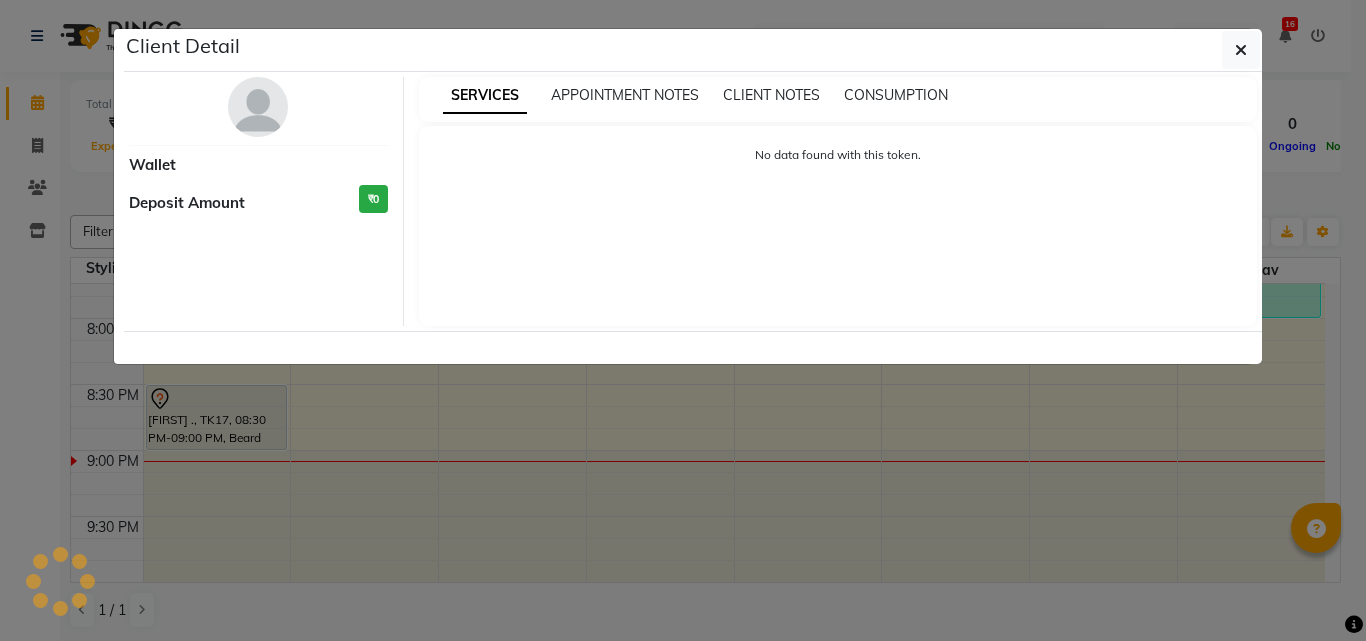 select on "7" 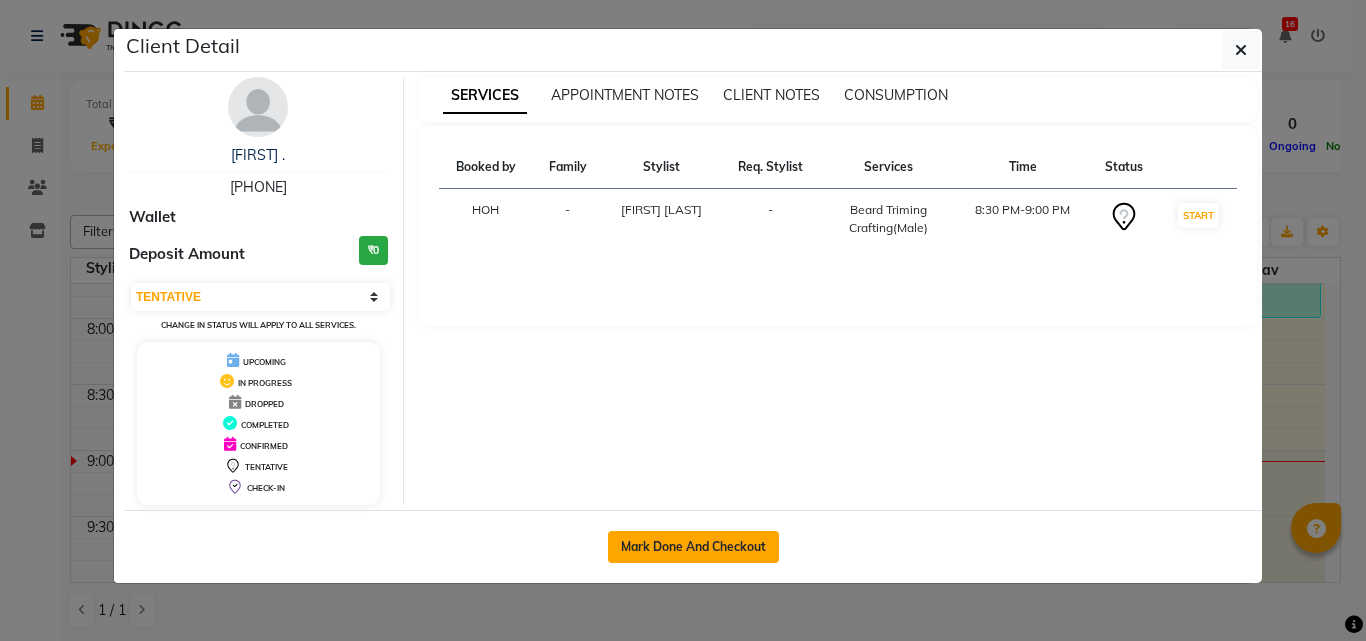 click on "Mark Done And Checkout" 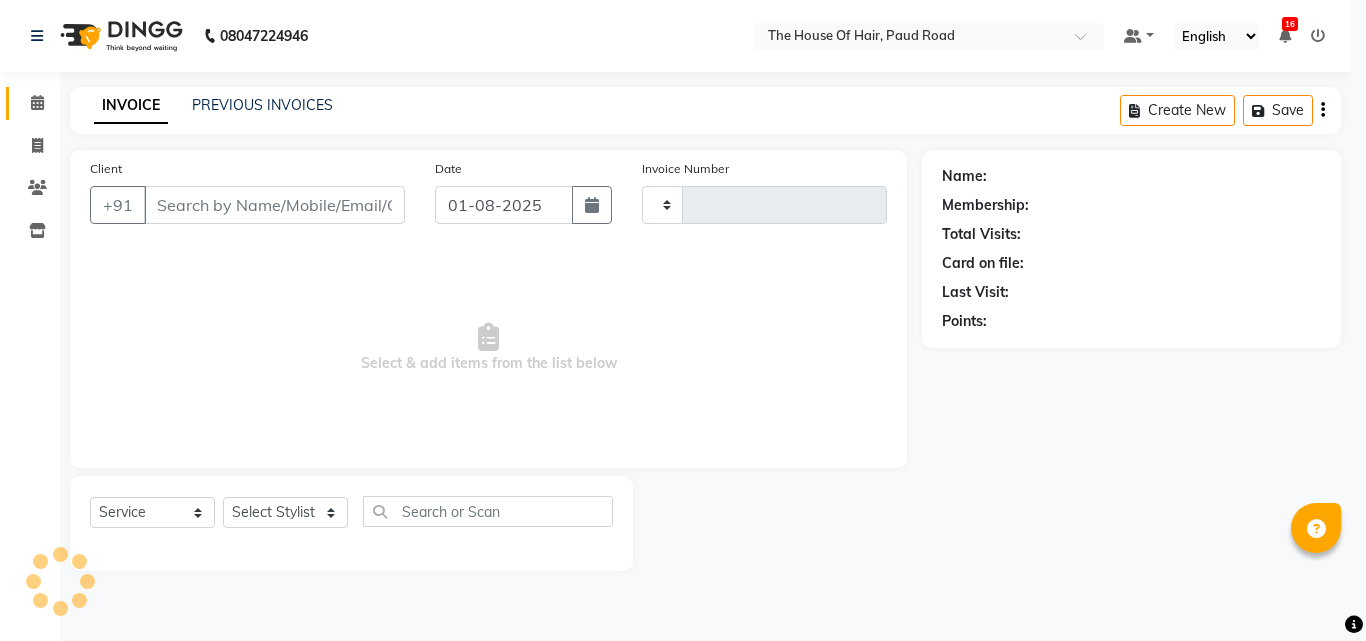 type on "1445" 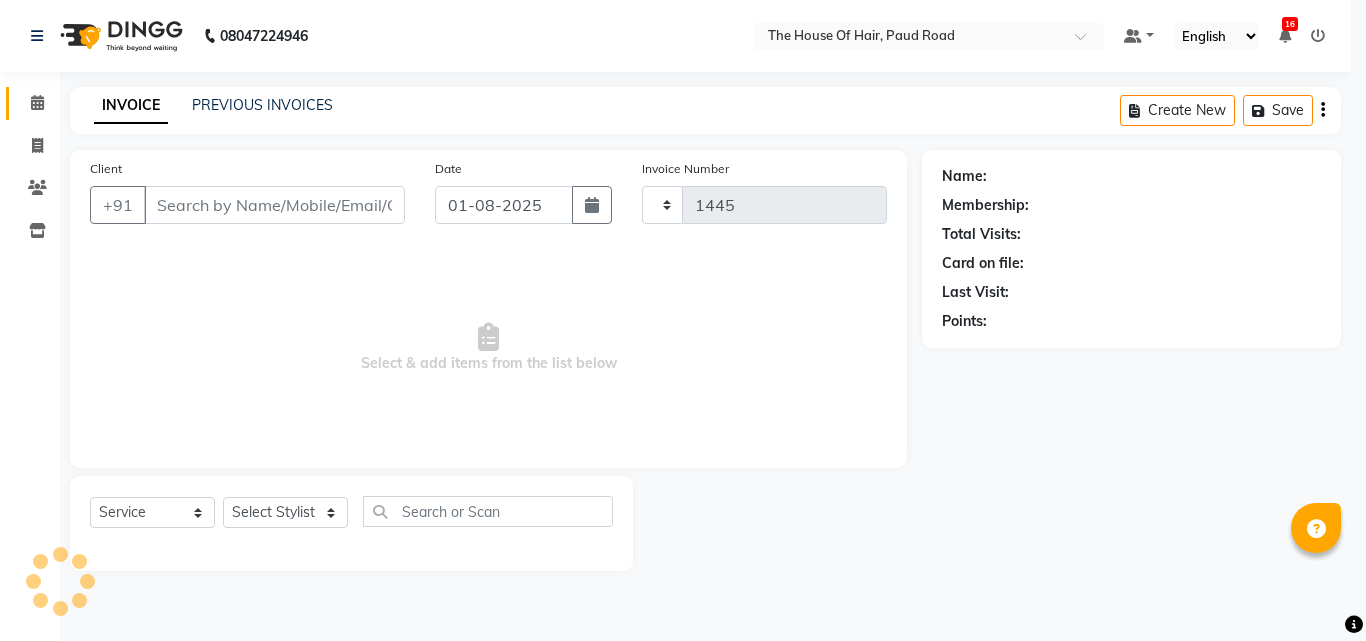 select on "5992" 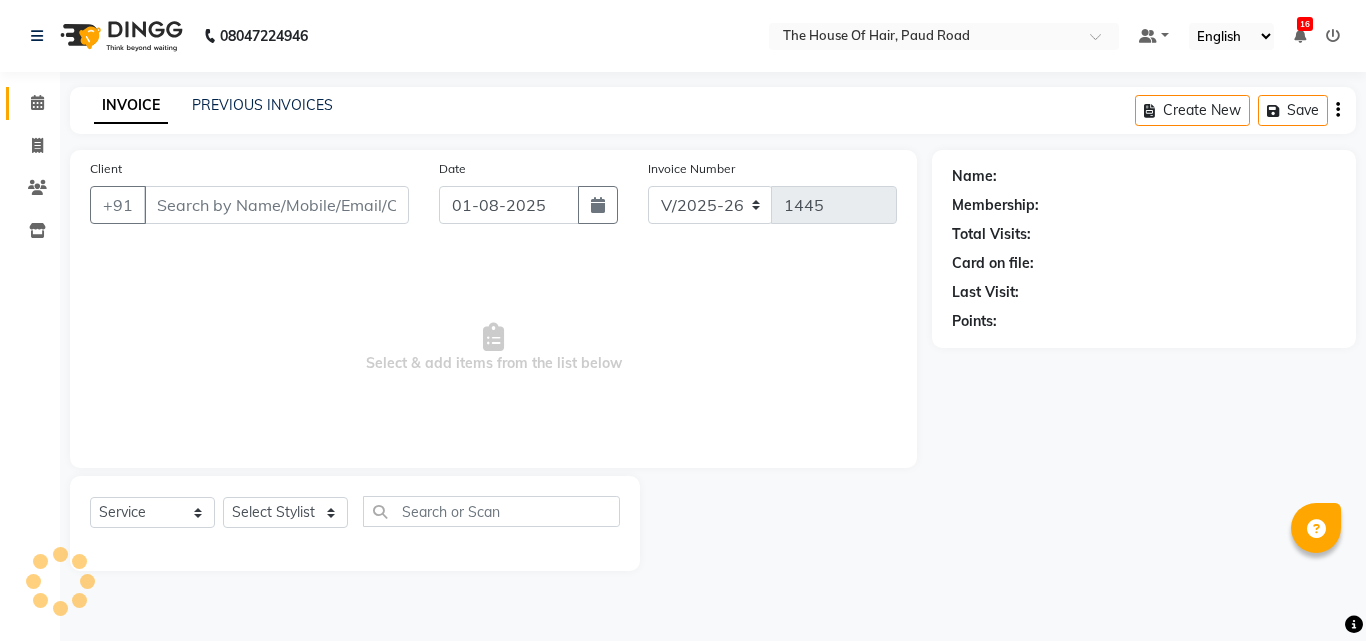type on "[PHONE]" 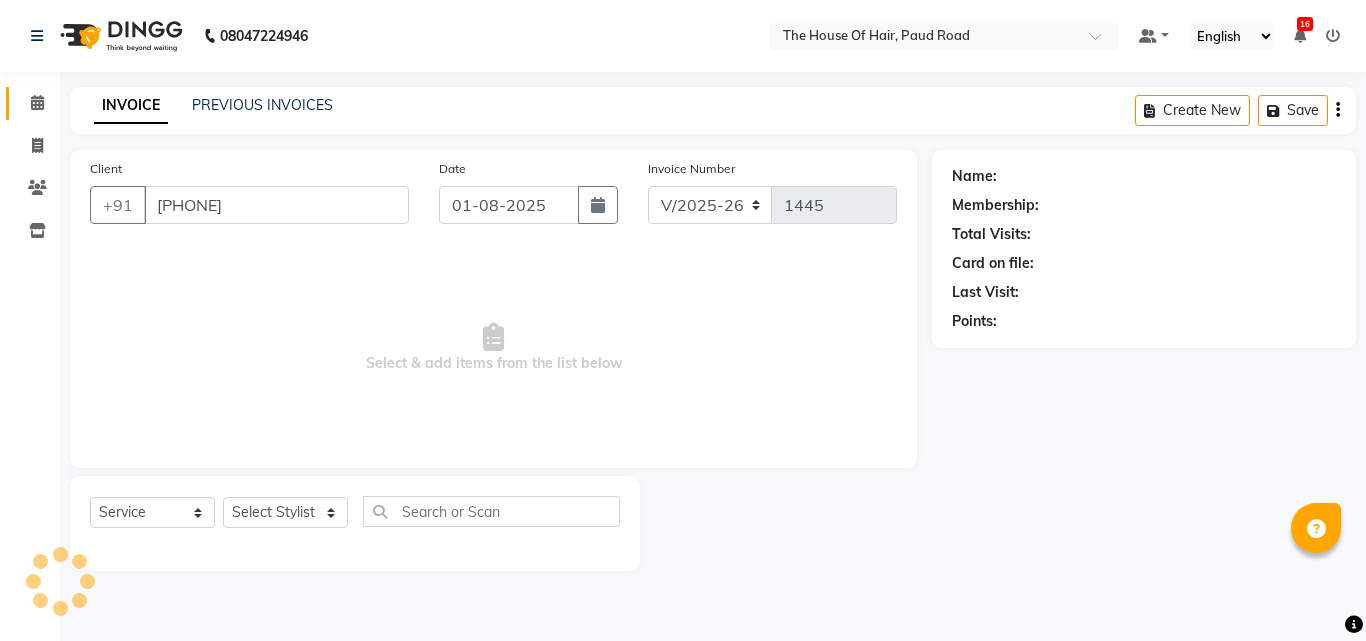 select on "42812" 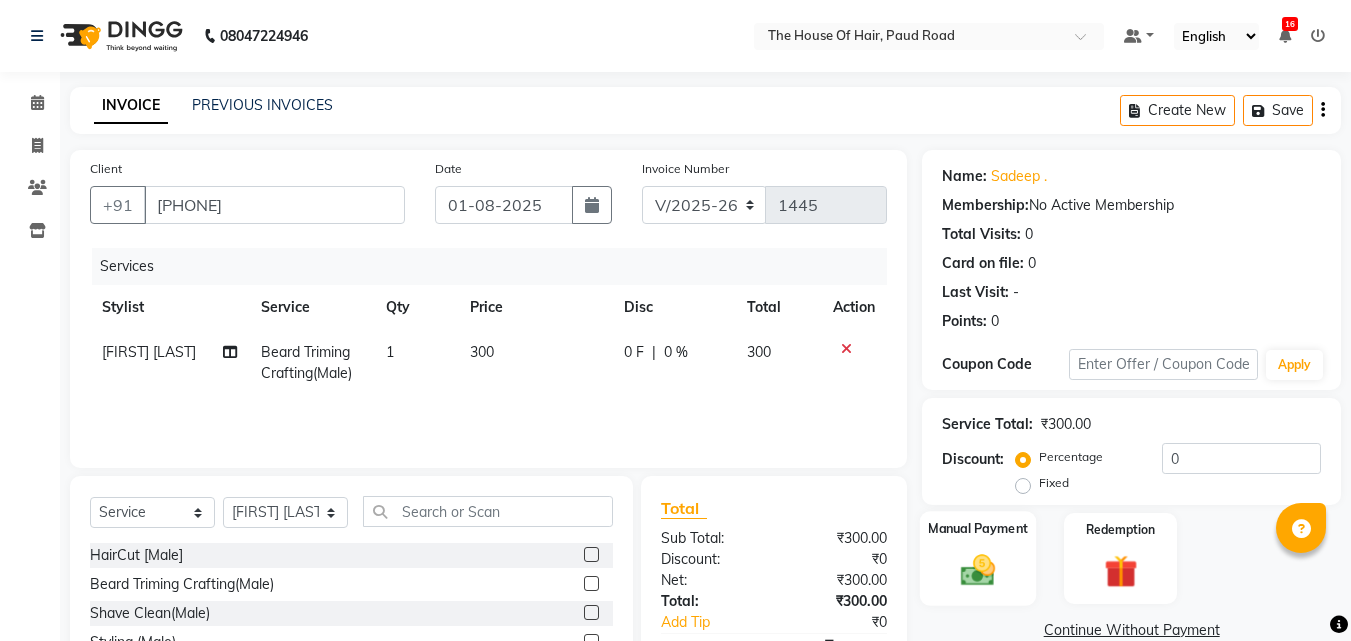 click 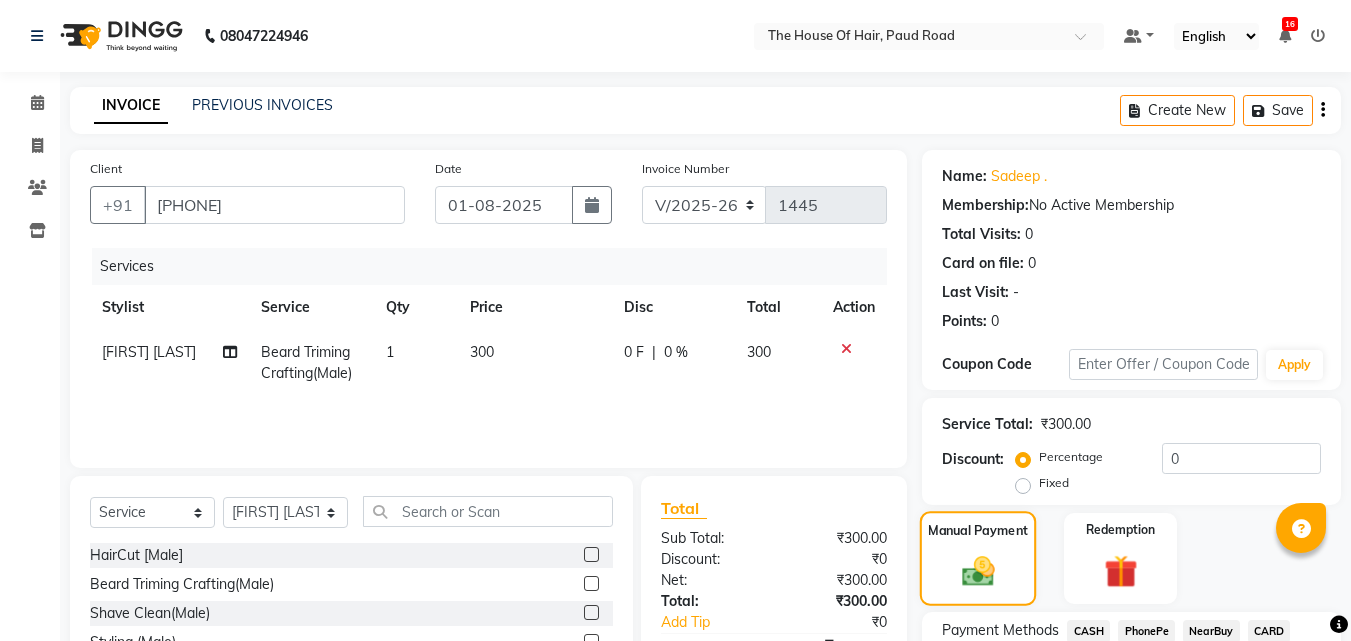 scroll, scrollTop: 162, scrollLeft: 0, axis: vertical 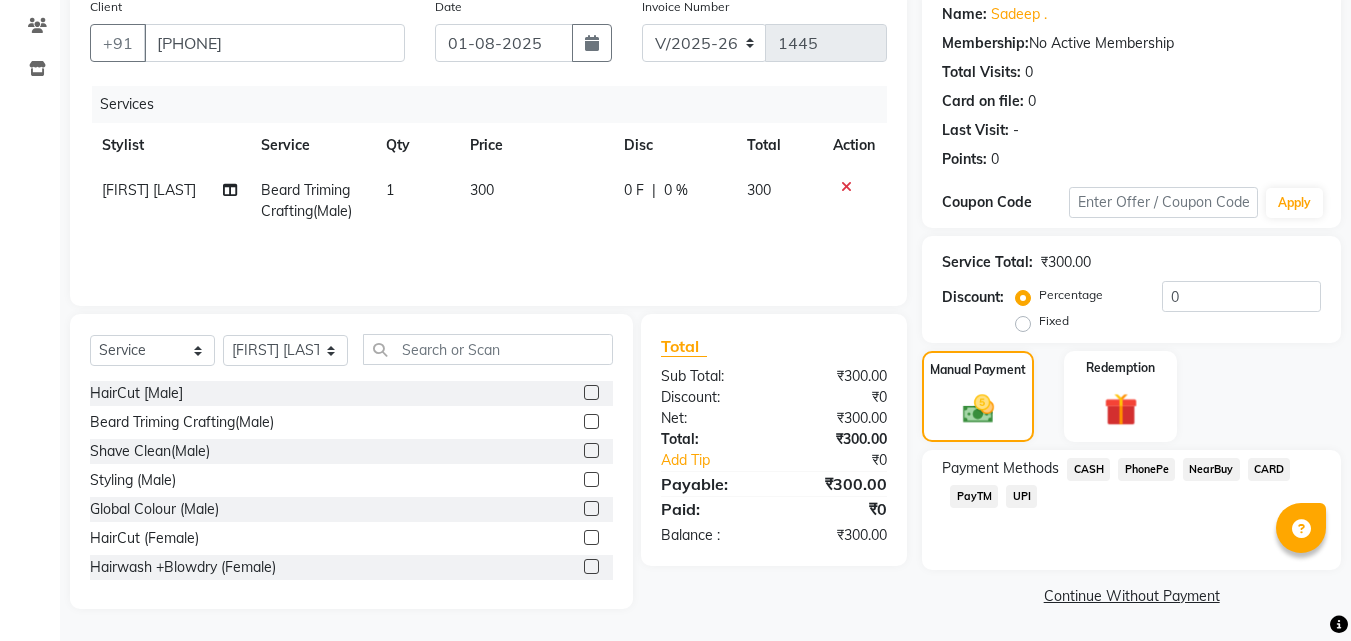 click on "CASH" 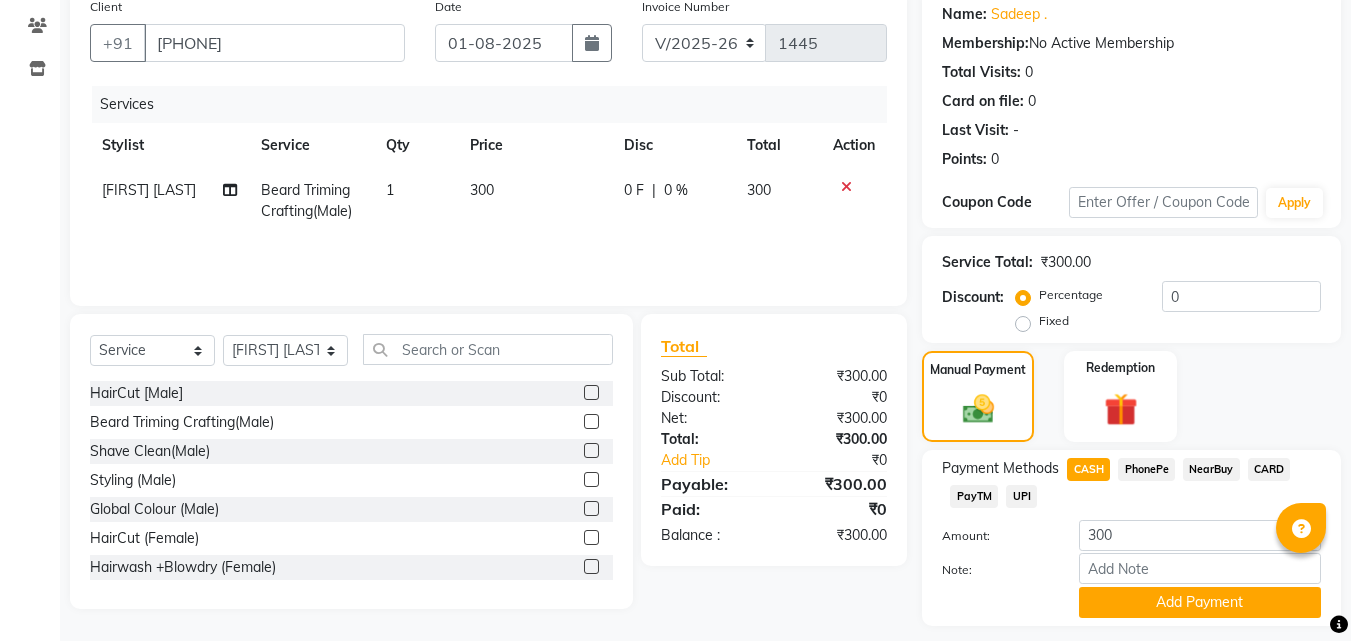 scroll, scrollTop: 218, scrollLeft: 0, axis: vertical 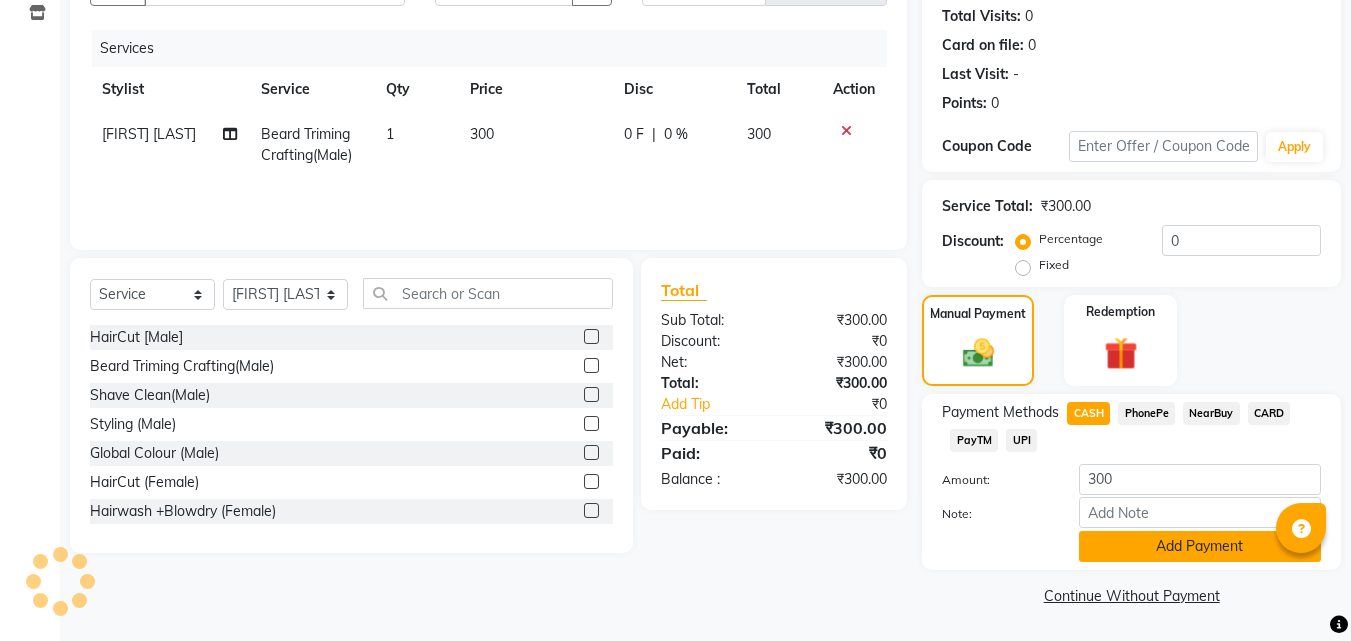 click on "Add Payment" 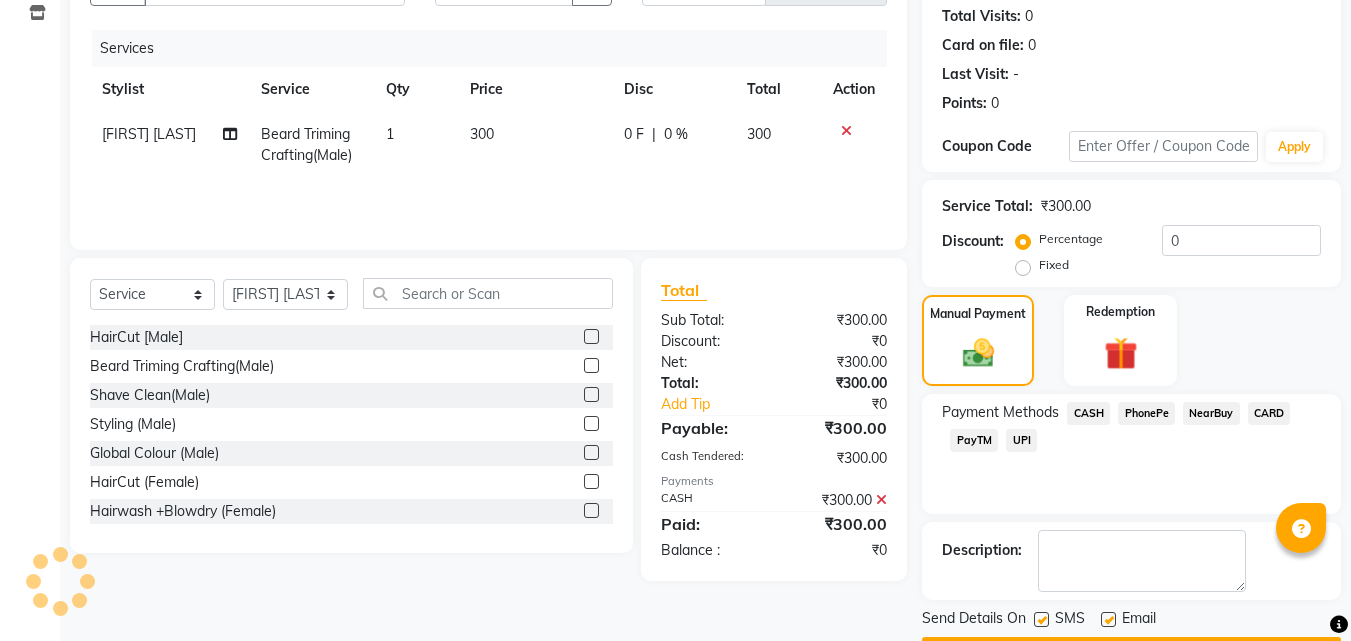 scroll, scrollTop: 275, scrollLeft: 0, axis: vertical 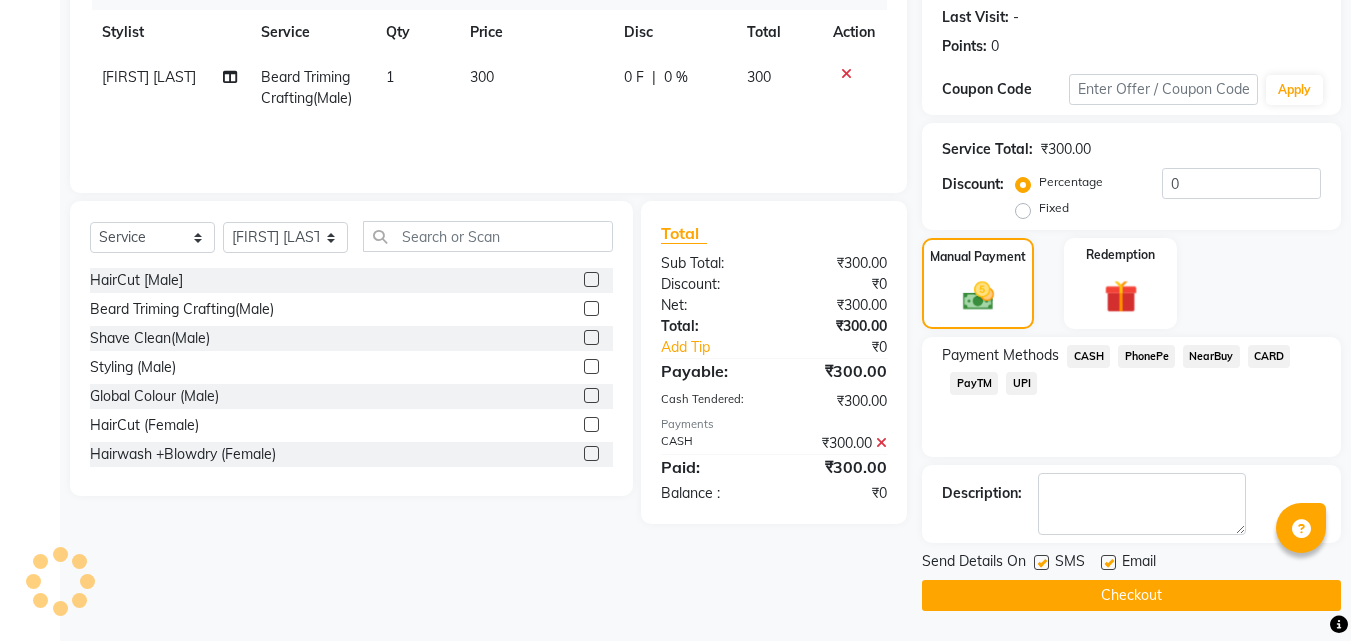 click on "Checkout" 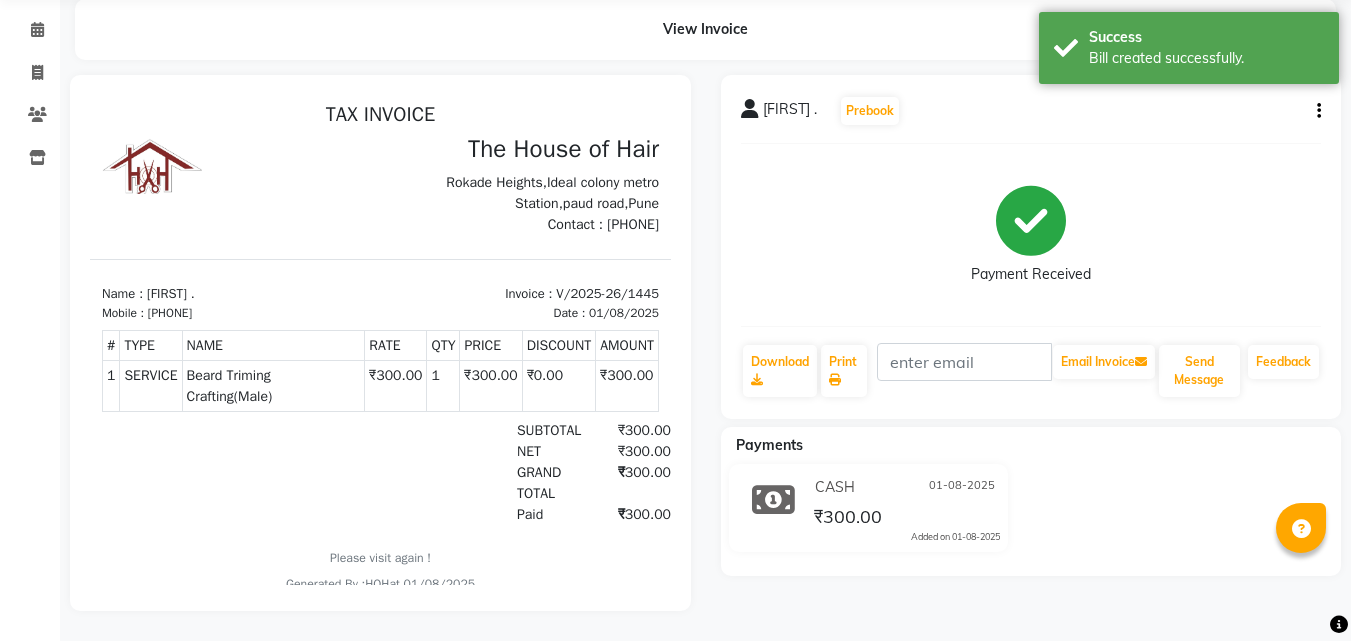 scroll, scrollTop: 0, scrollLeft: 0, axis: both 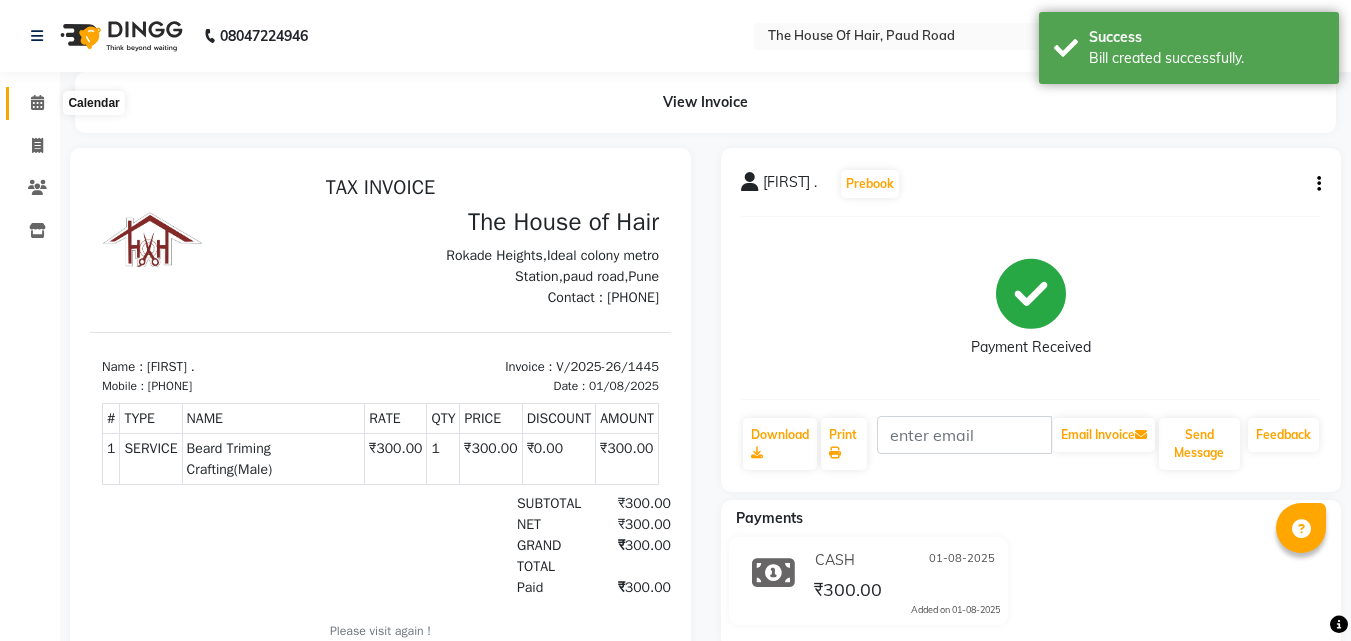 click 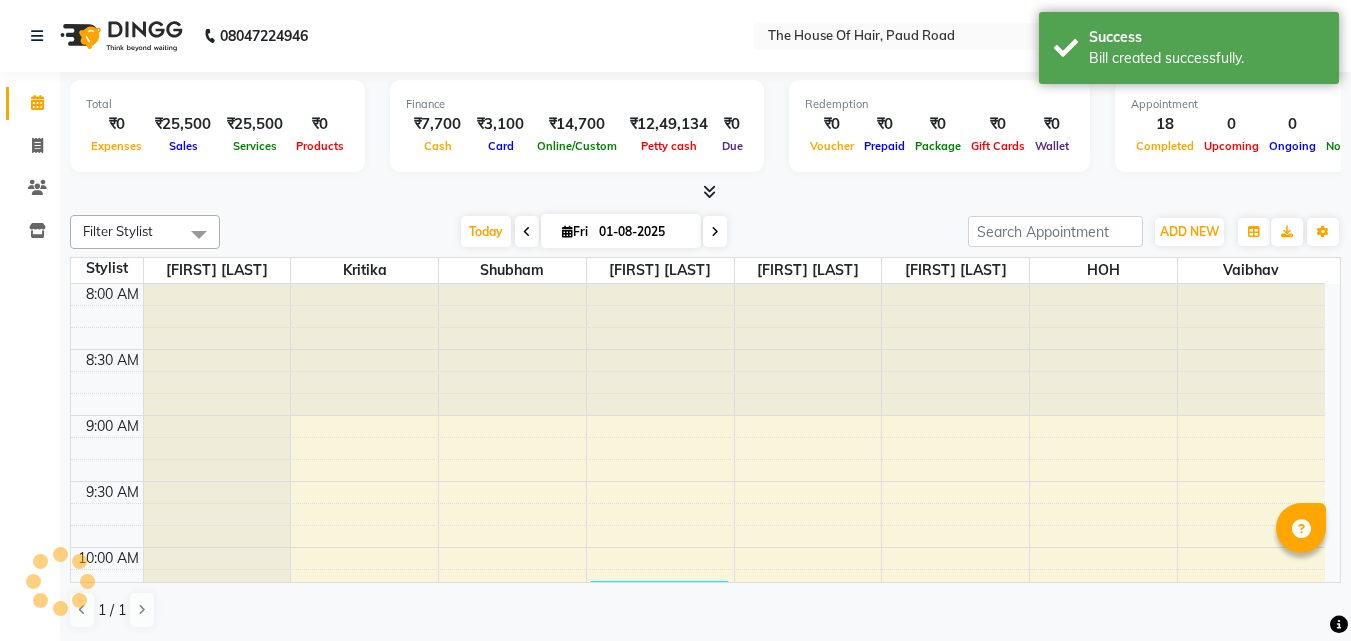 scroll, scrollTop: 1511, scrollLeft: 0, axis: vertical 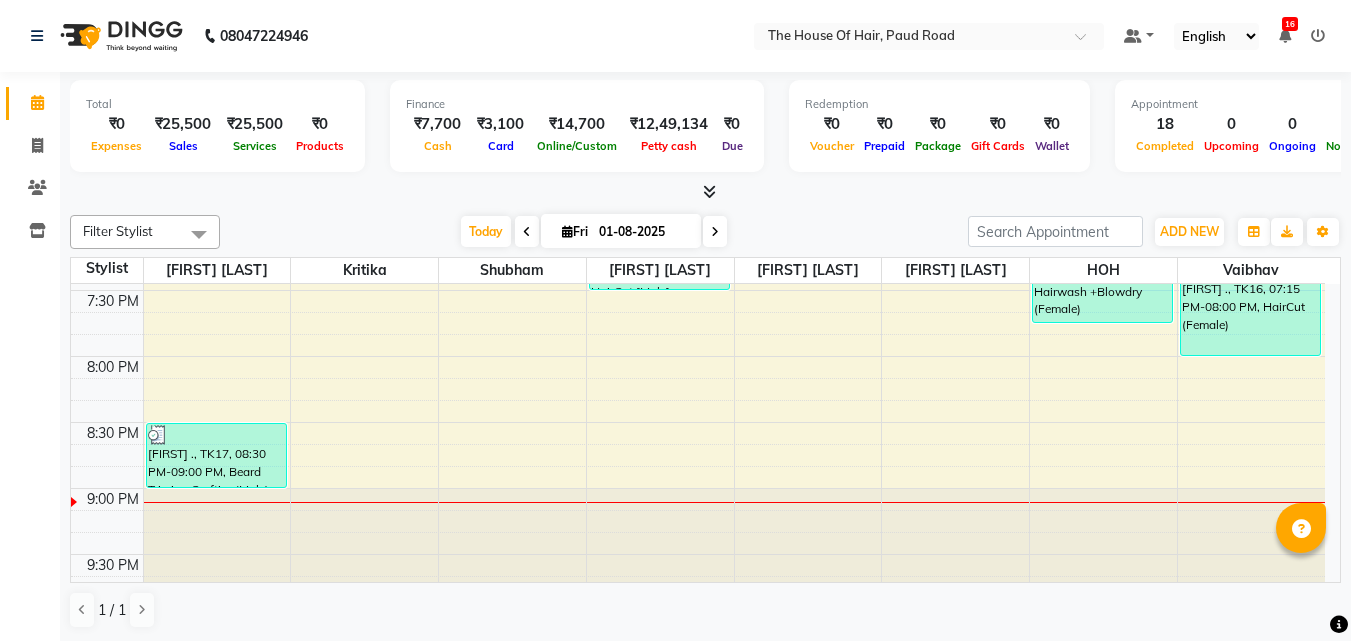 click 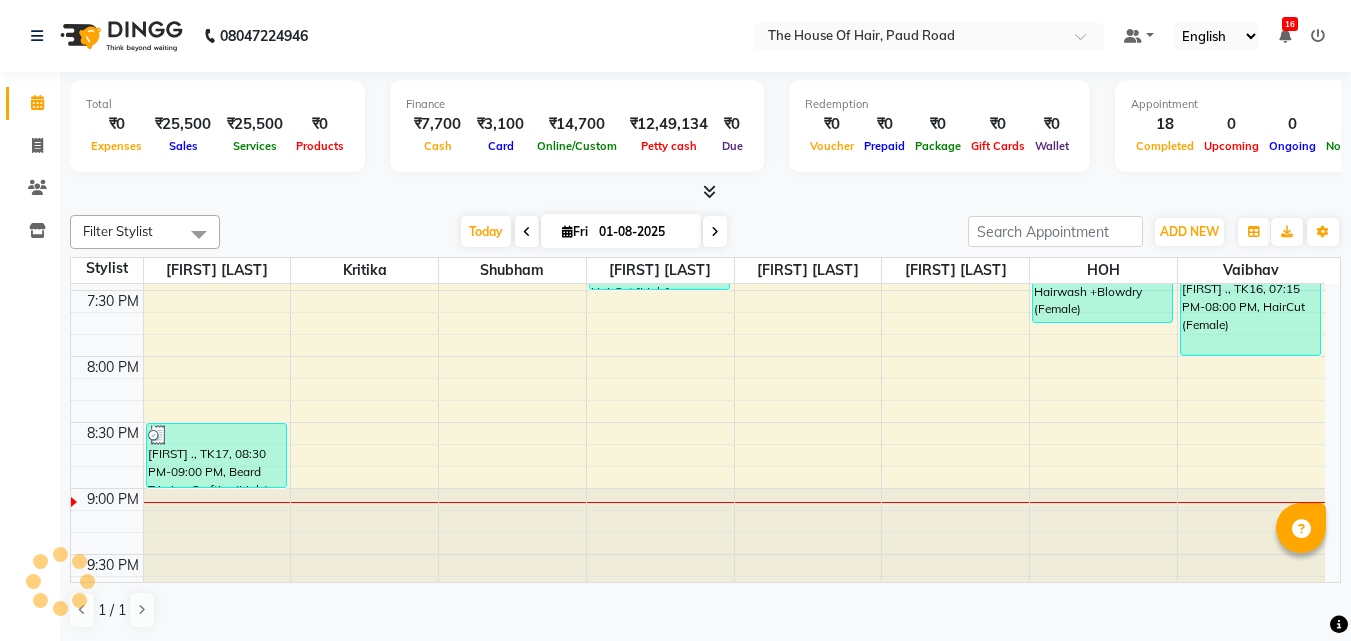 click 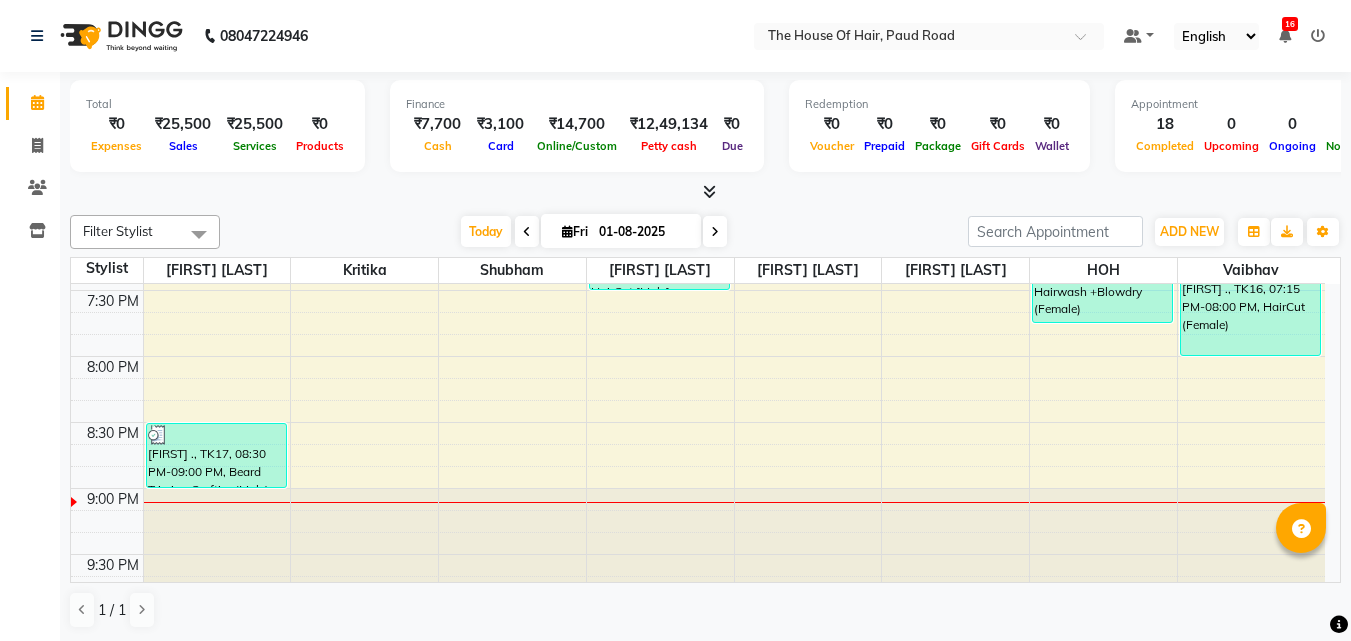 click 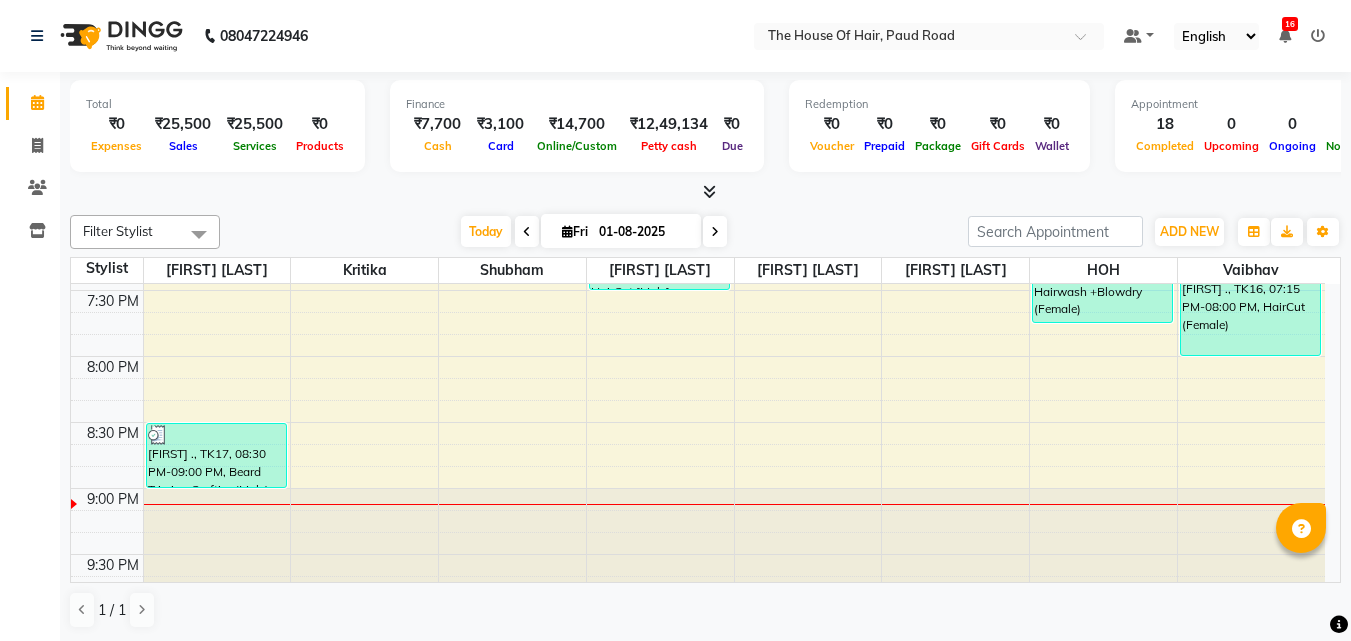 click 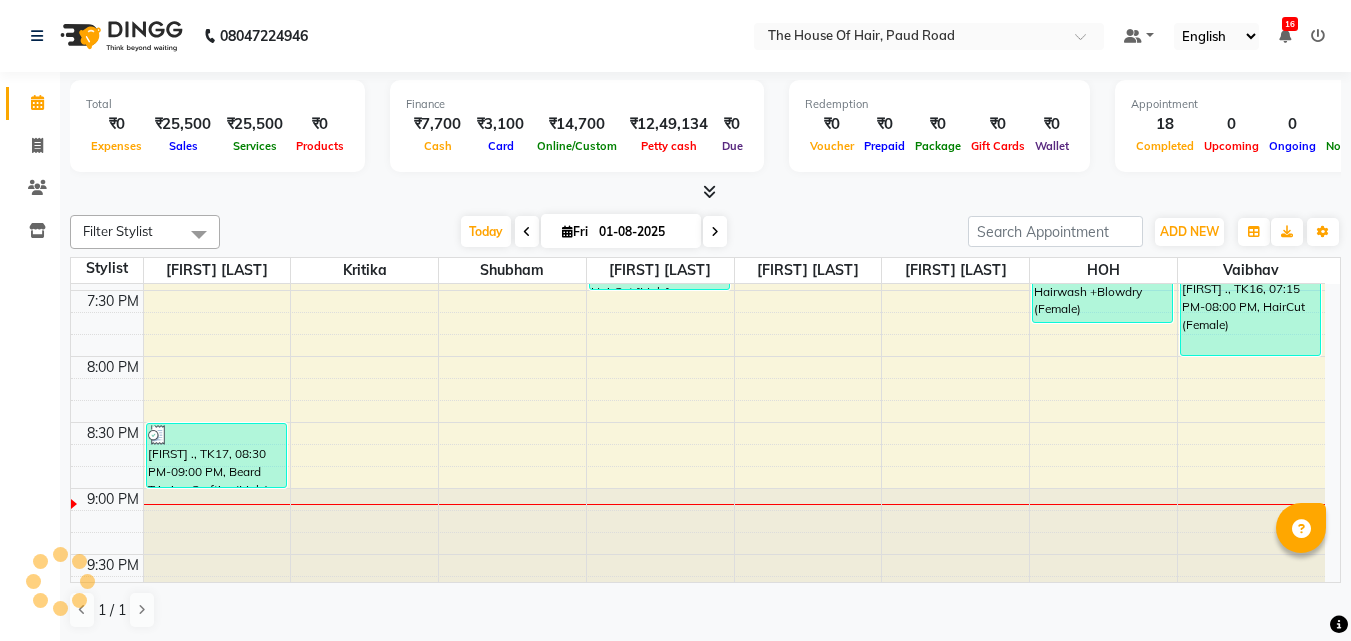 click 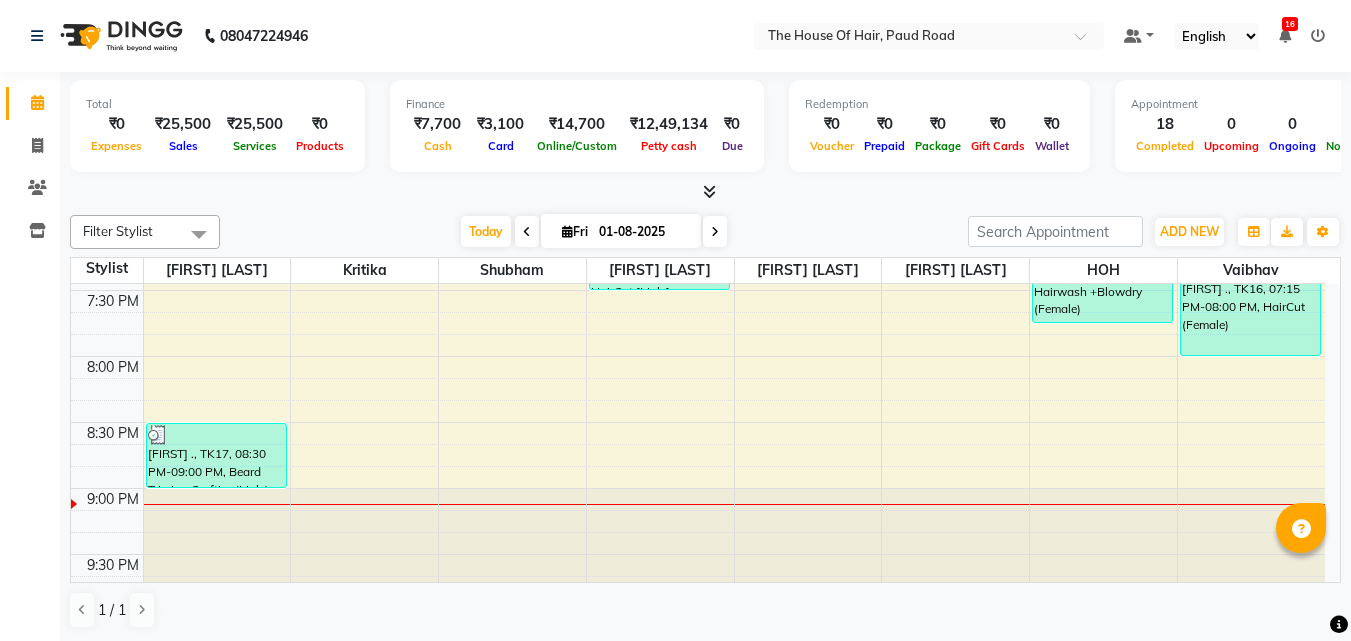 click 